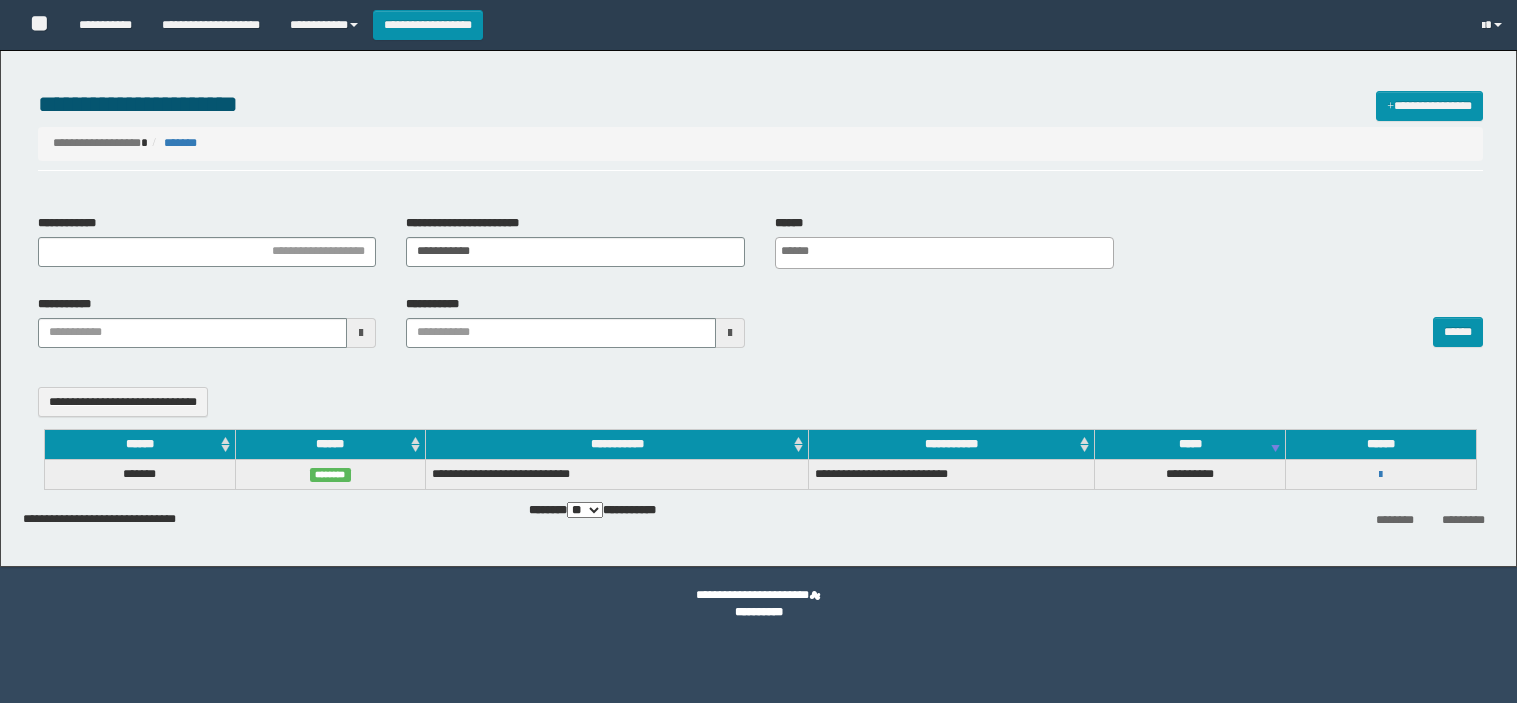 select 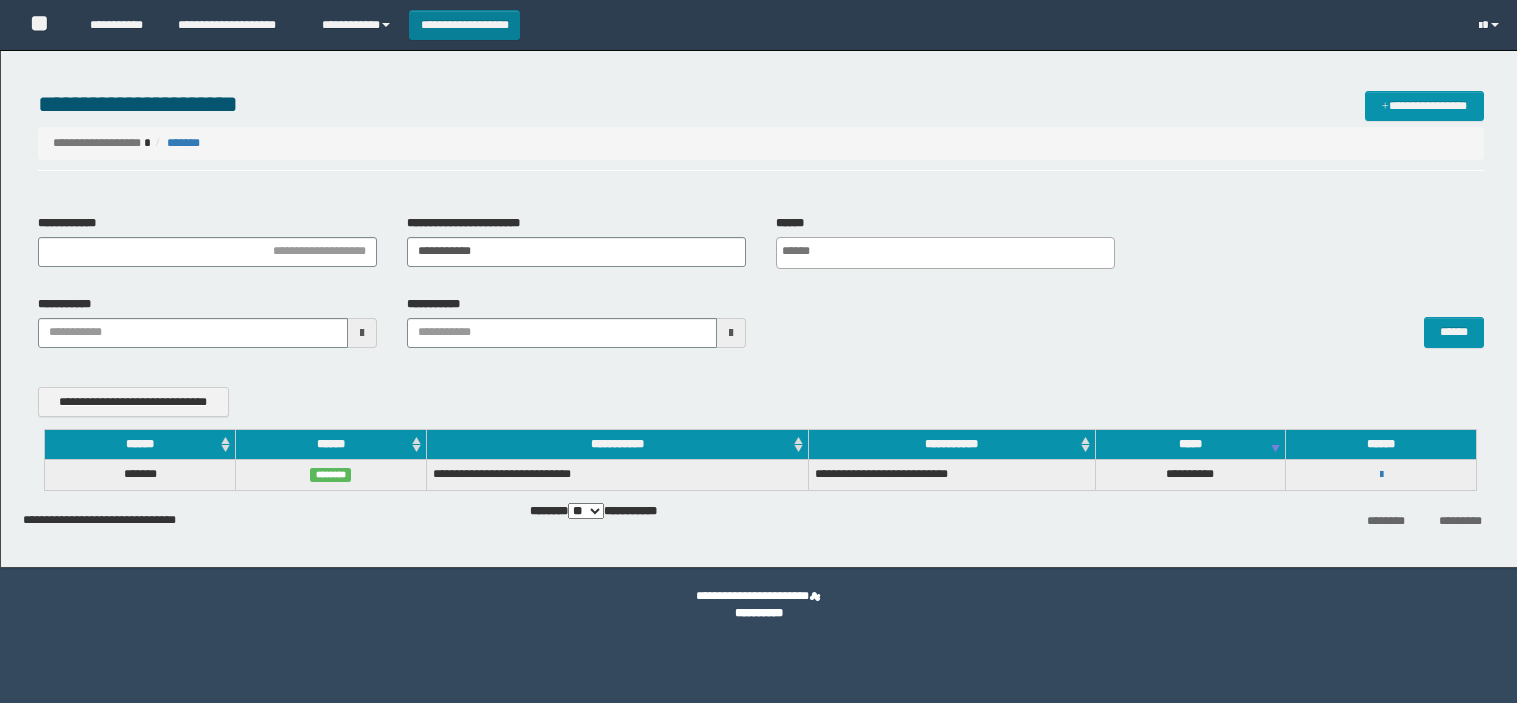 scroll, scrollTop: 0, scrollLeft: 0, axis: both 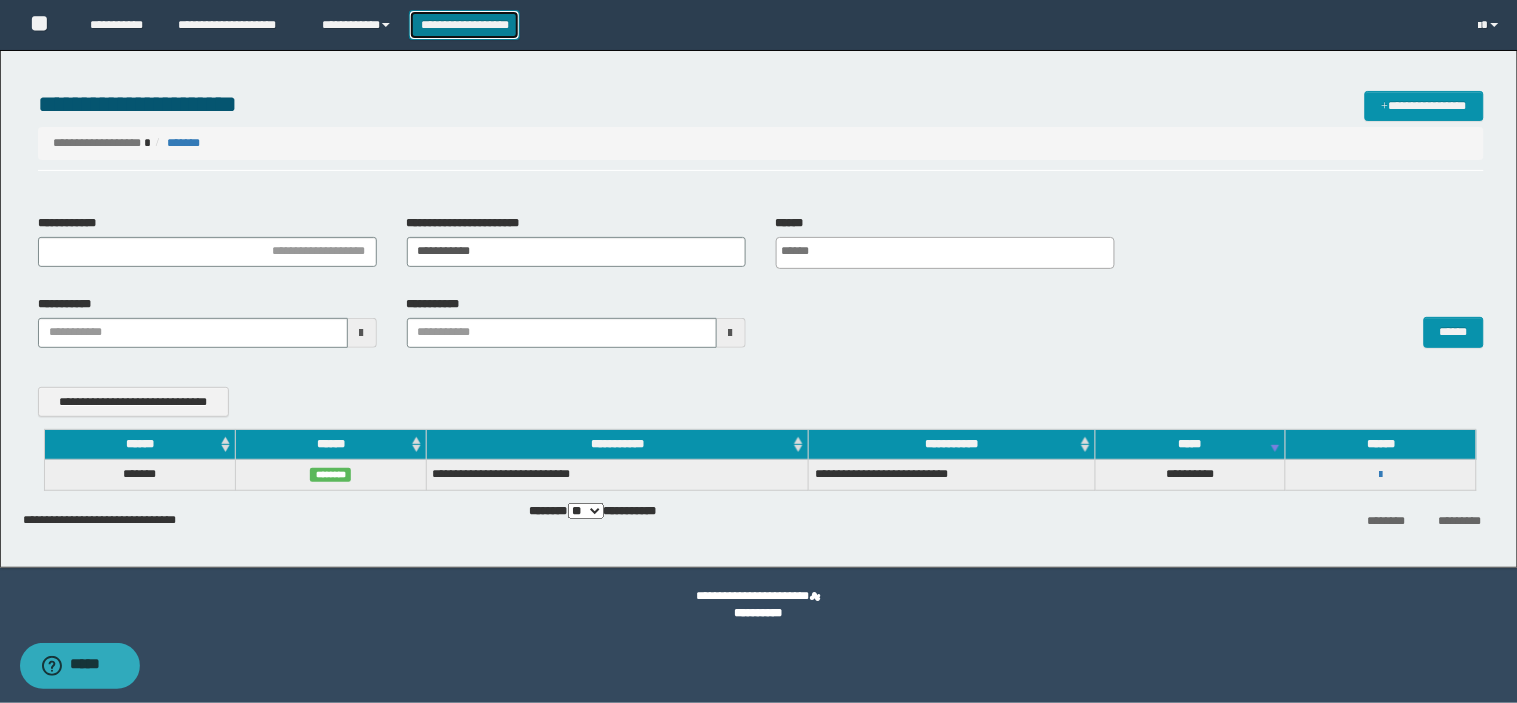 click on "**********" at bounding box center (464, 25) 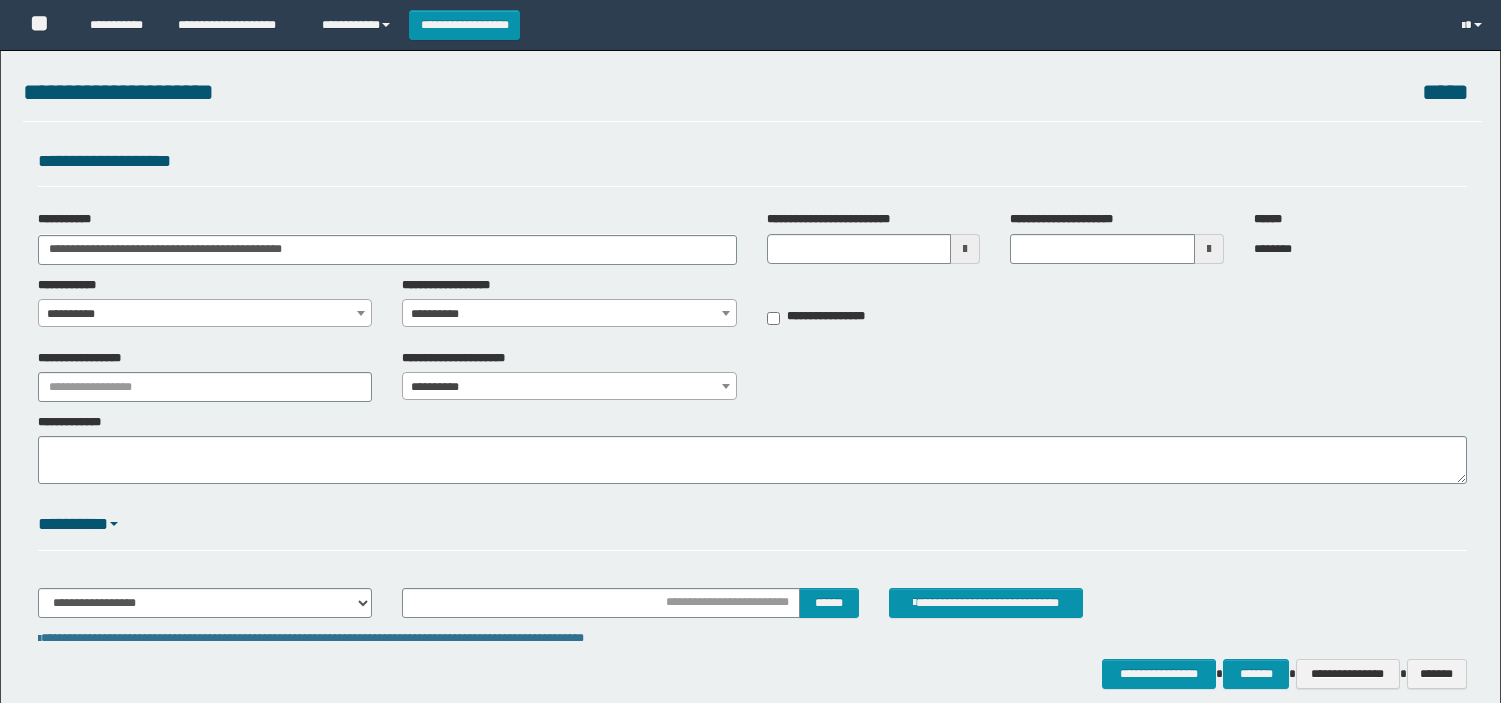 scroll, scrollTop: 0, scrollLeft: 0, axis: both 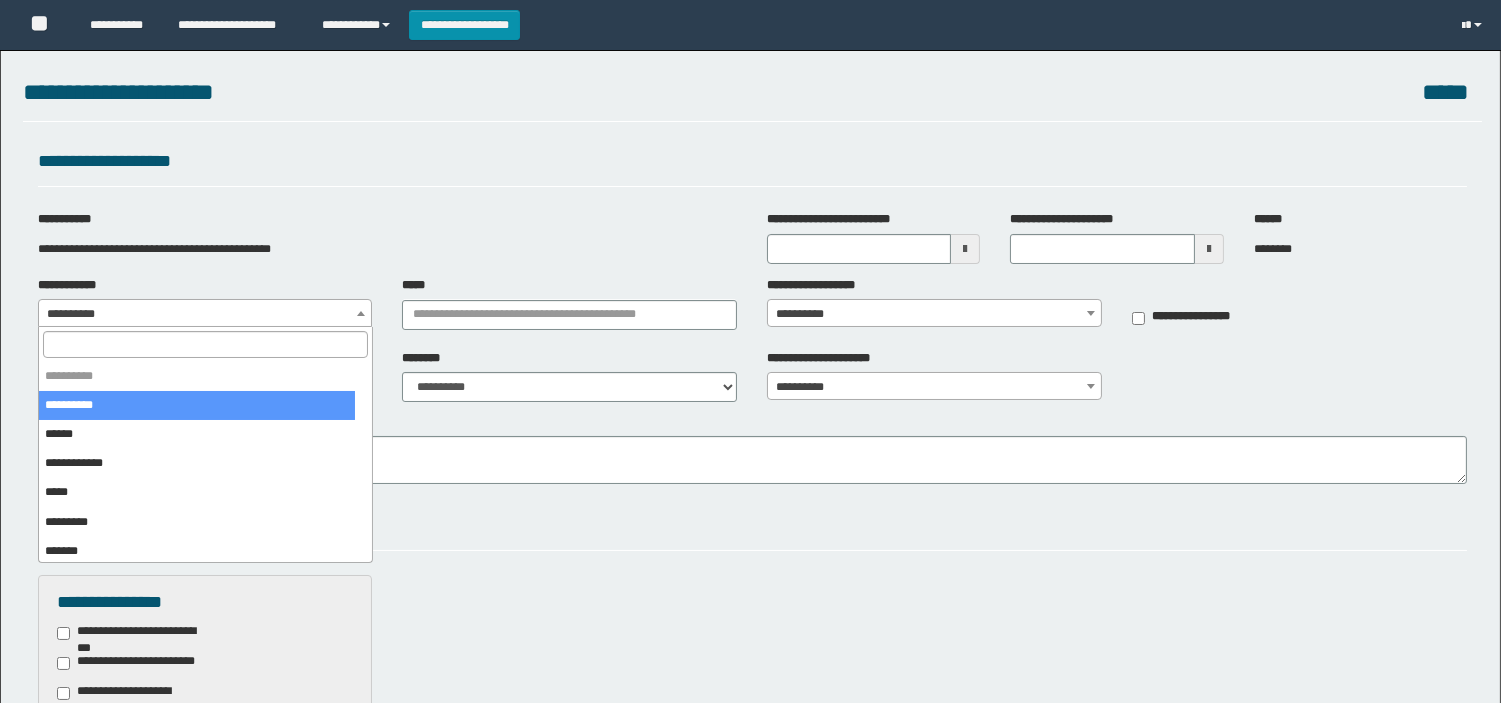 click on "**********" at bounding box center [205, 314] 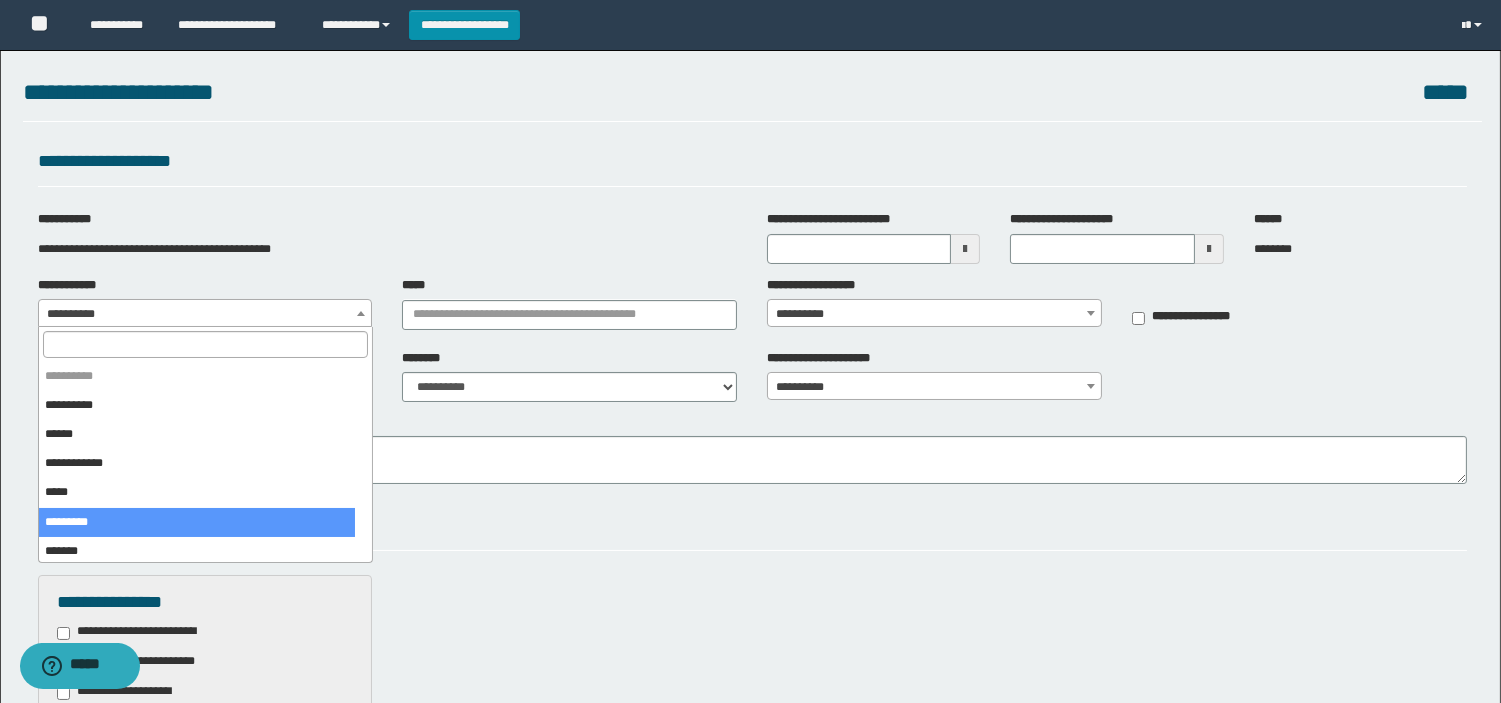 select on "*" 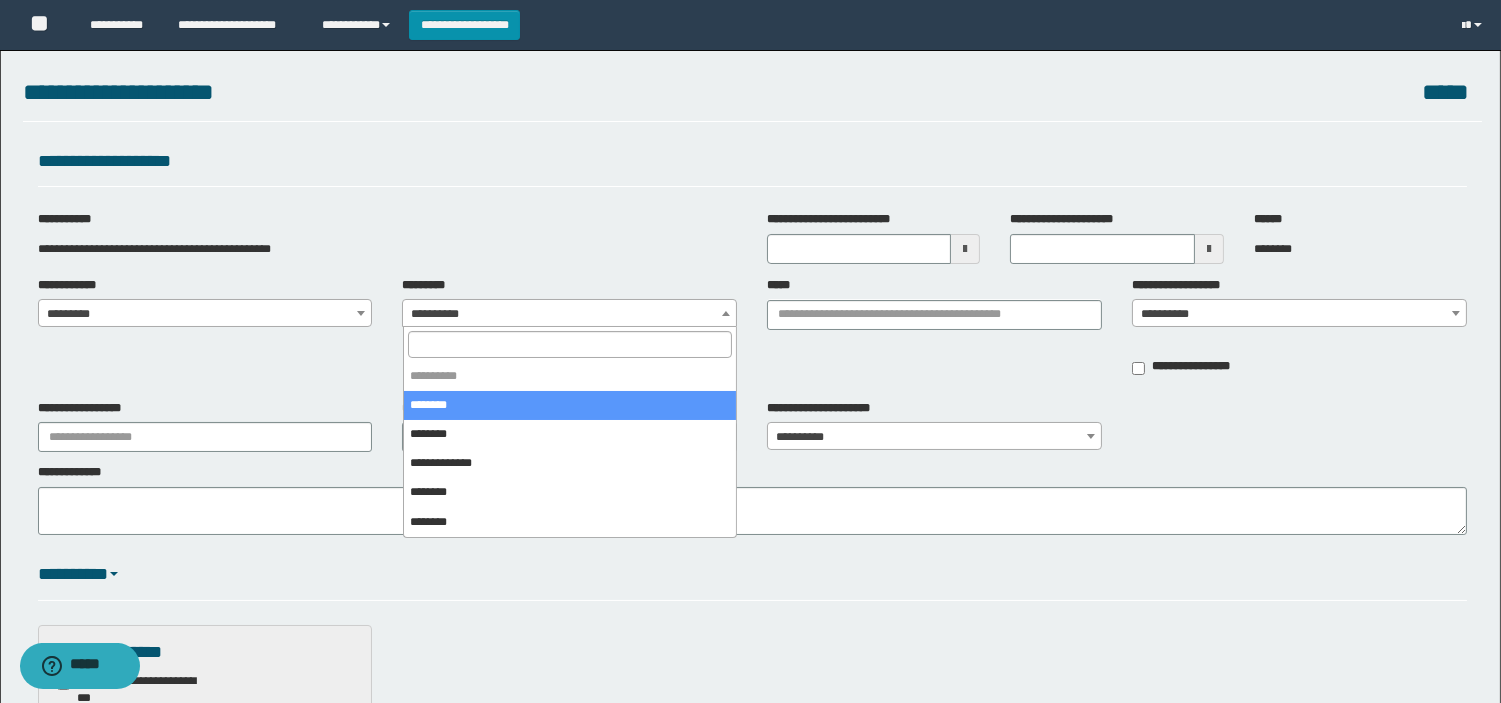click on "**********" at bounding box center (569, 314) 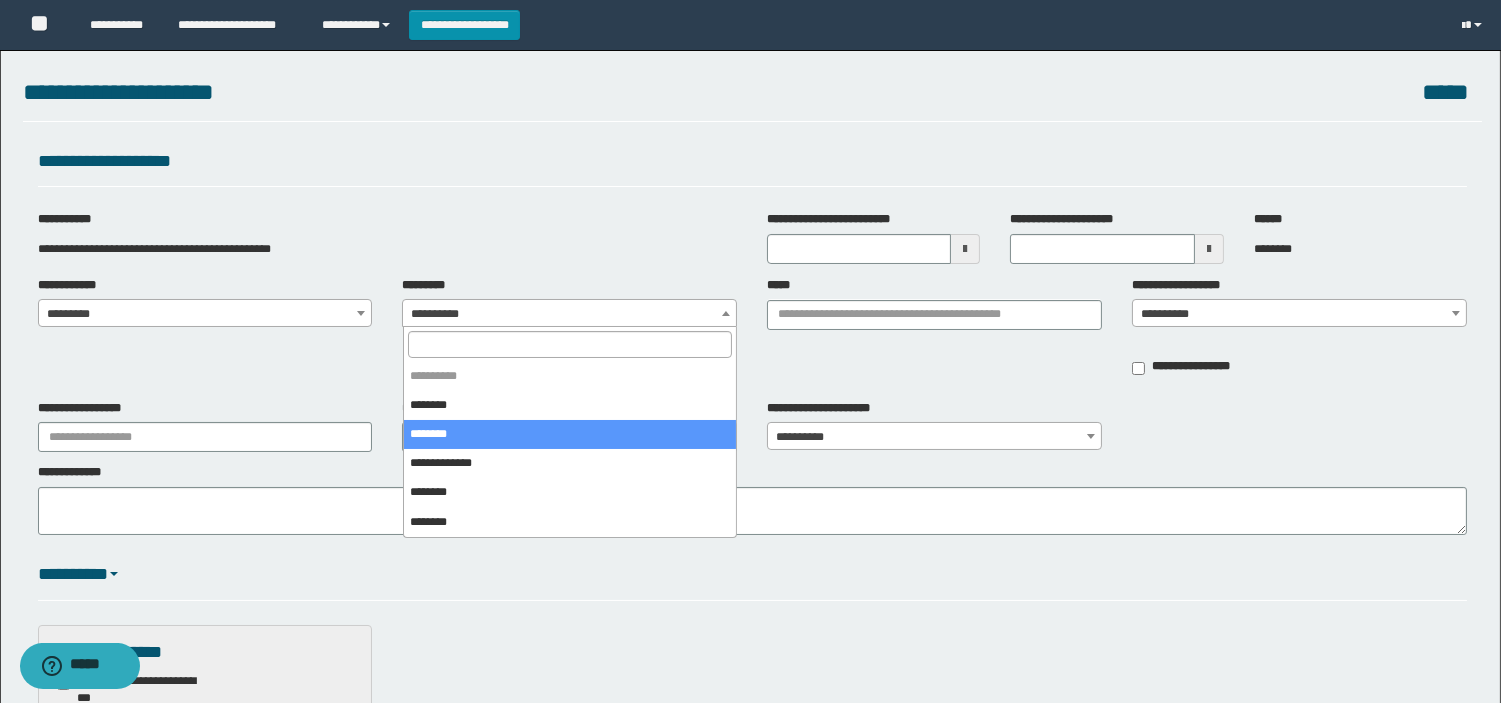 select on "*" 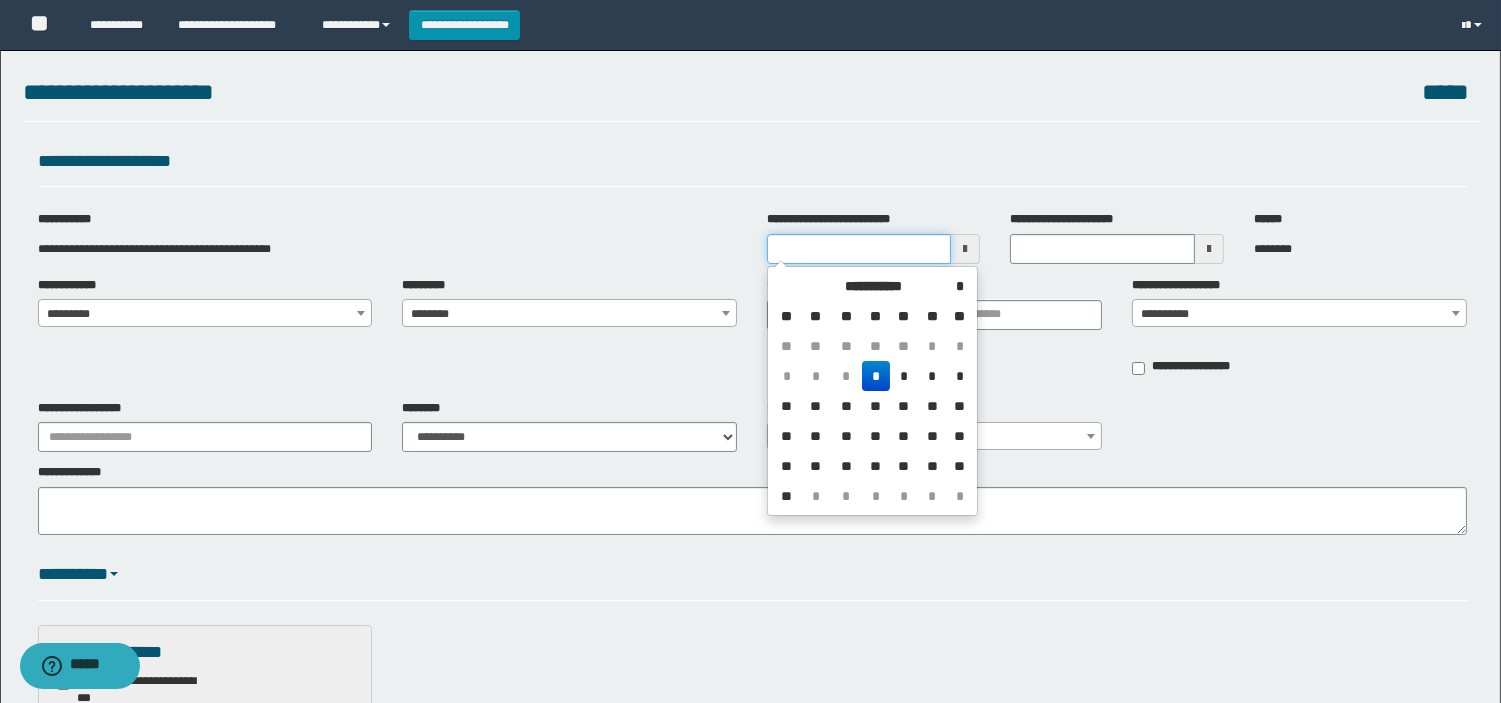 click on "**********" at bounding box center (859, 249) 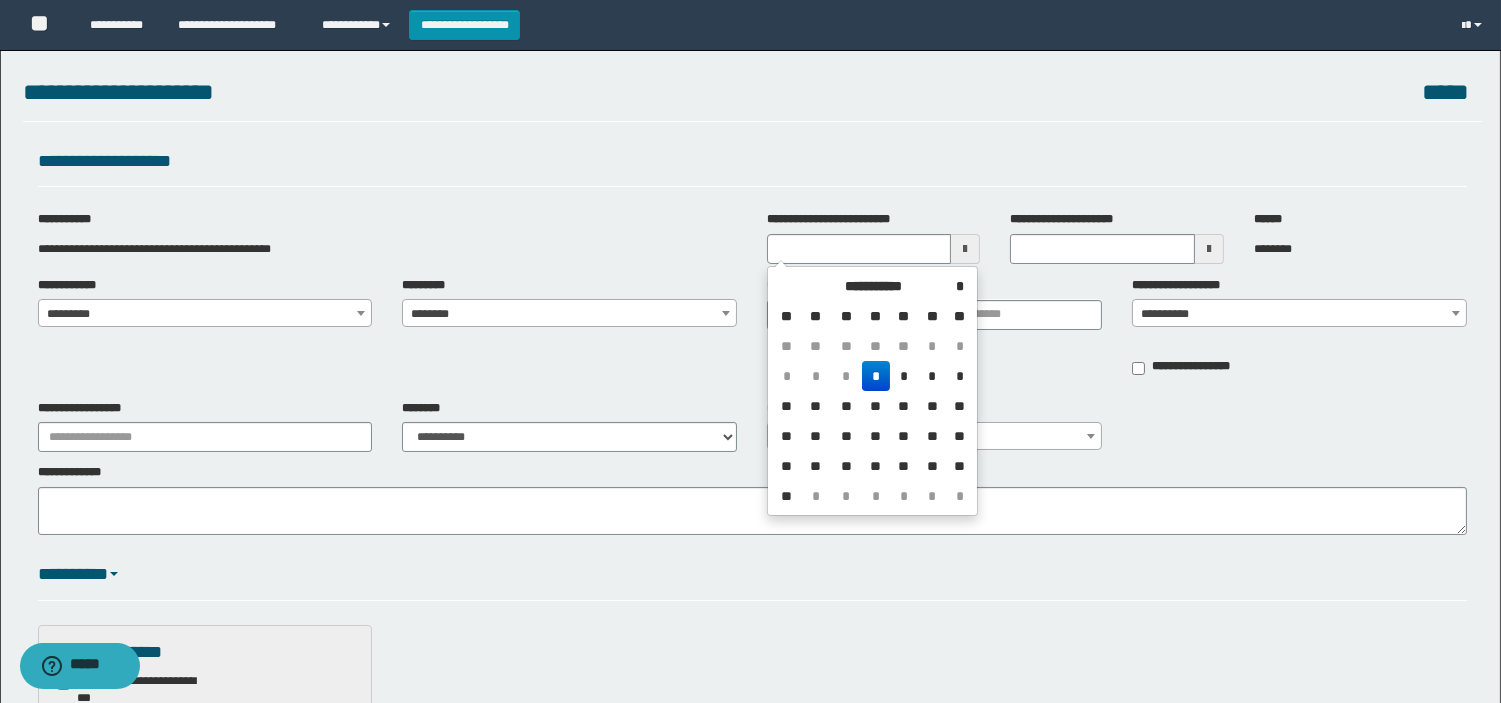 click on "*" at bounding box center (876, 376) 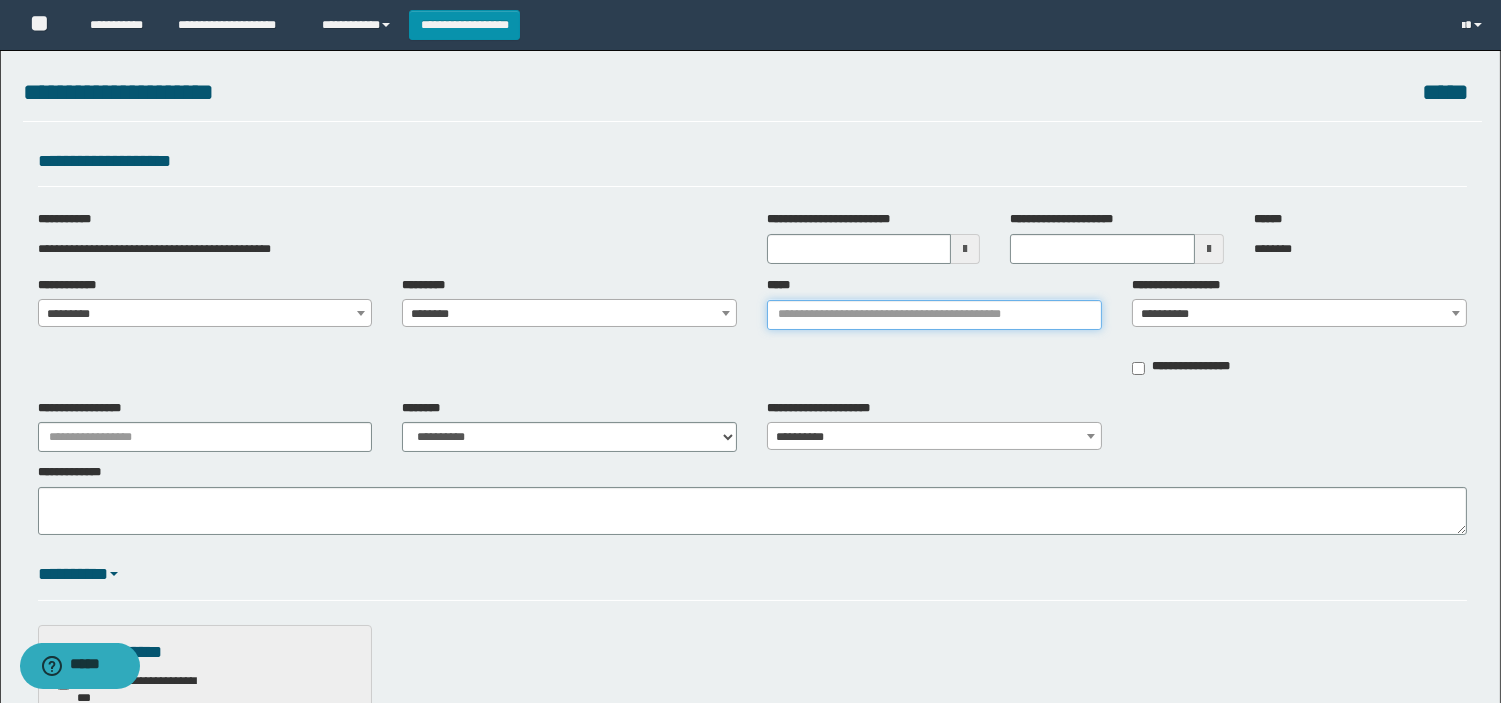click on "*****" at bounding box center (934, 315) 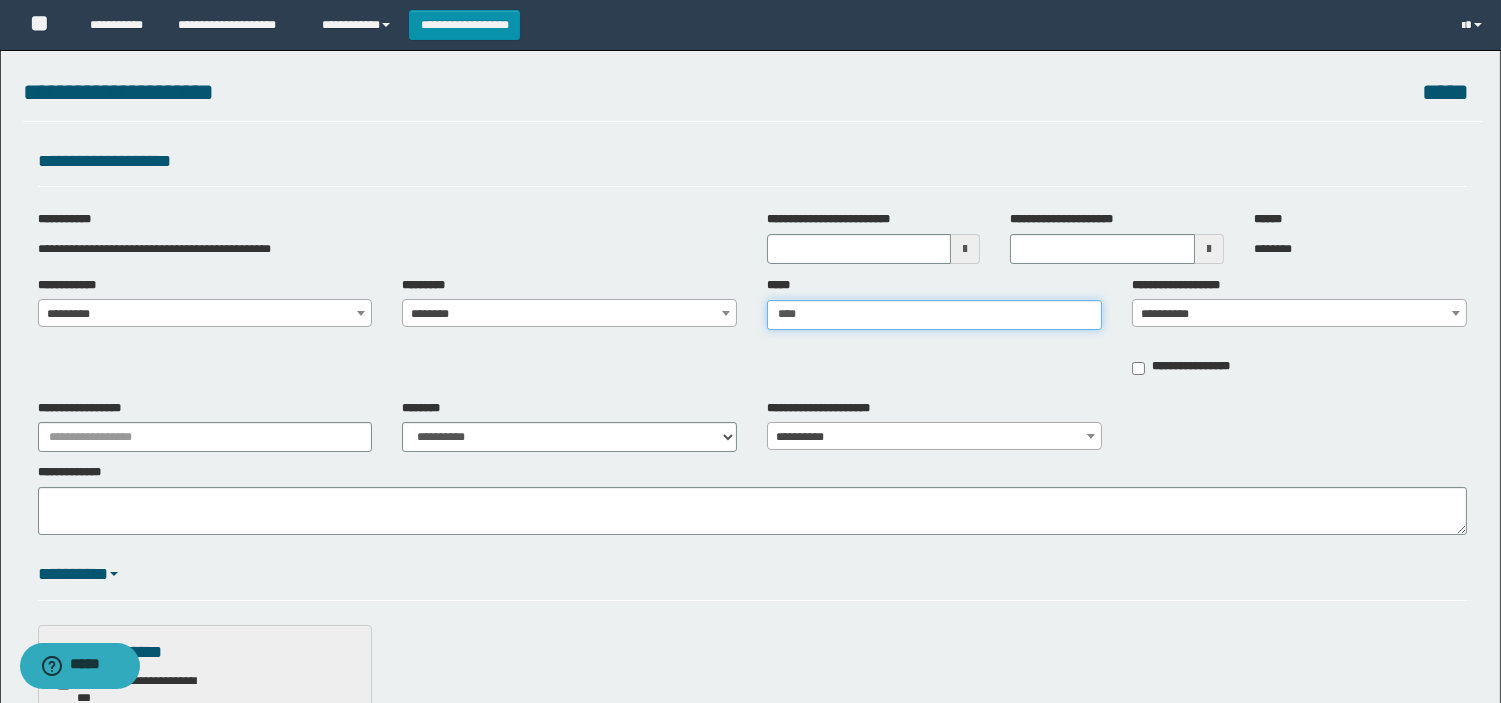type on "*****" 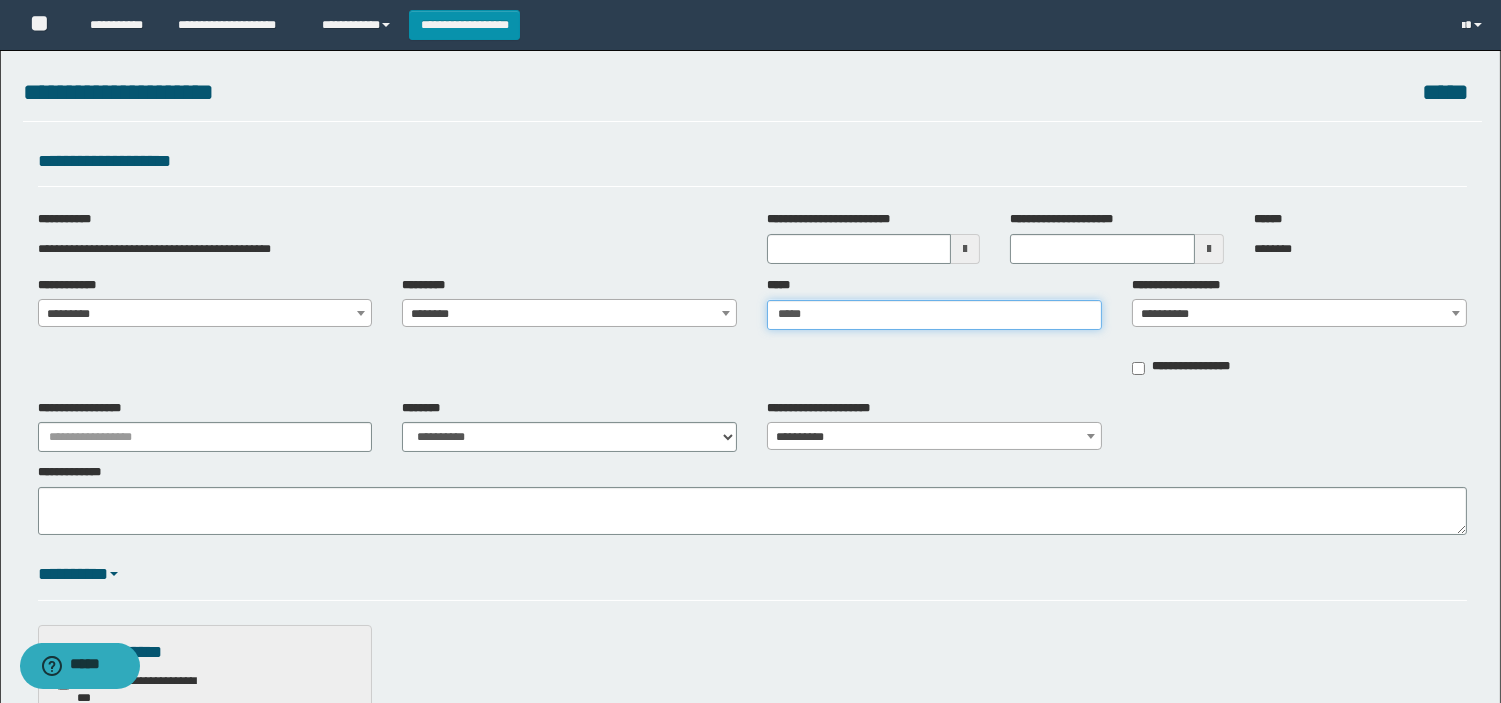 type on "*****" 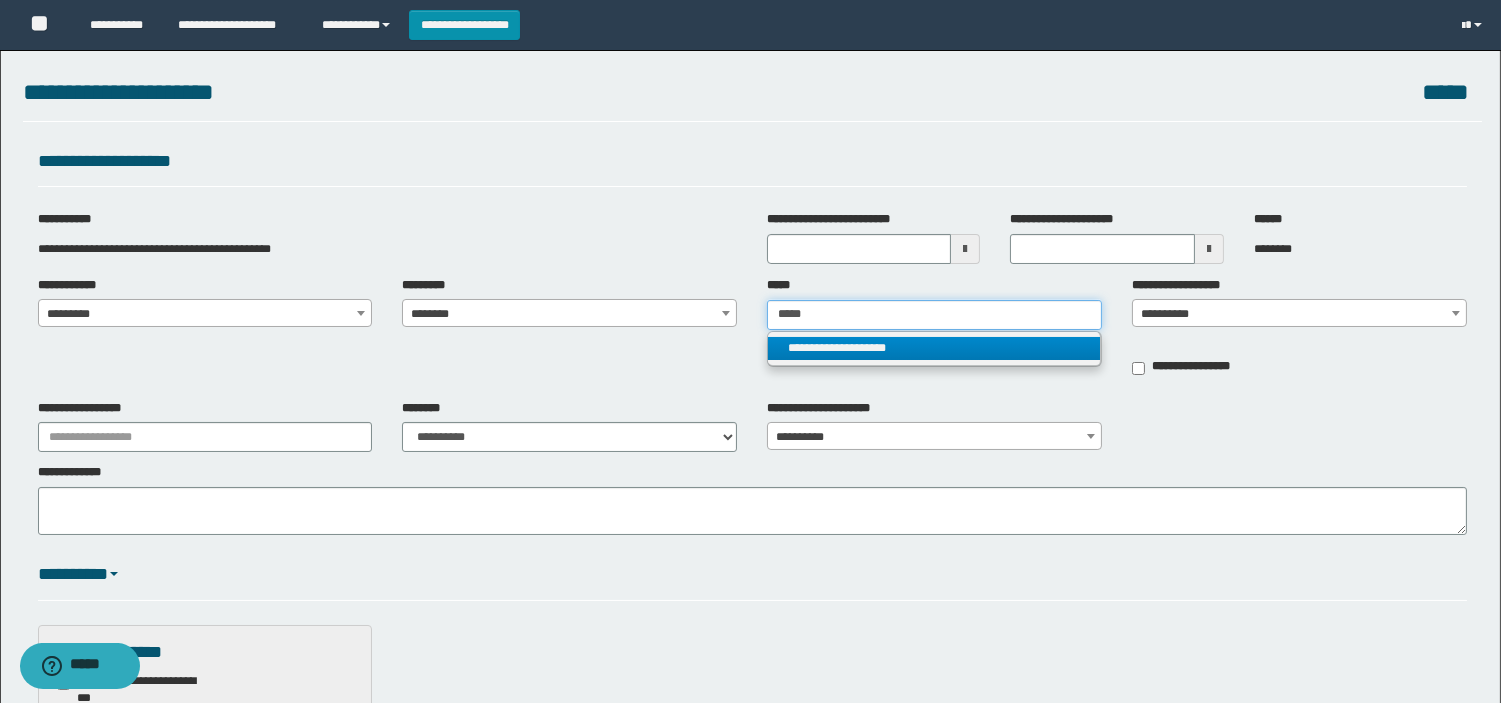 type on "*****" 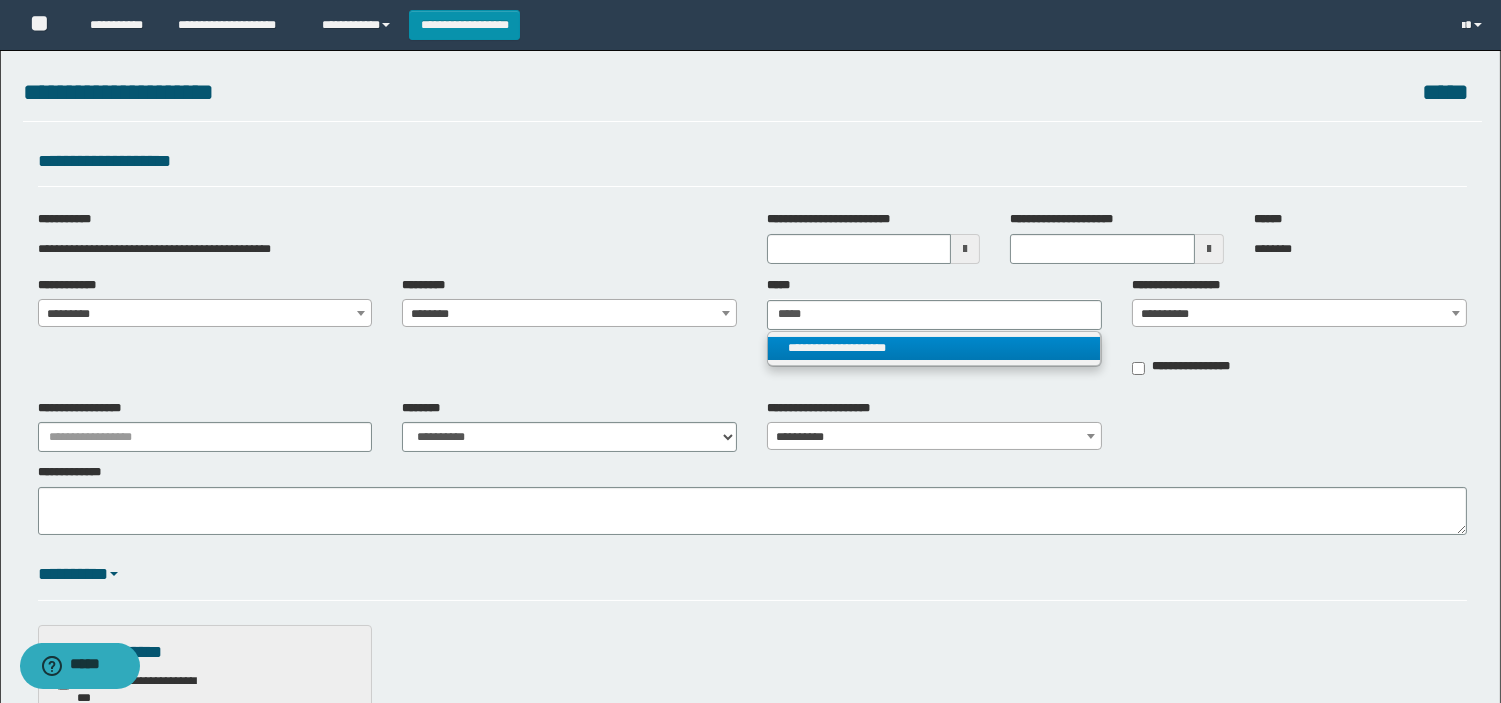 type 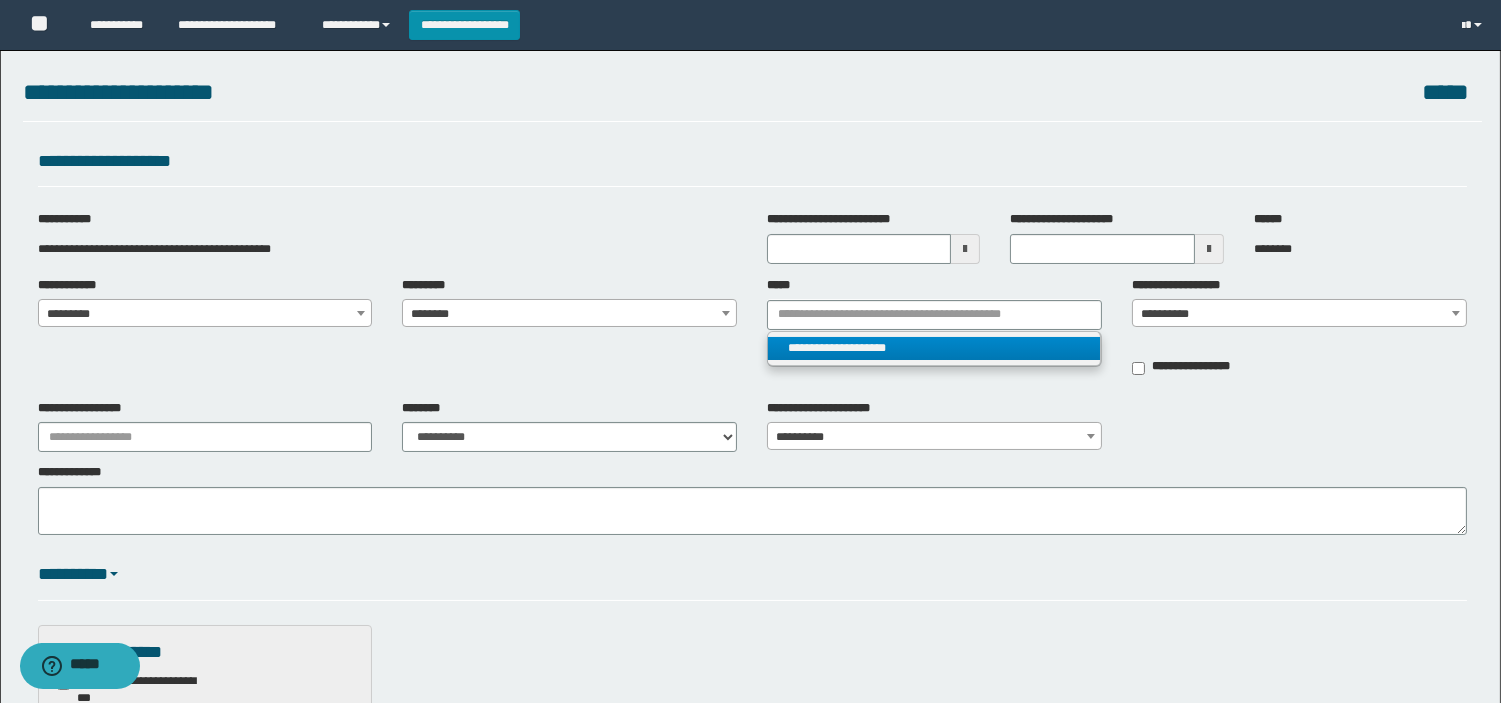 click on "**********" at bounding box center (934, 348) 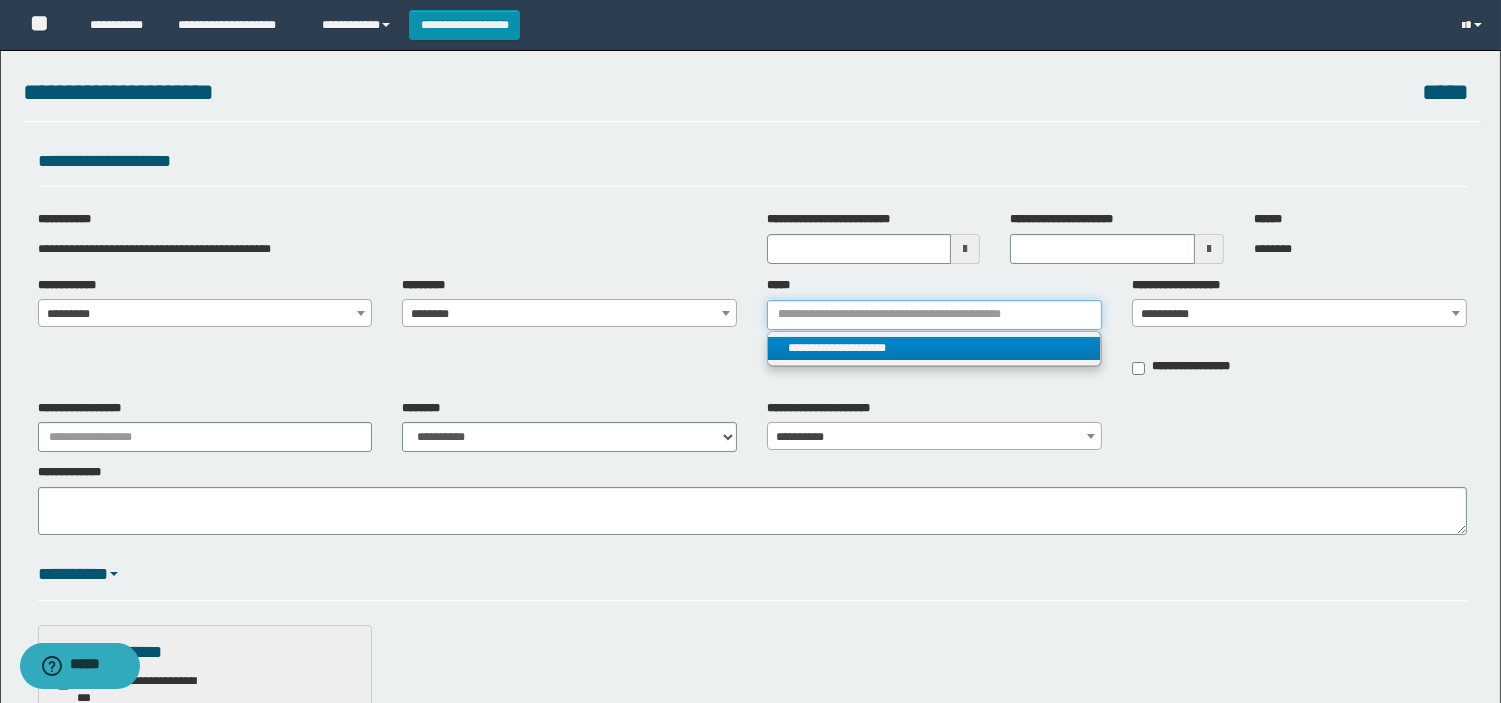 type 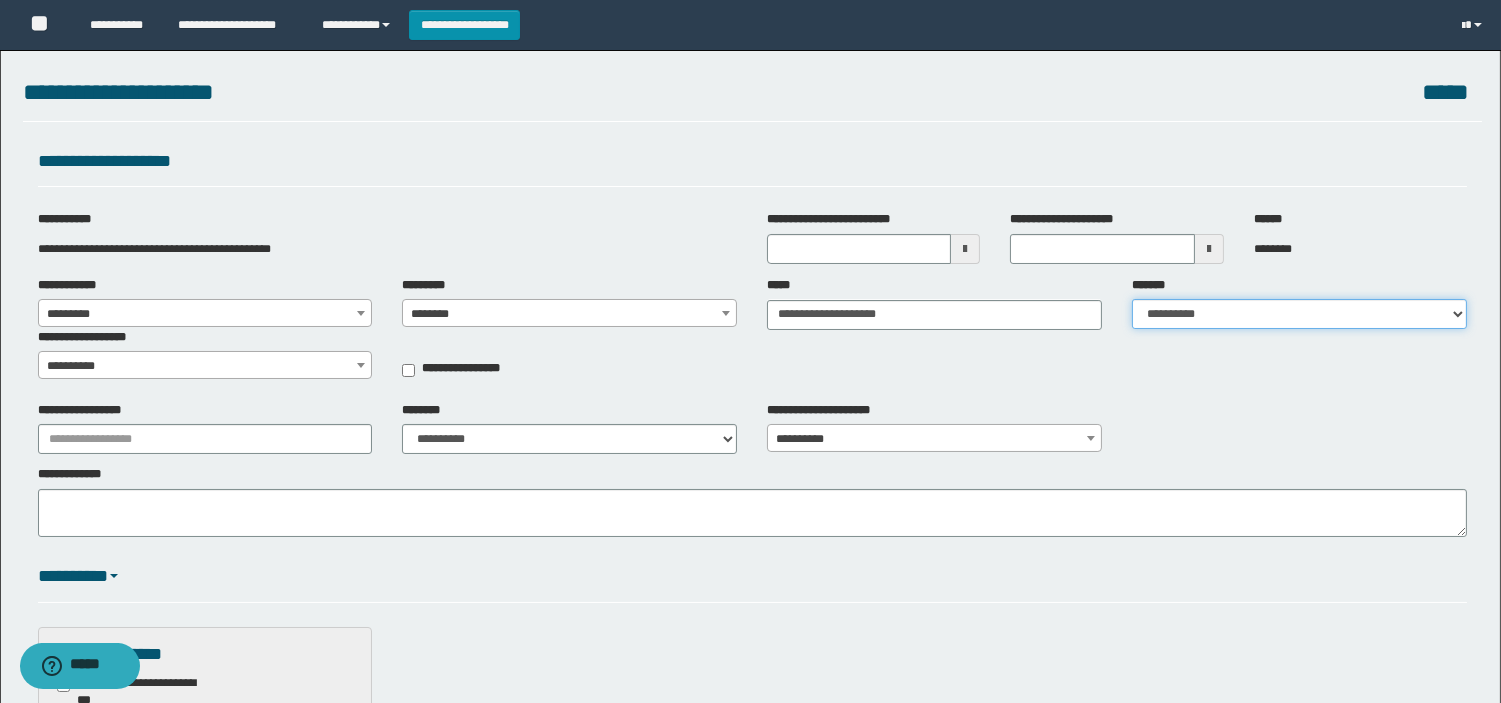 click on "**********" at bounding box center [1299, 314] 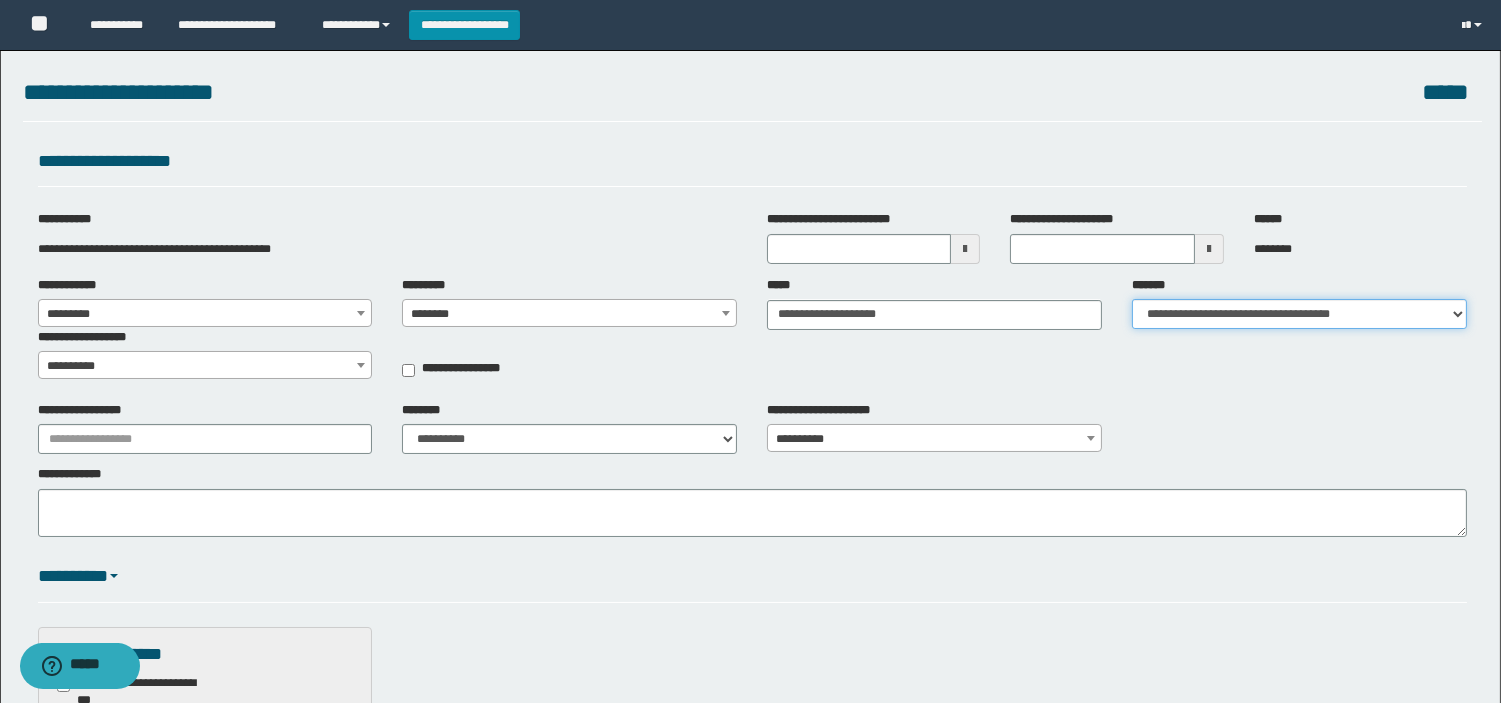 click on "**********" at bounding box center [1299, 314] 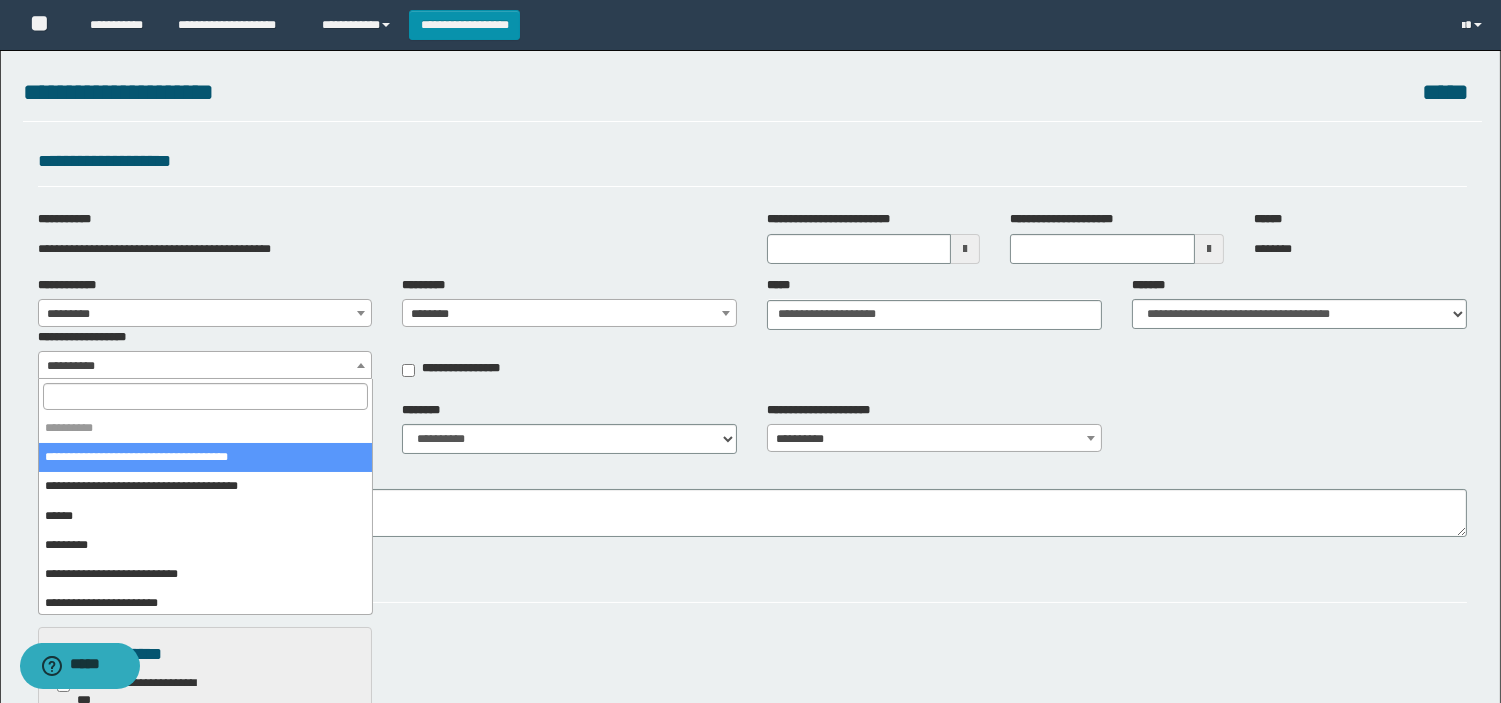 click on "**********" at bounding box center (205, 366) 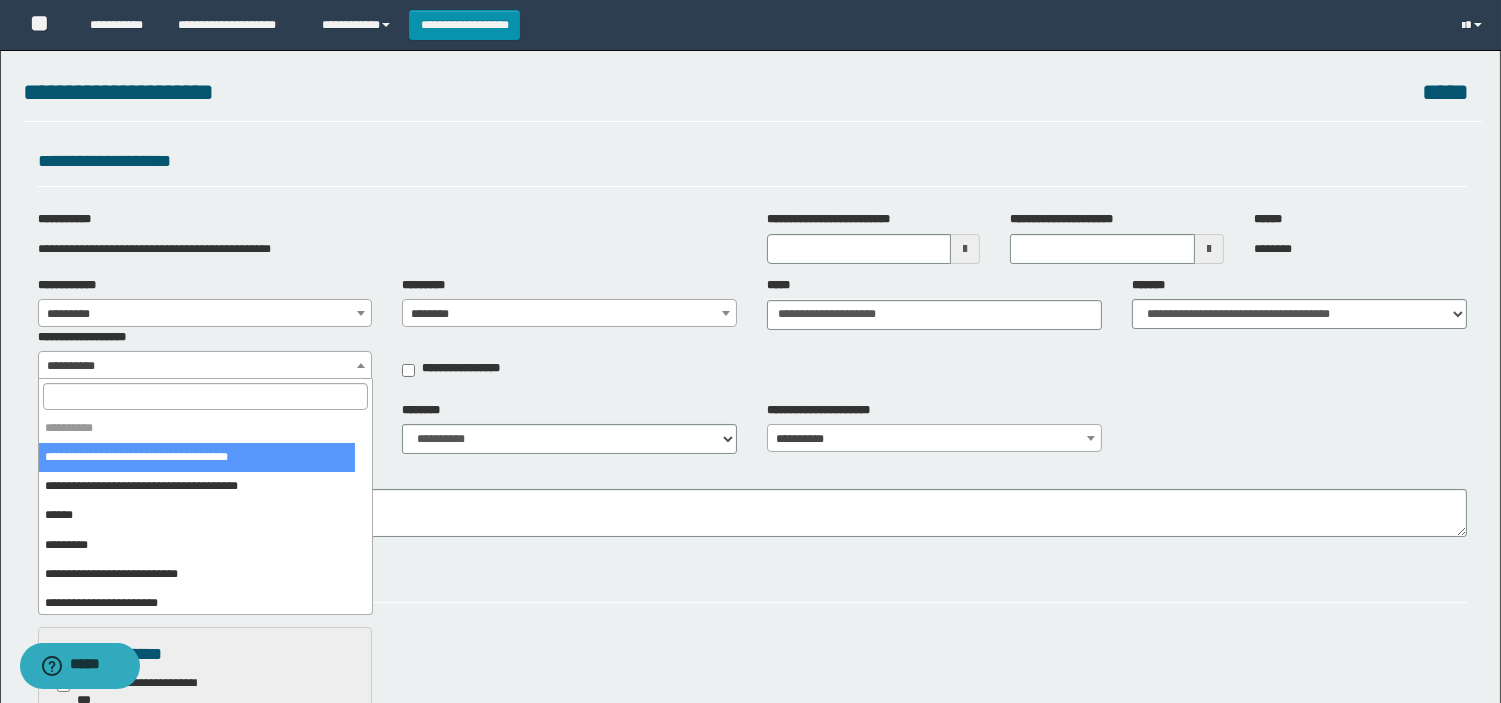 select on "***" 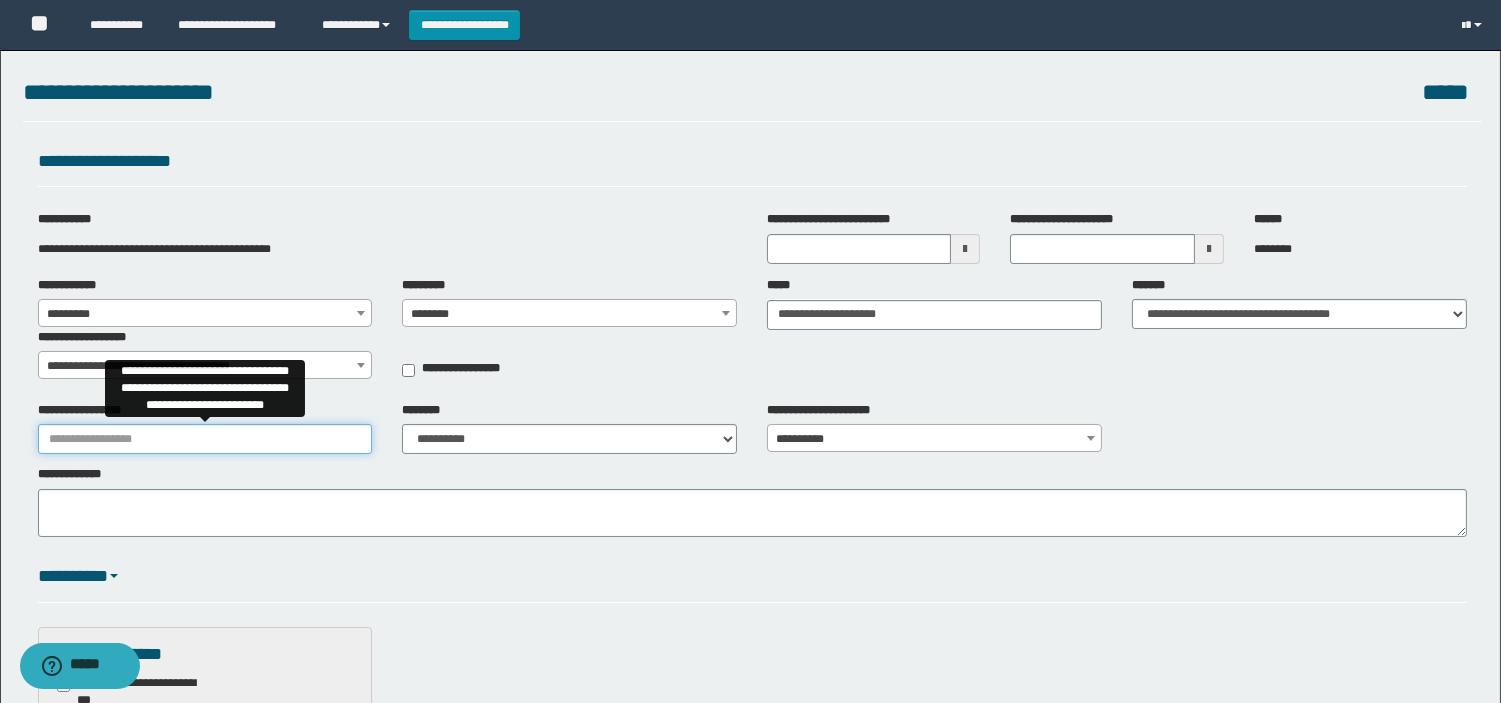 click on "**********" at bounding box center [205, 439] 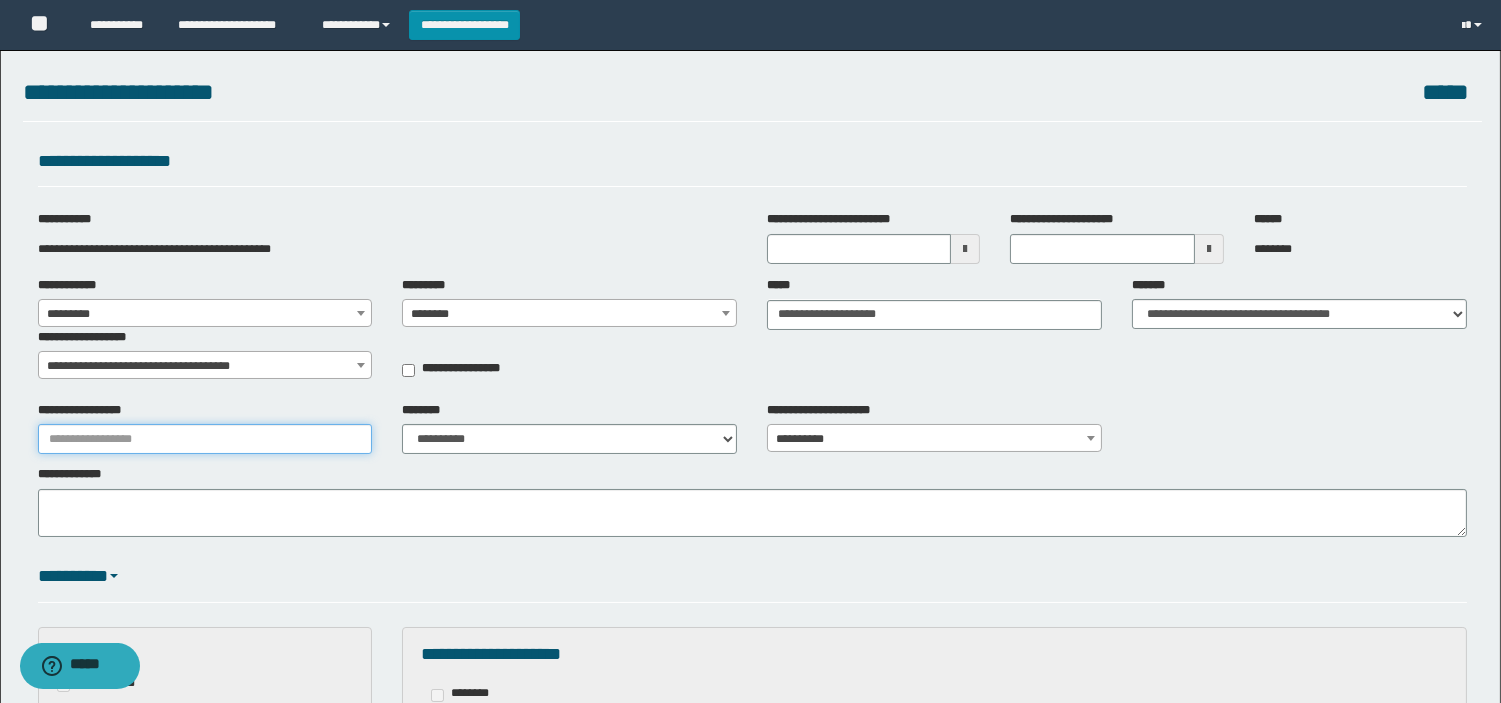 type on "**********" 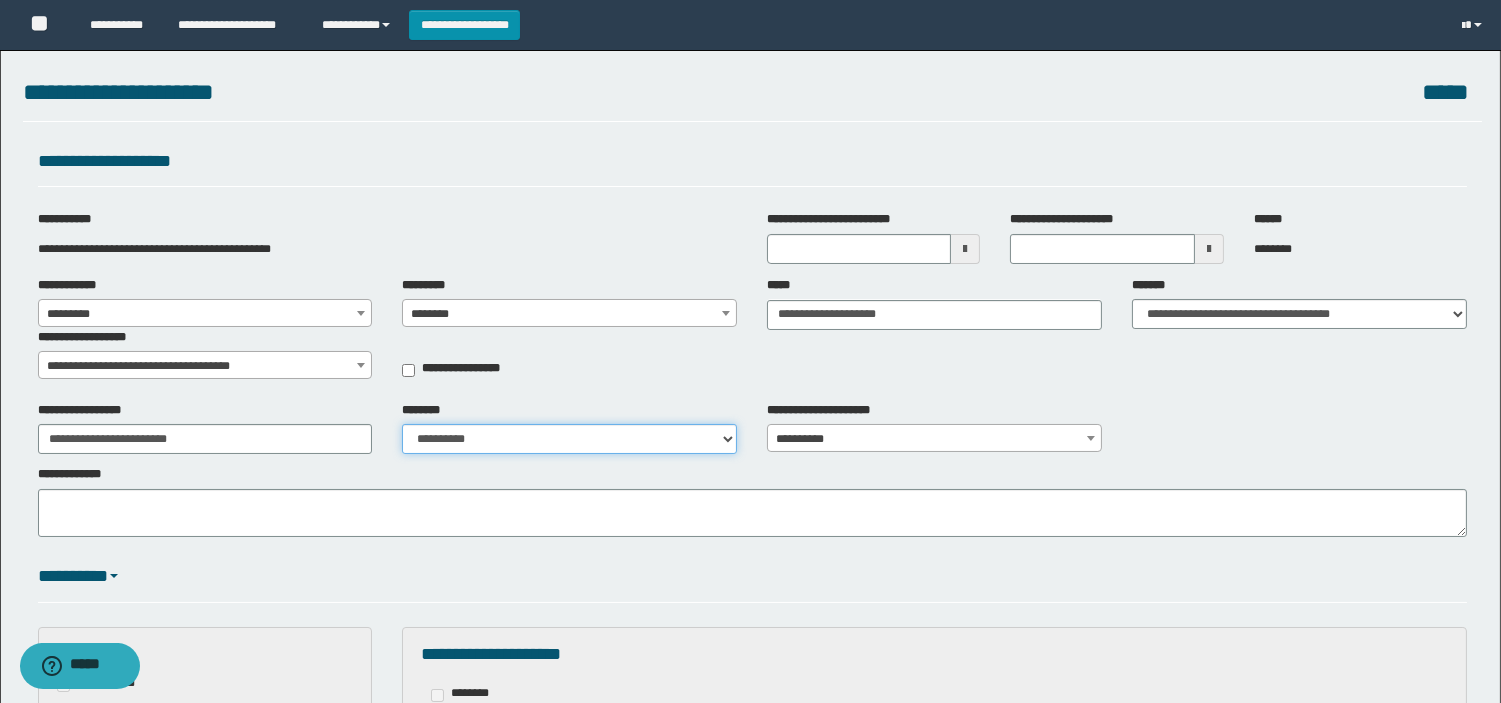 click on "**********" at bounding box center (569, 439) 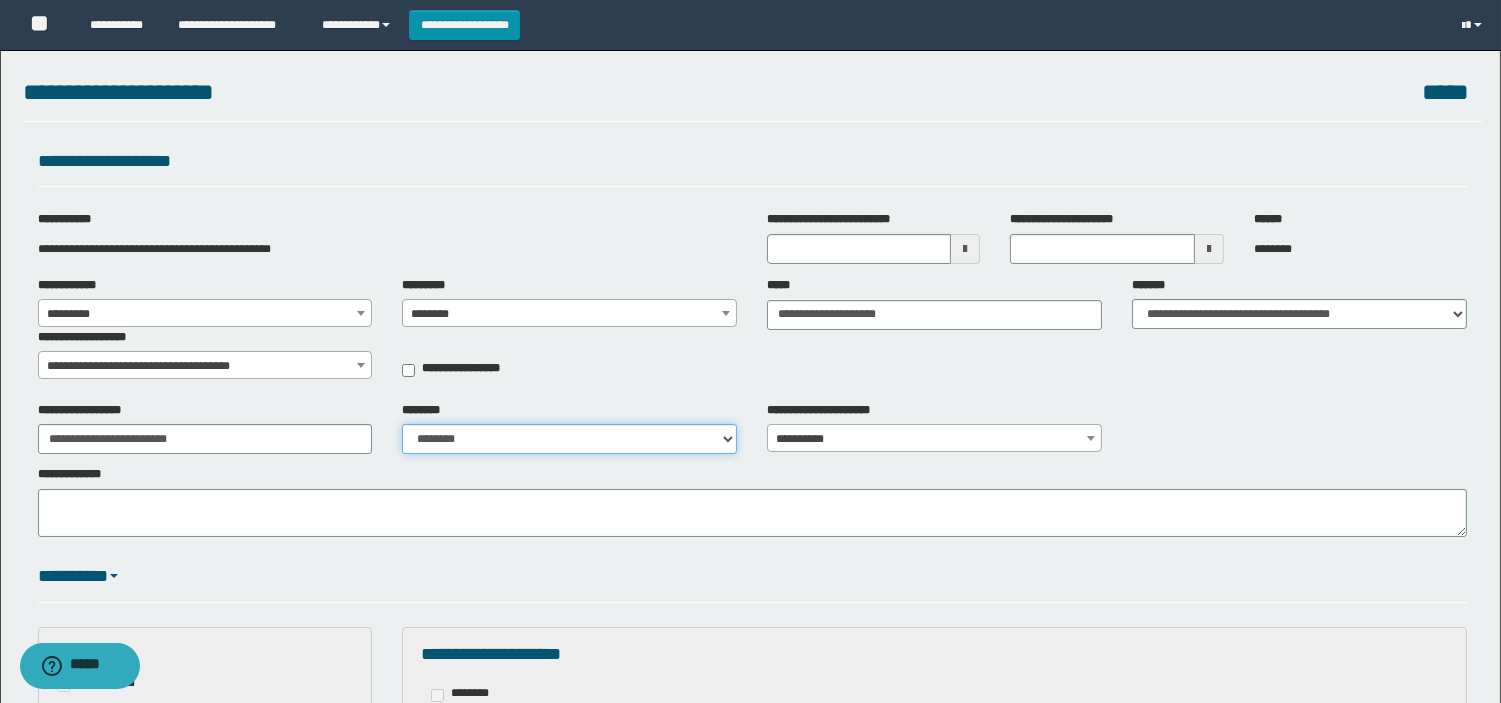 click on "**********" at bounding box center (569, 439) 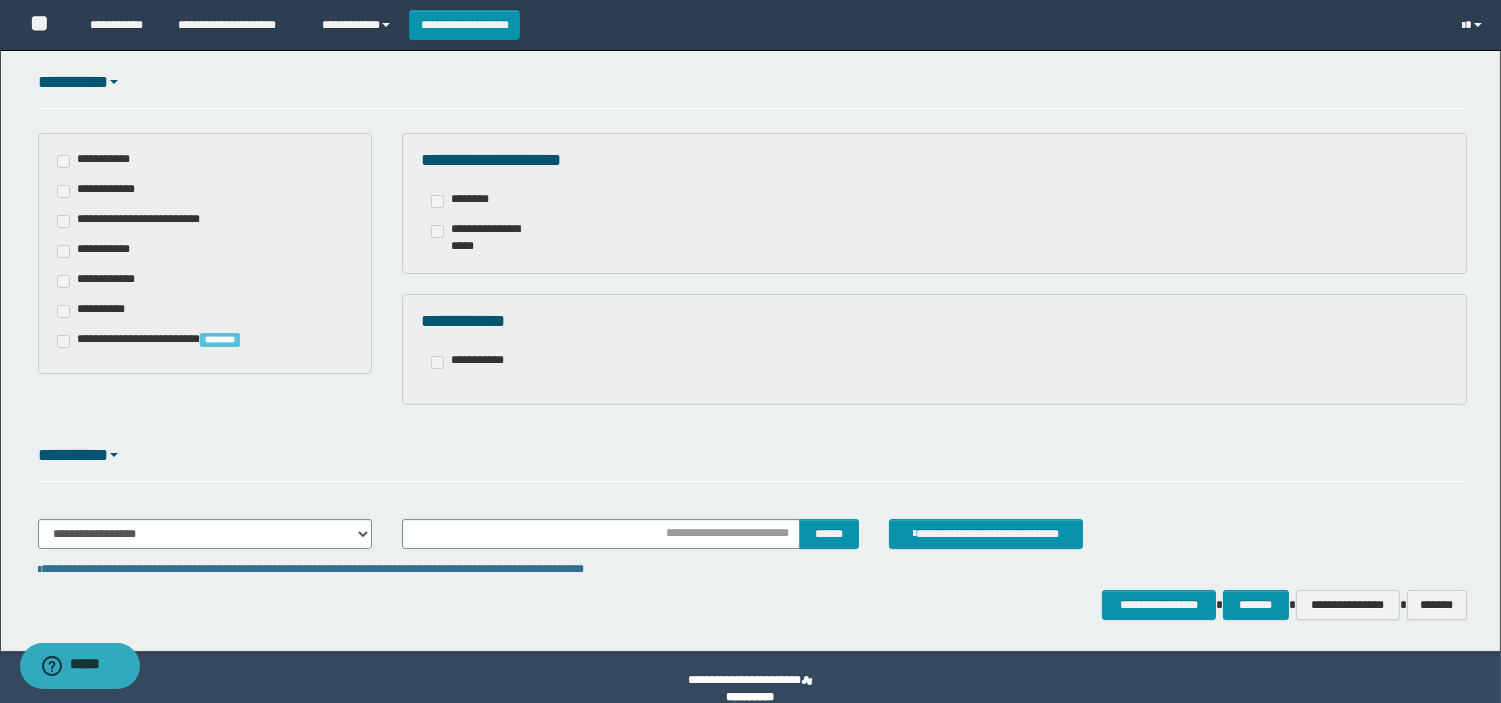 scroll, scrollTop: 516, scrollLeft: 0, axis: vertical 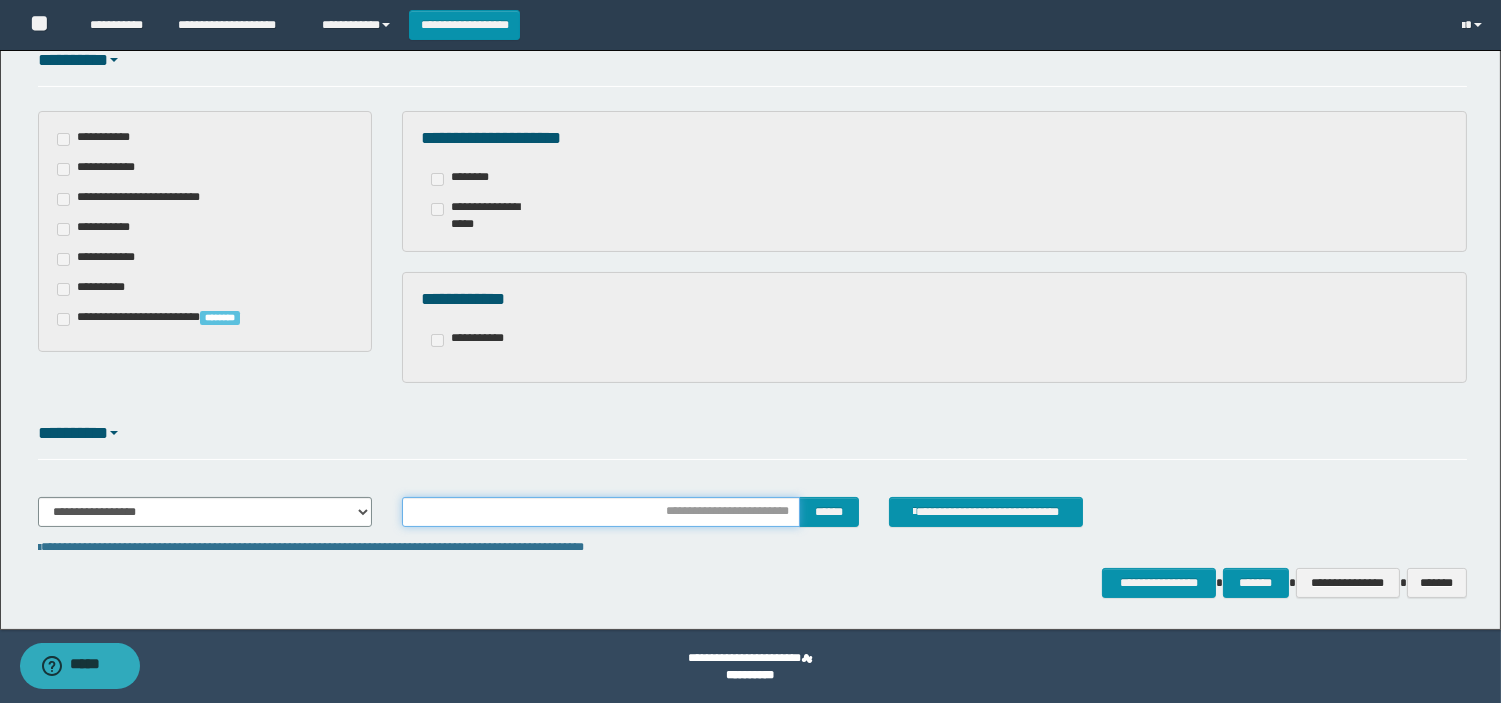 click at bounding box center (601, 512) 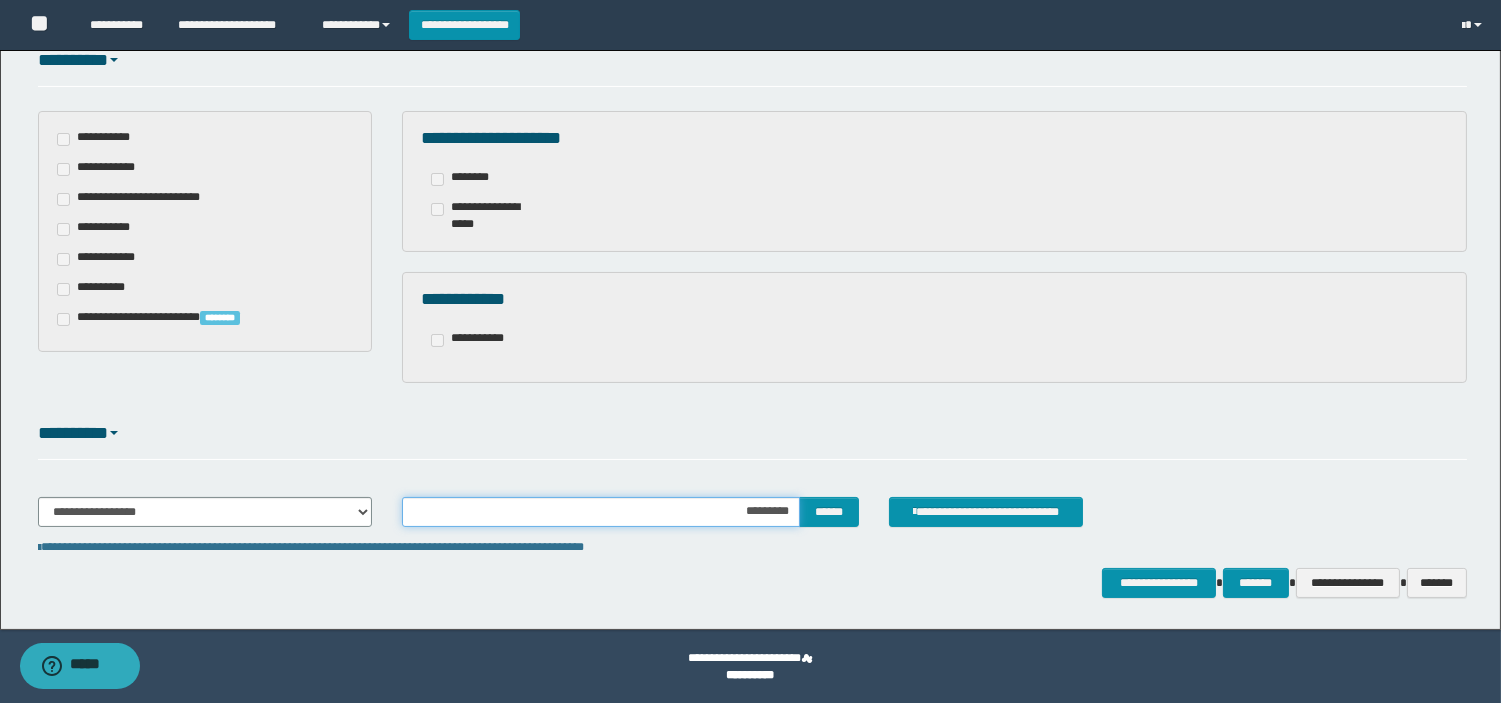 type on "**********" 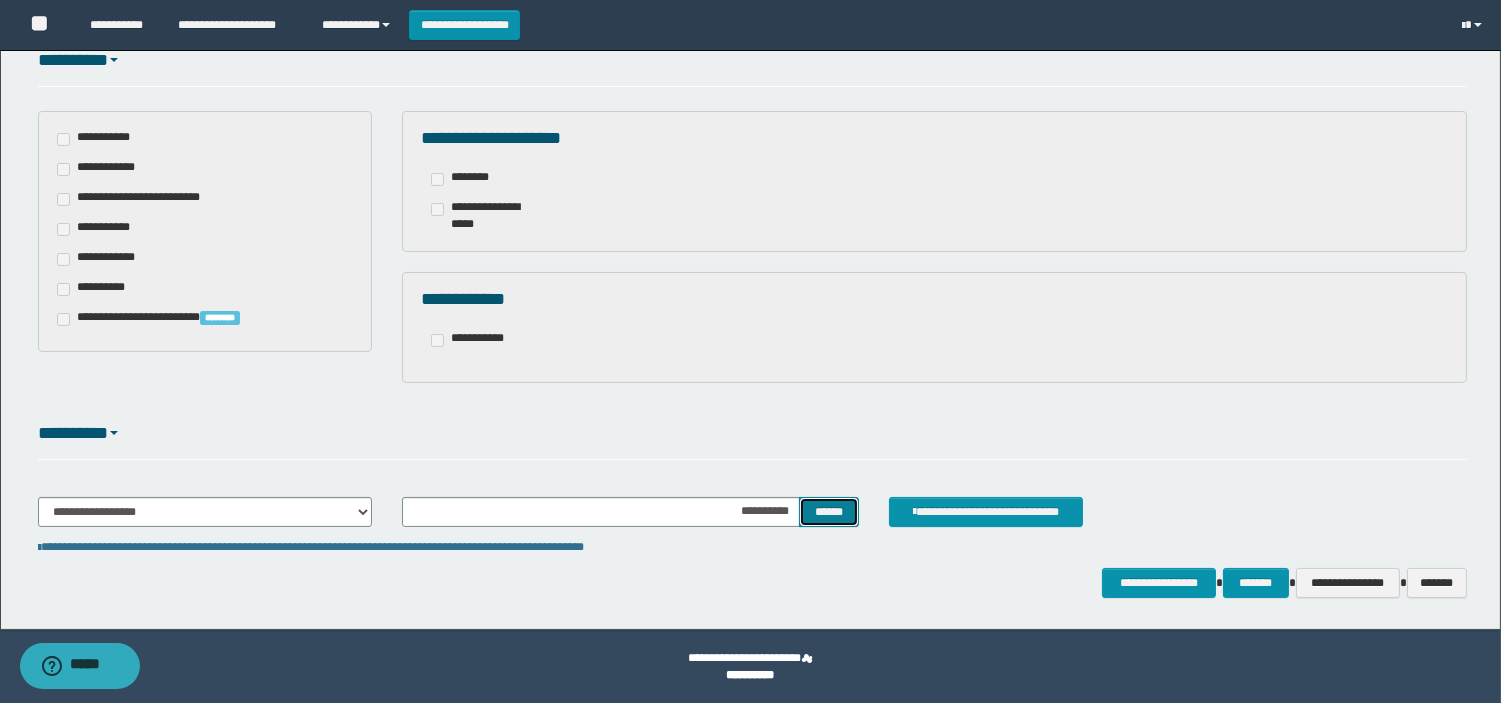 click on "******" at bounding box center [829, 512] 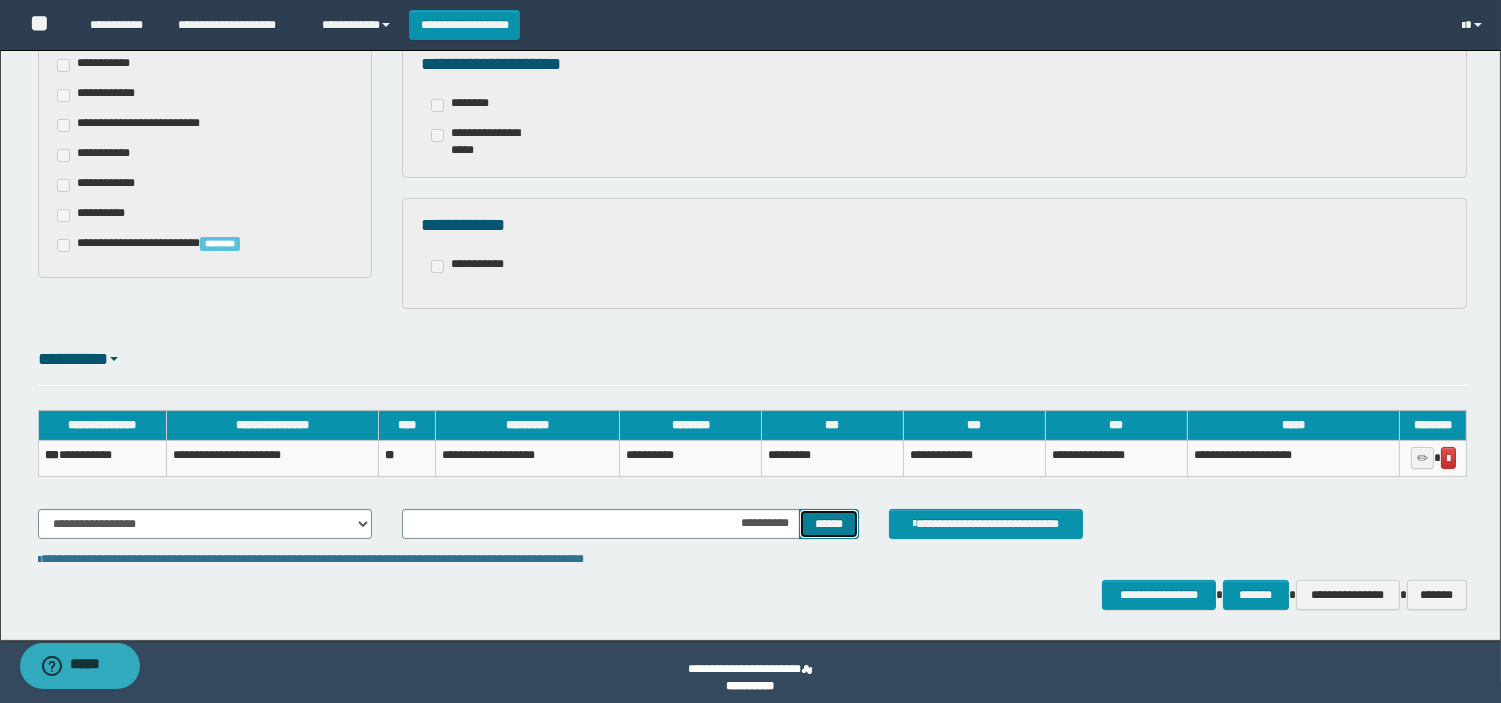 scroll, scrollTop: 591, scrollLeft: 0, axis: vertical 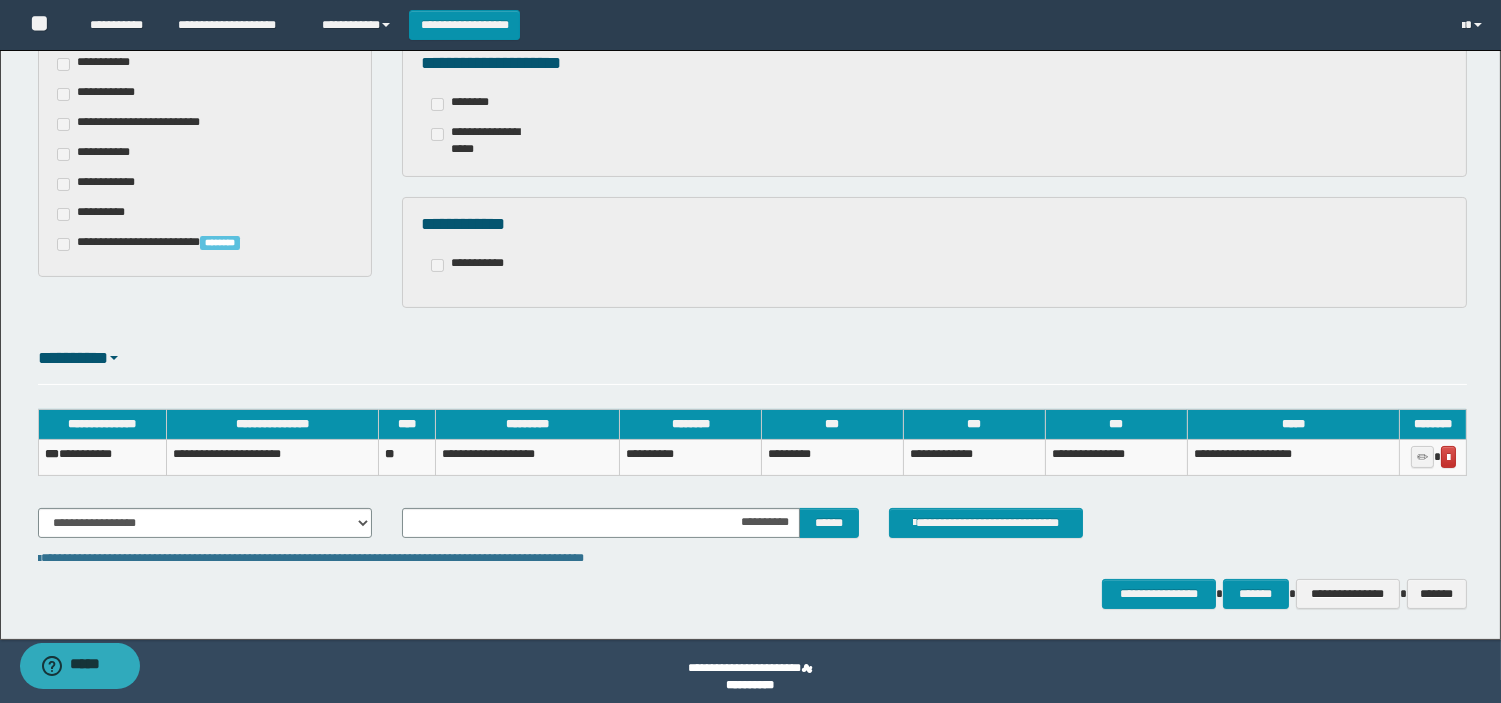click on "**********" at bounding box center [102, 457] 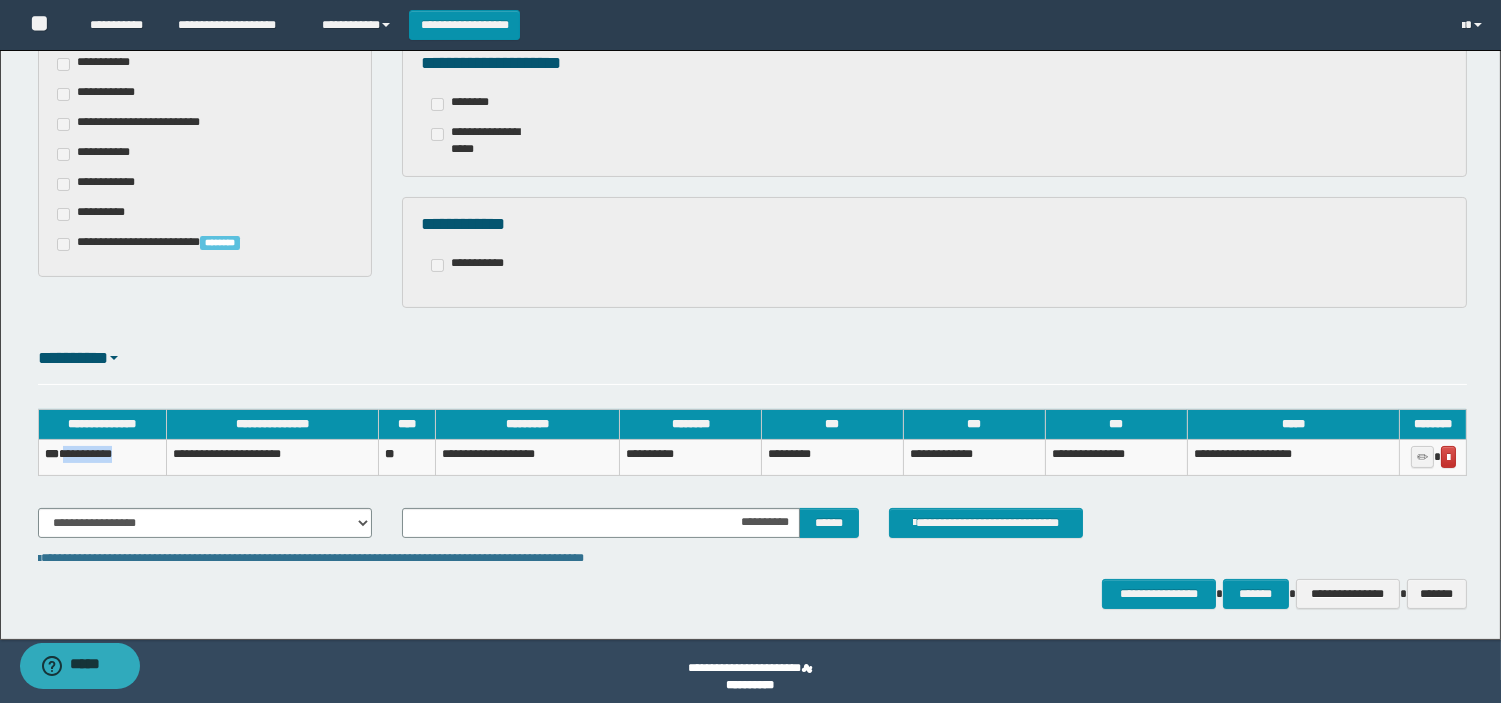 click on "**********" at bounding box center [102, 457] 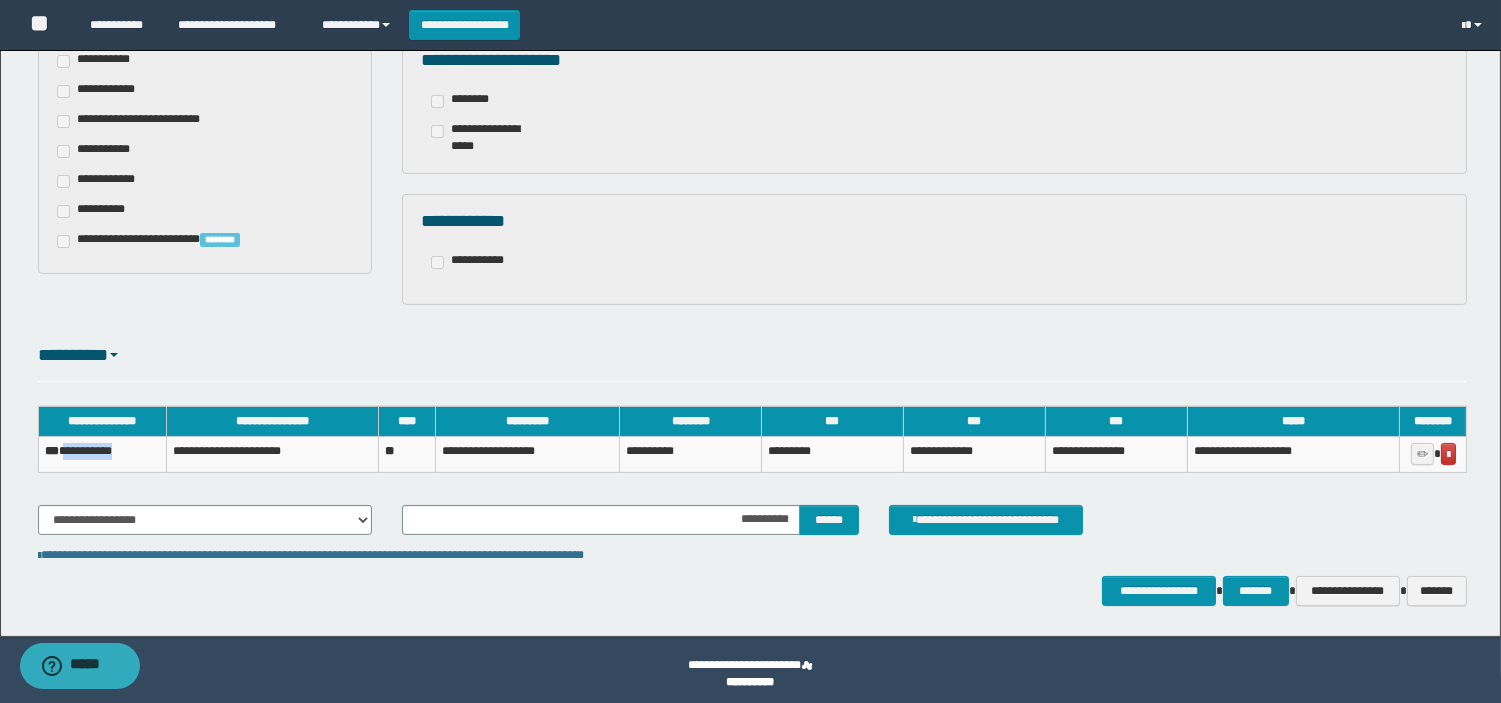 scroll, scrollTop: 602, scrollLeft: 0, axis: vertical 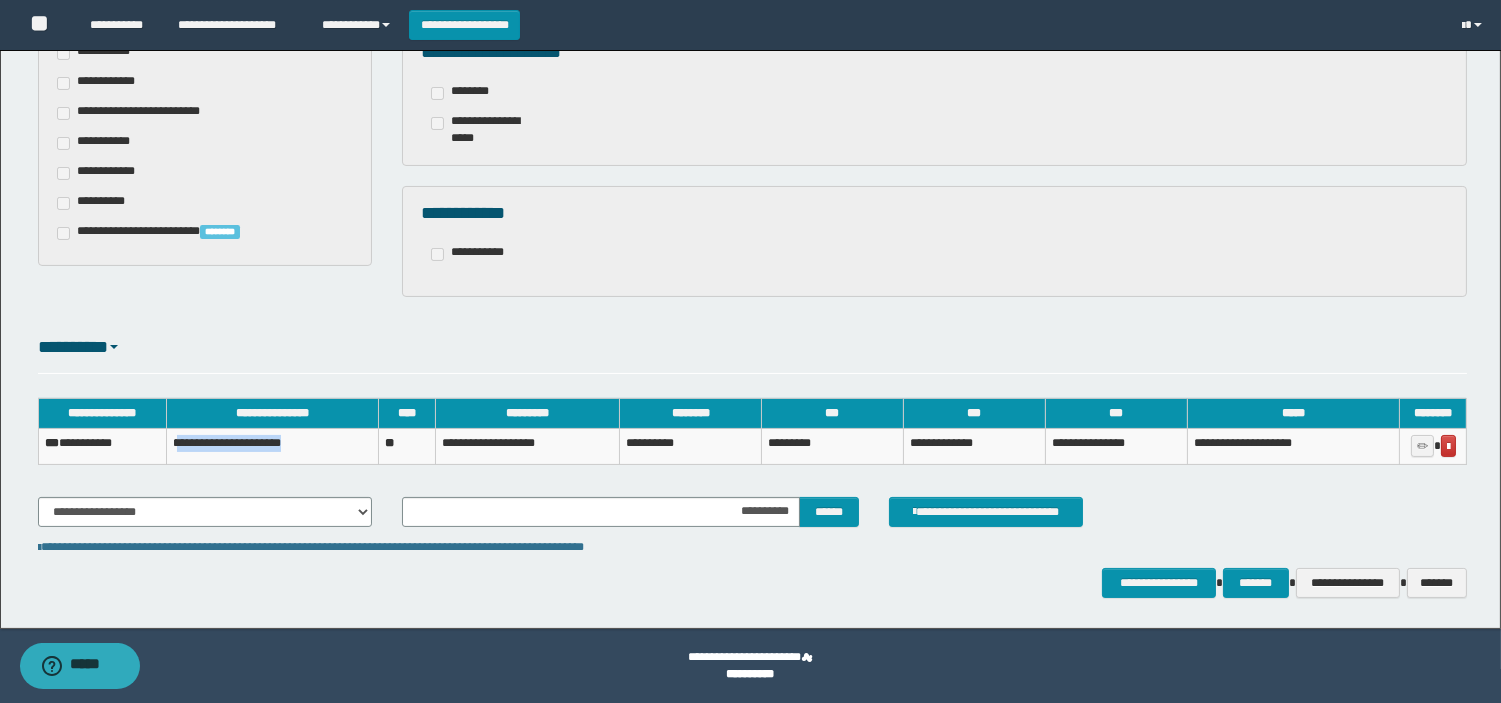 drag, startPoint x: 176, startPoint y: 440, endPoint x: 323, endPoint y: 433, distance: 147.16656 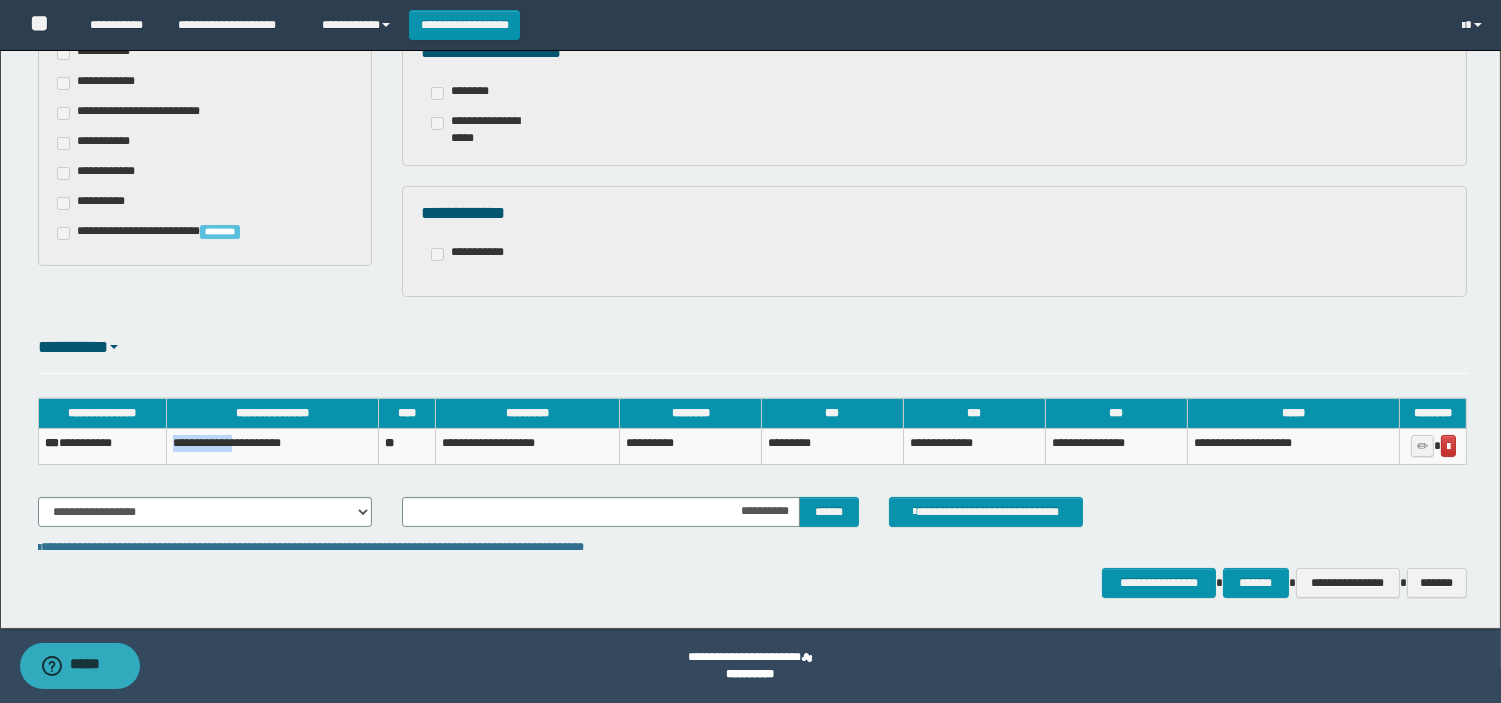 drag, startPoint x: 175, startPoint y: 440, endPoint x: 278, endPoint y: 440, distance: 103 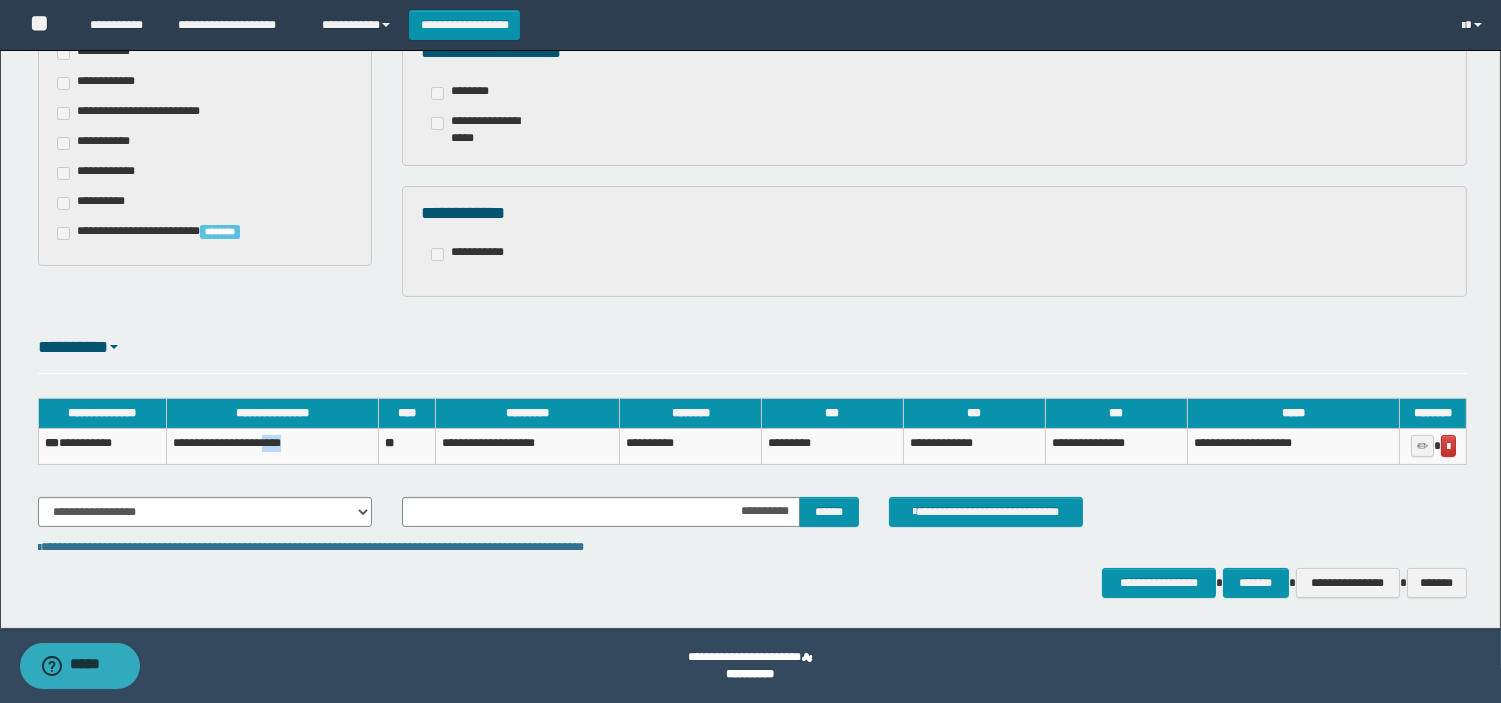 drag, startPoint x: 278, startPoint y: 440, endPoint x: 302, endPoint y: 445, distance: 24.5153 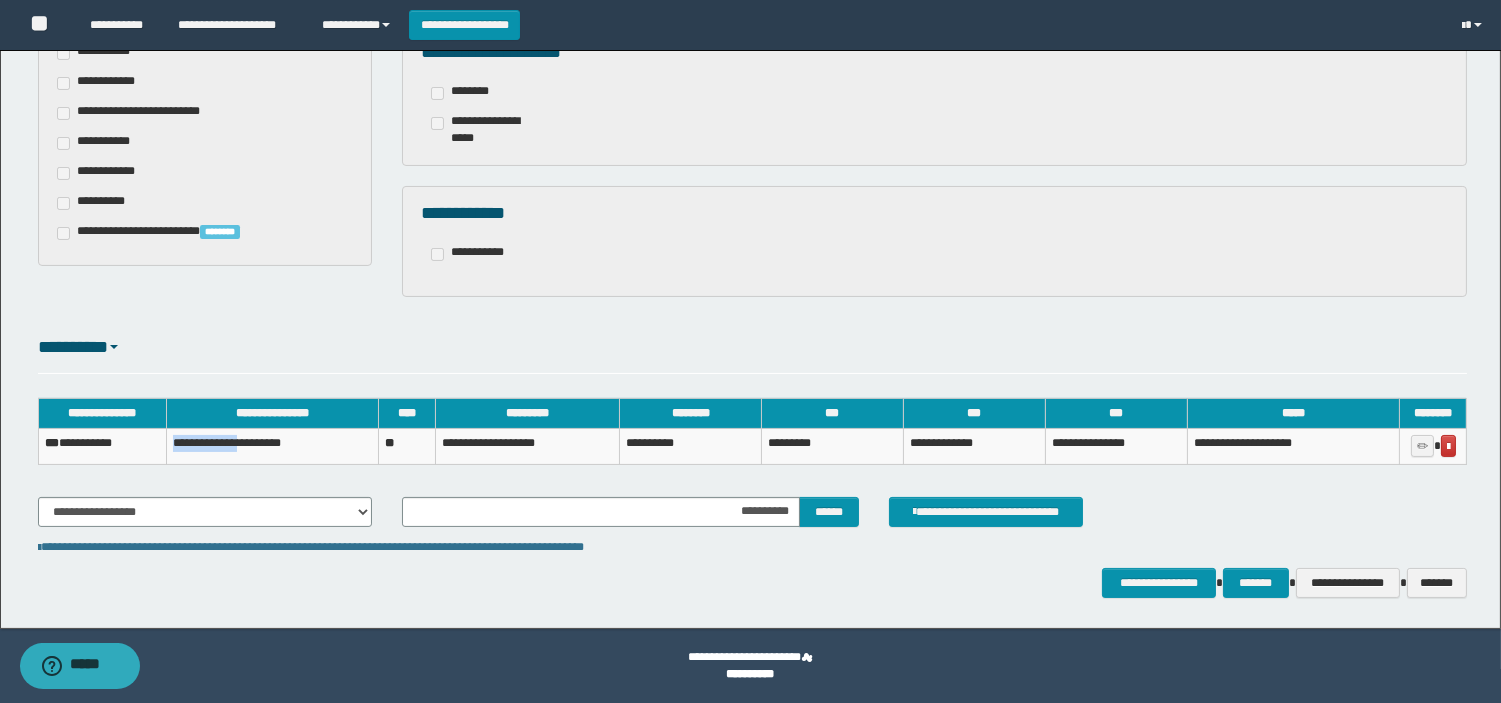 drag, startPoint x: 170, startPoint y: 442, endPoint x: 272, endPoint y: 442, distance: 102 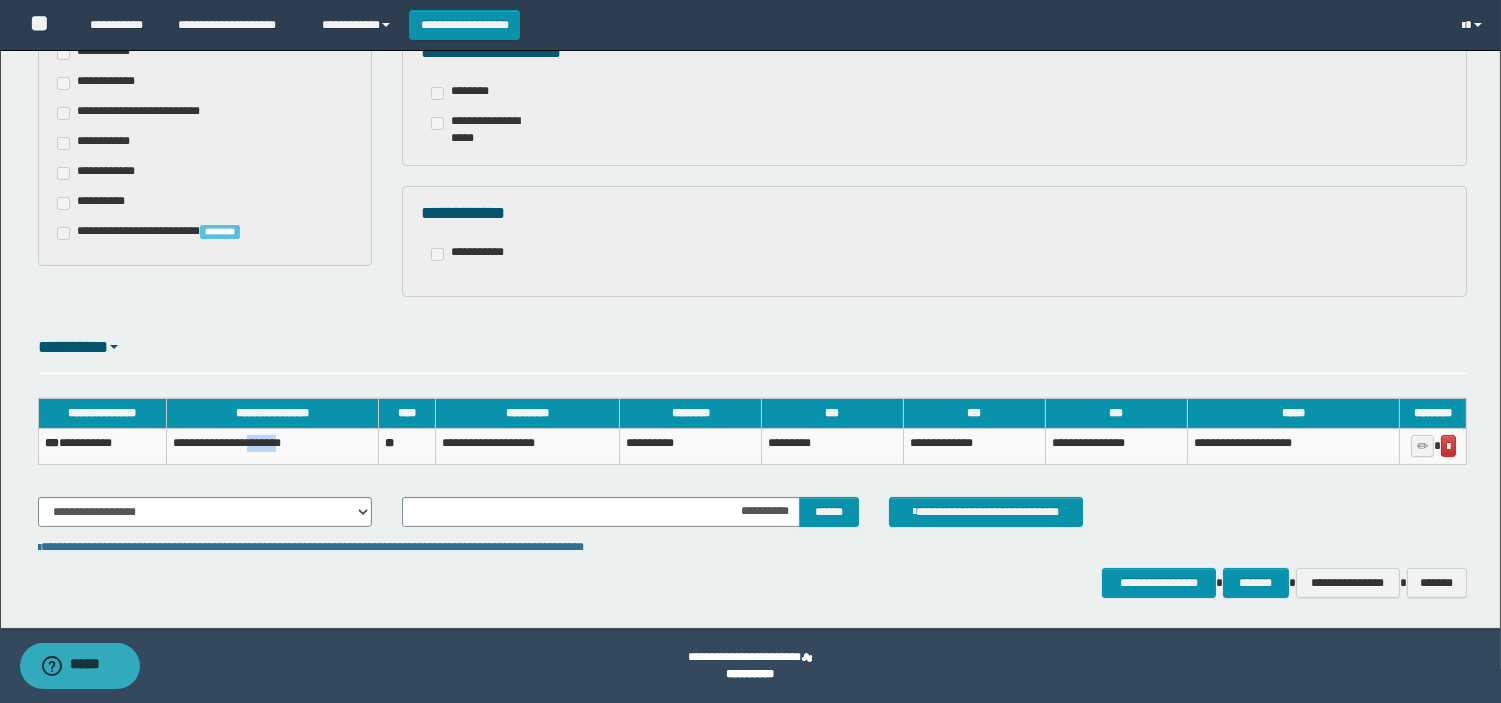 drag, startPoint x: 272, startPoint y: 442, endPoint x: 297, endPoint y: 442, distance: 25 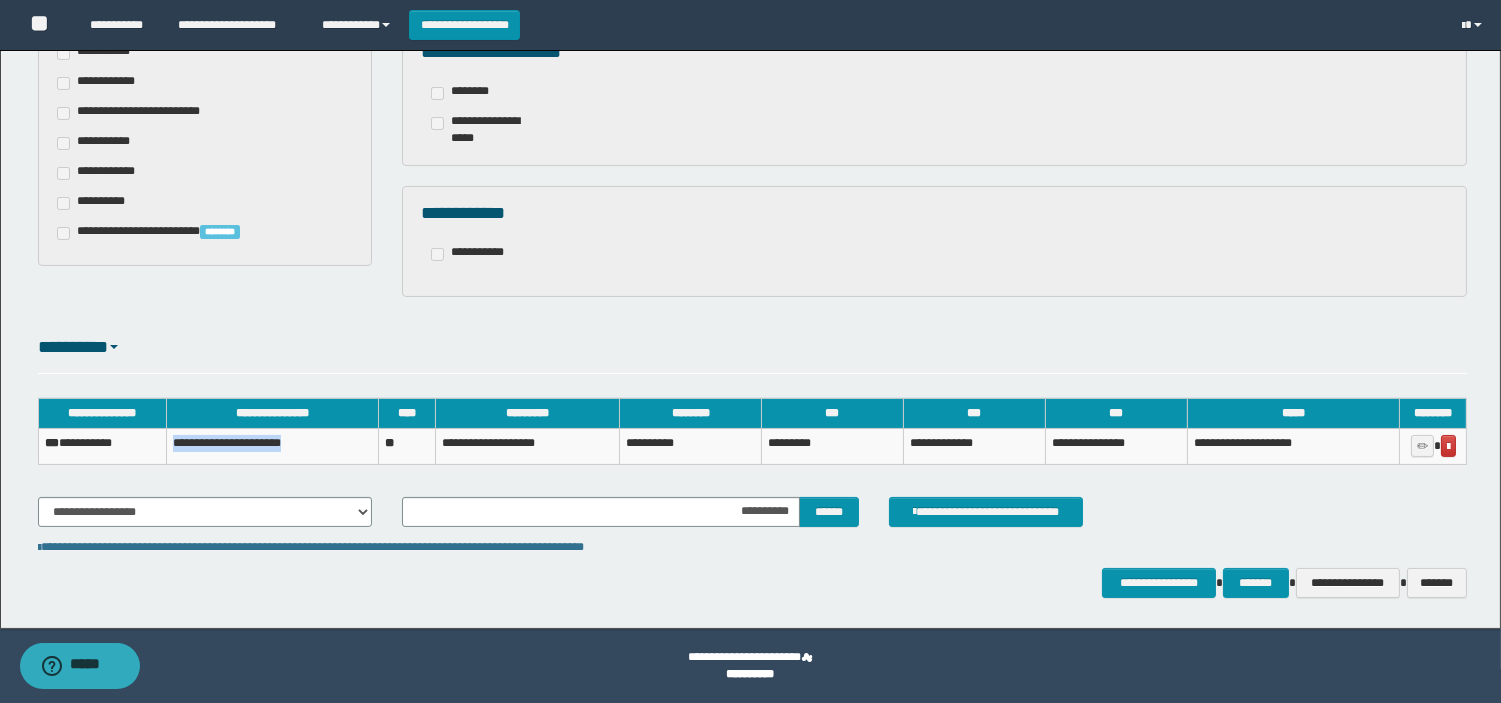 drag, startPoint x: 312, startPoint y: 442, endPoint x: 171, endPoint y: 434, distance: 141.22676 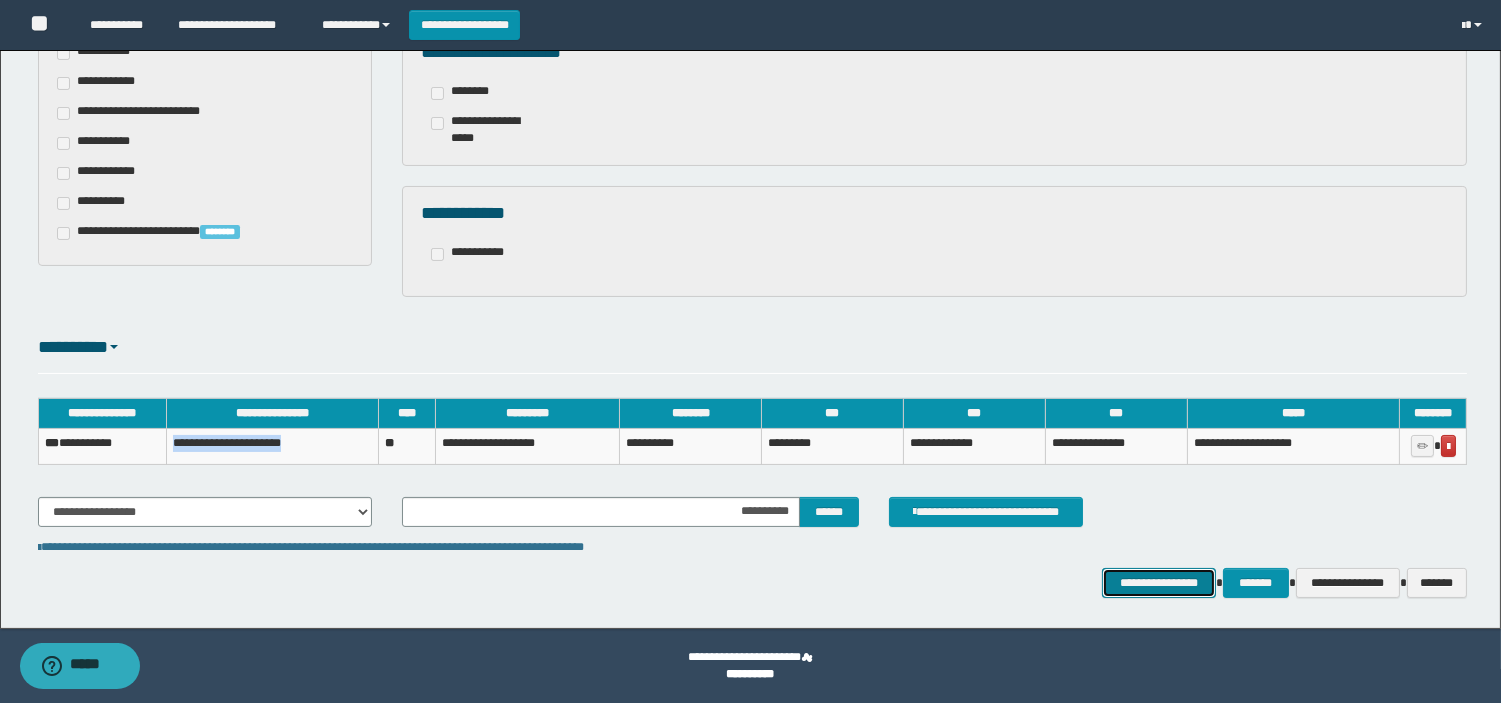 click on "**********" at bounding box center [1159, 583] 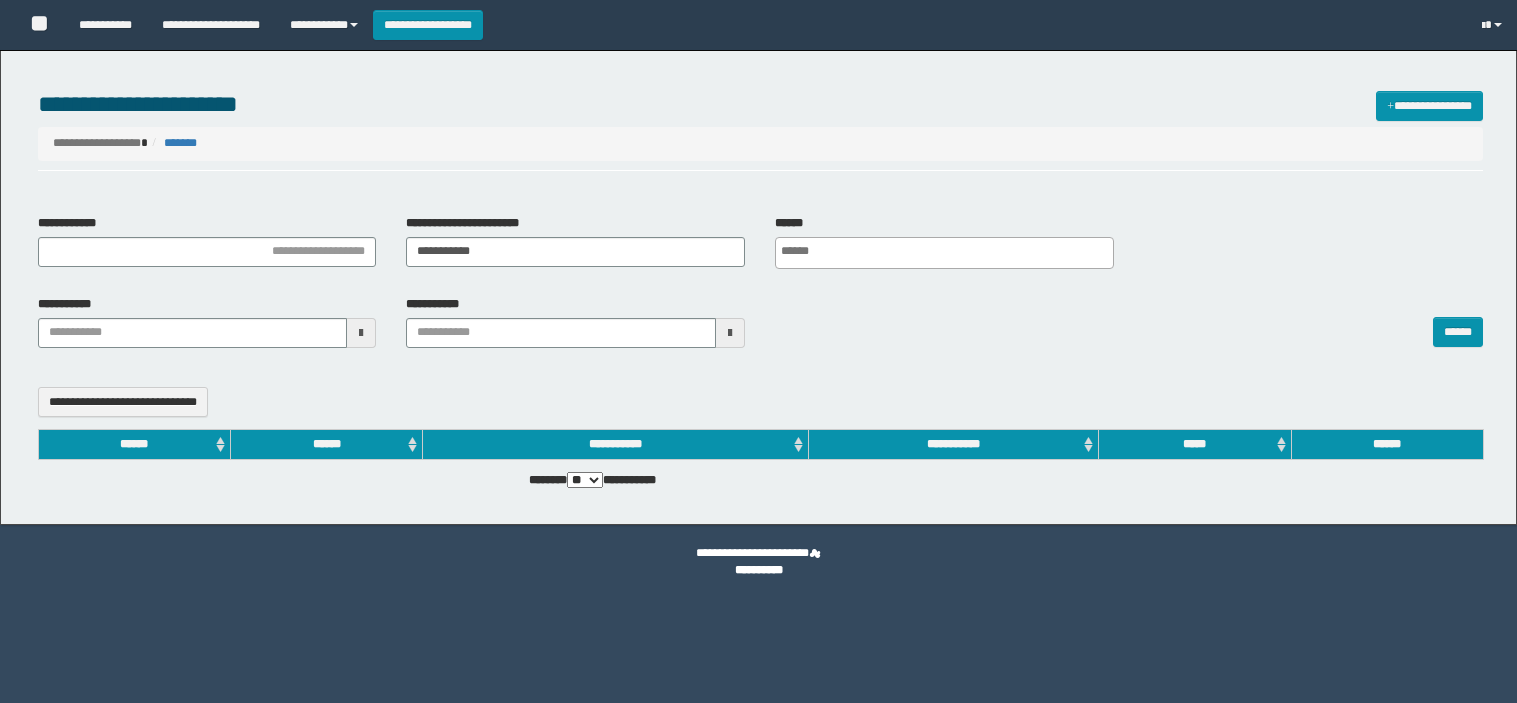 select 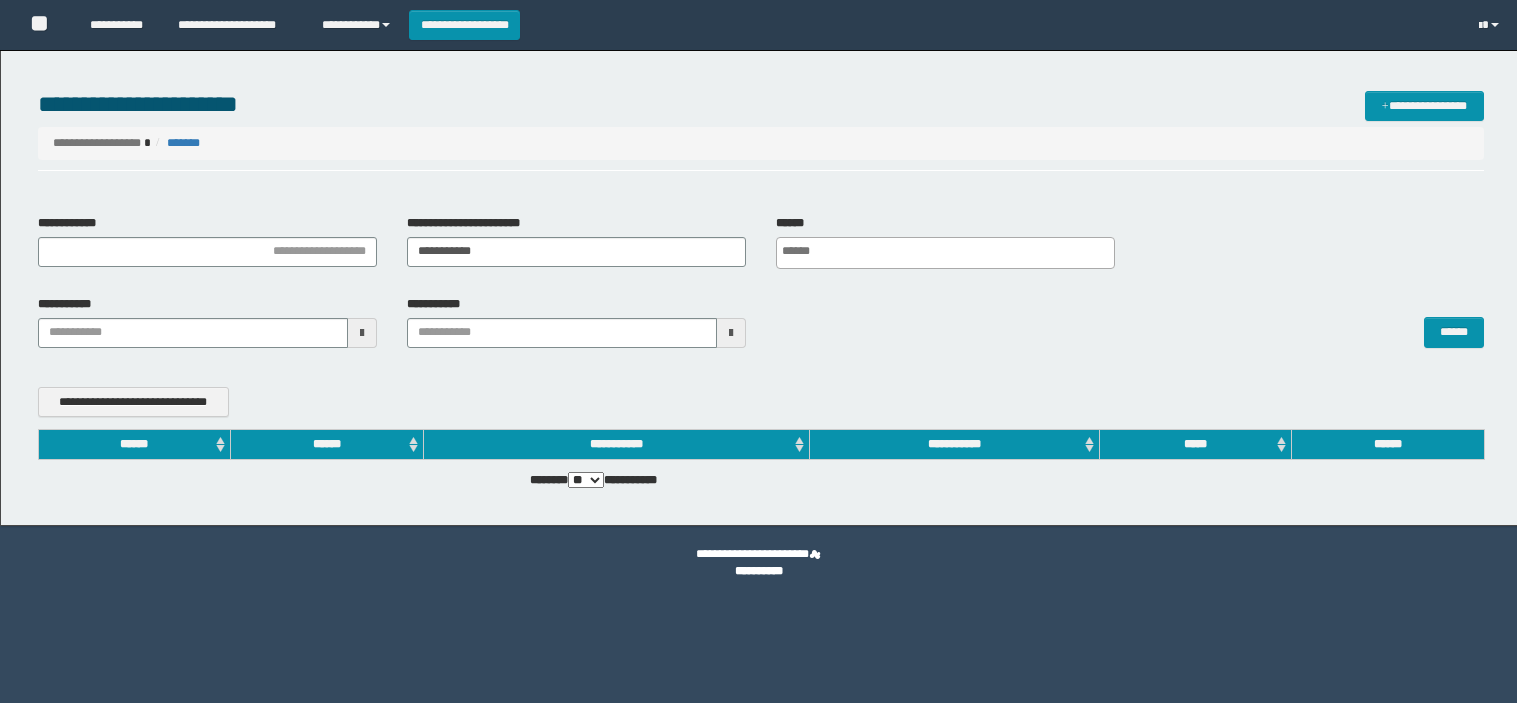 scroll, scrollTop: 0, scrollLeft: 0, axis: both 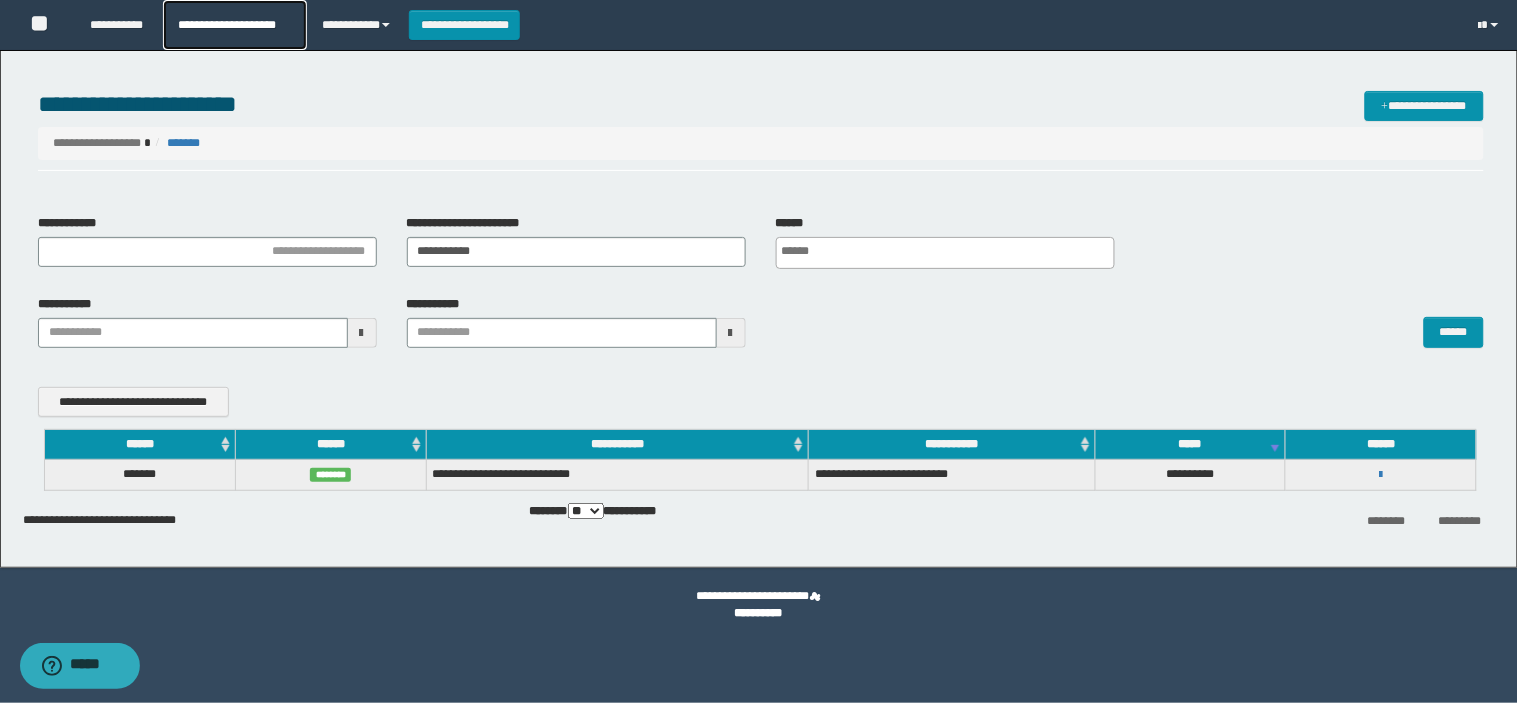 click on "**********" at bounding box center (234, 25) 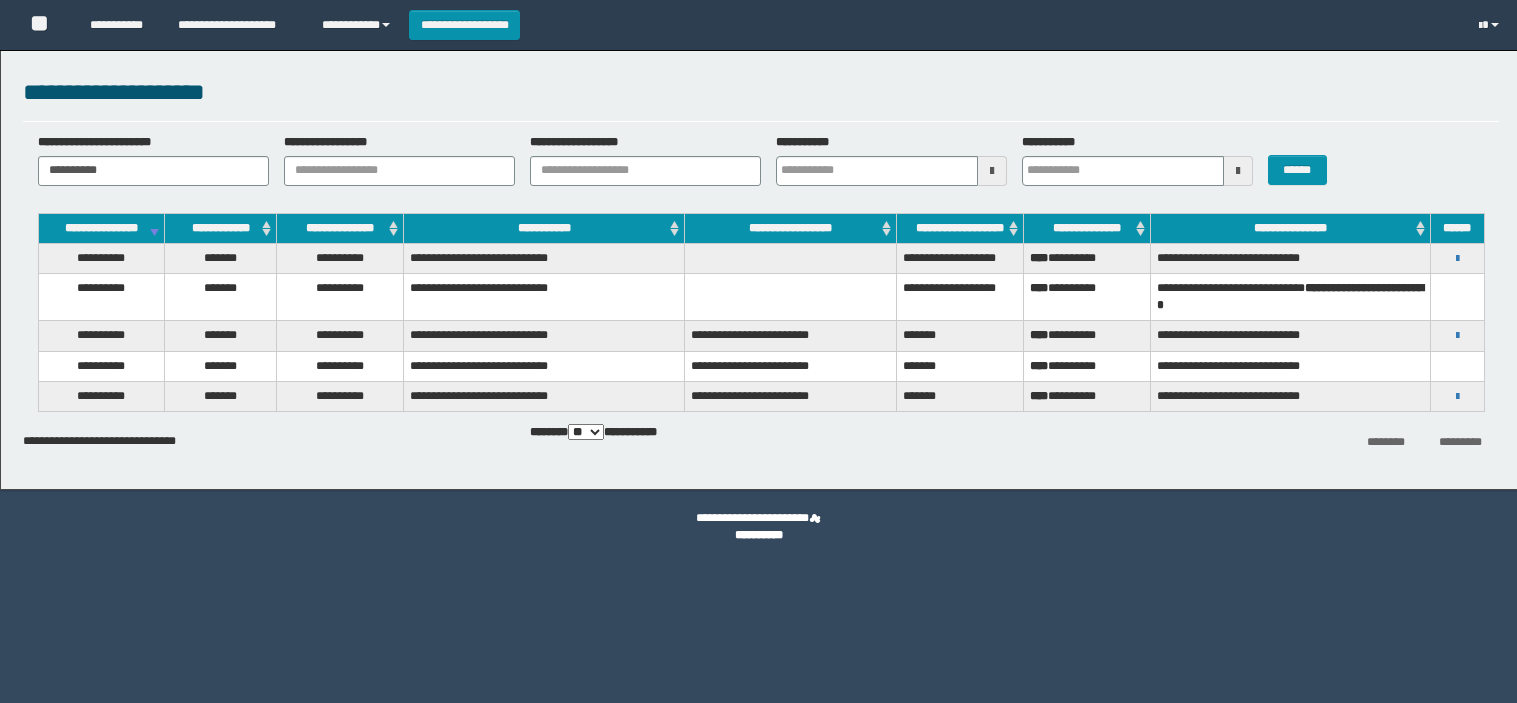 scroll, scrollTop: 0, scrollLeft: 0, axis: both 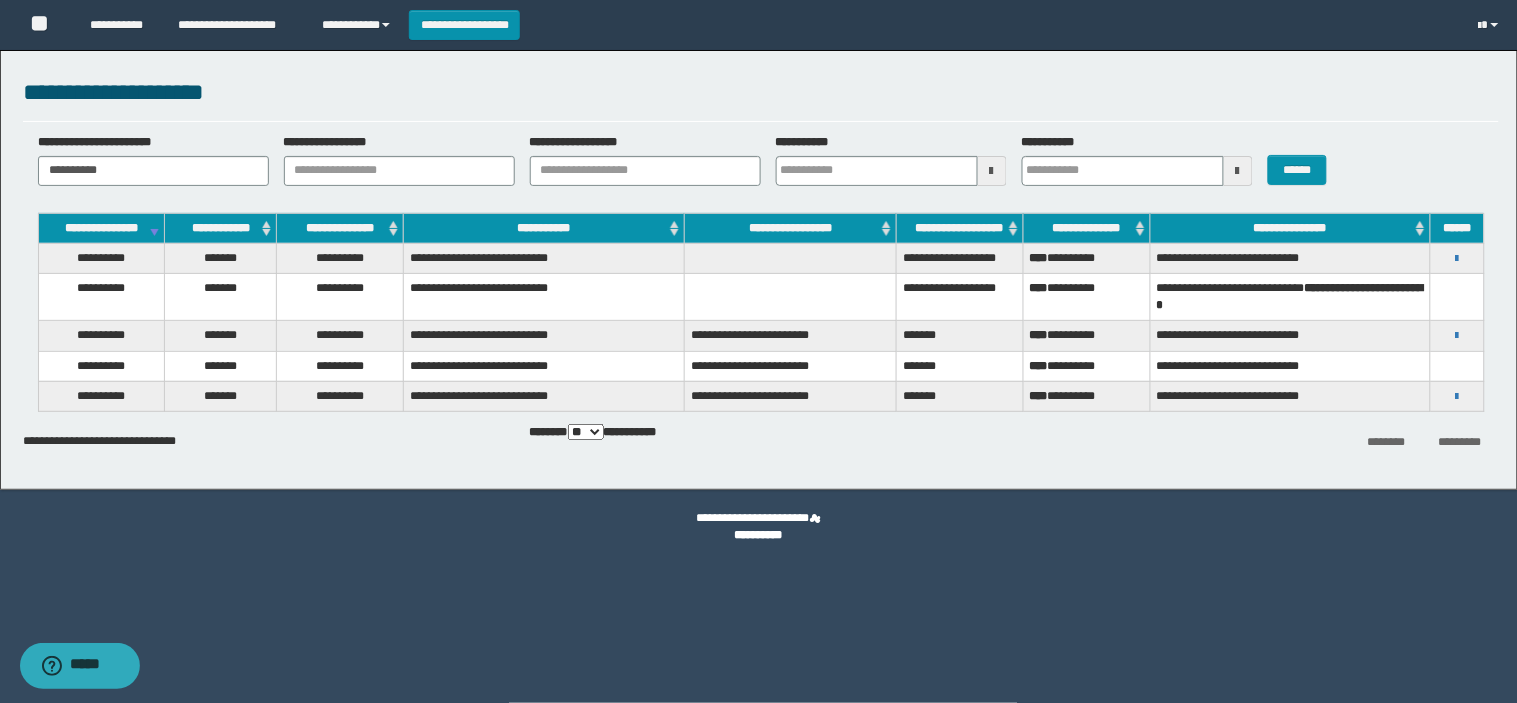 drag, startPoint x: 177, startPoint y: 153, endPoint x: 85, endPoint y: 174, distance: 94.36631 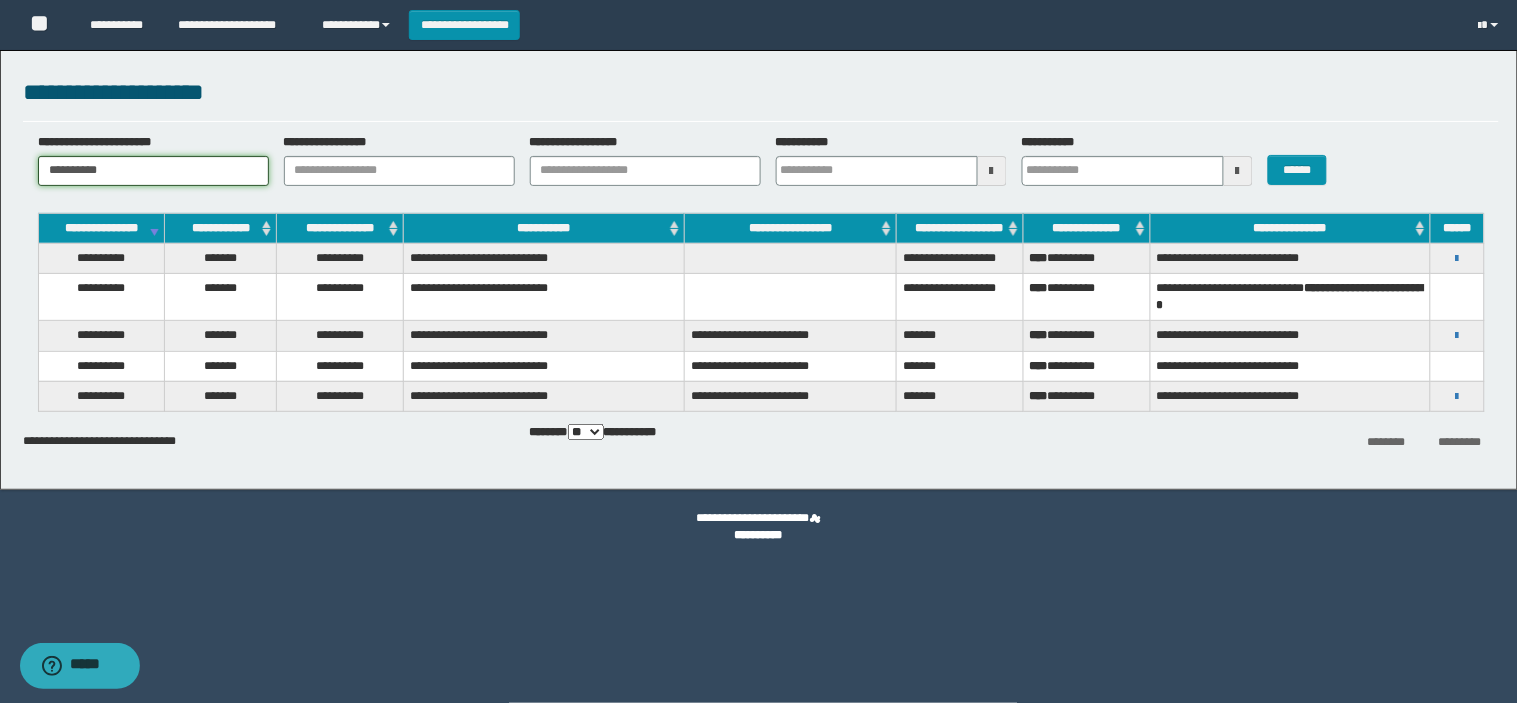 drag, startPoint x: 125, startPoint y: 183, endPoint x: 35, endPoint y: 183, distance: 90 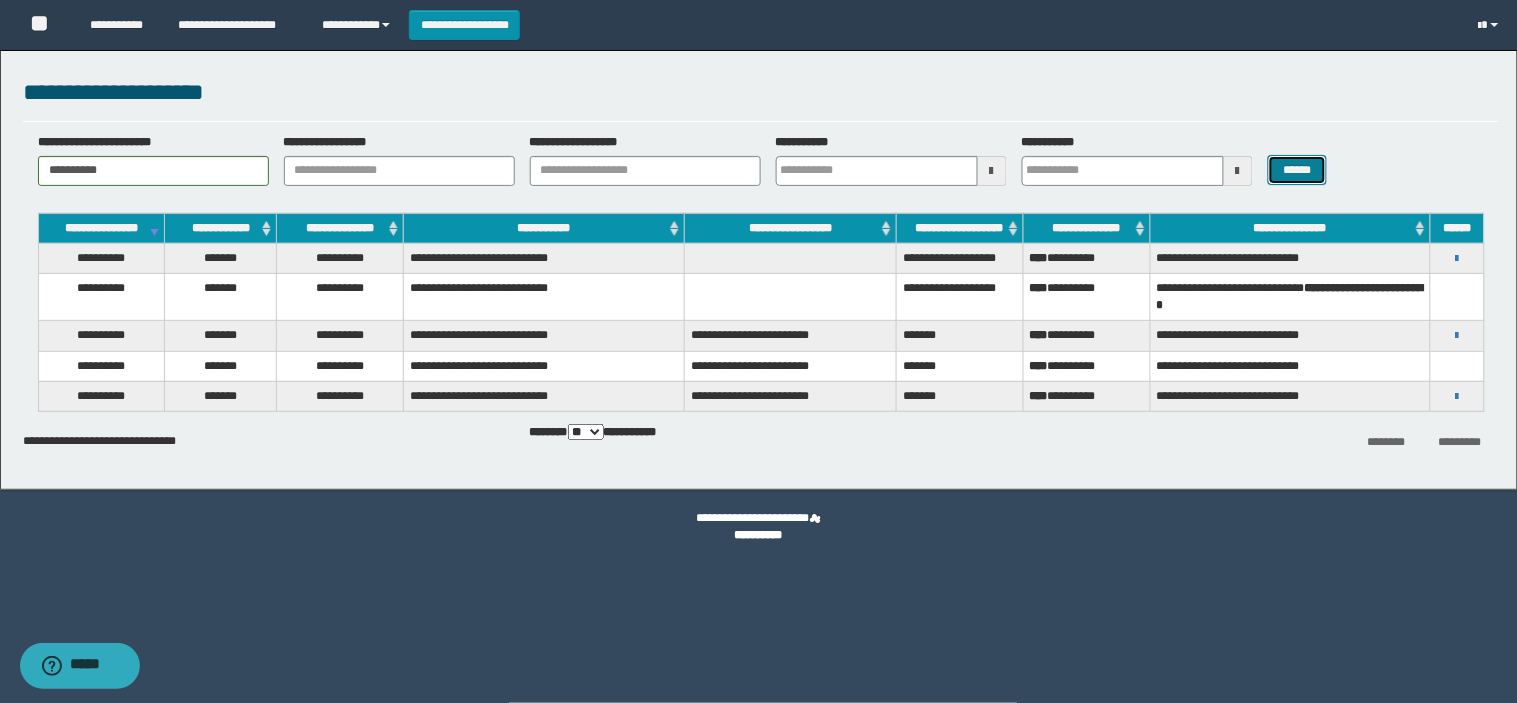 click on "******" at bounding box center [1298, 170] 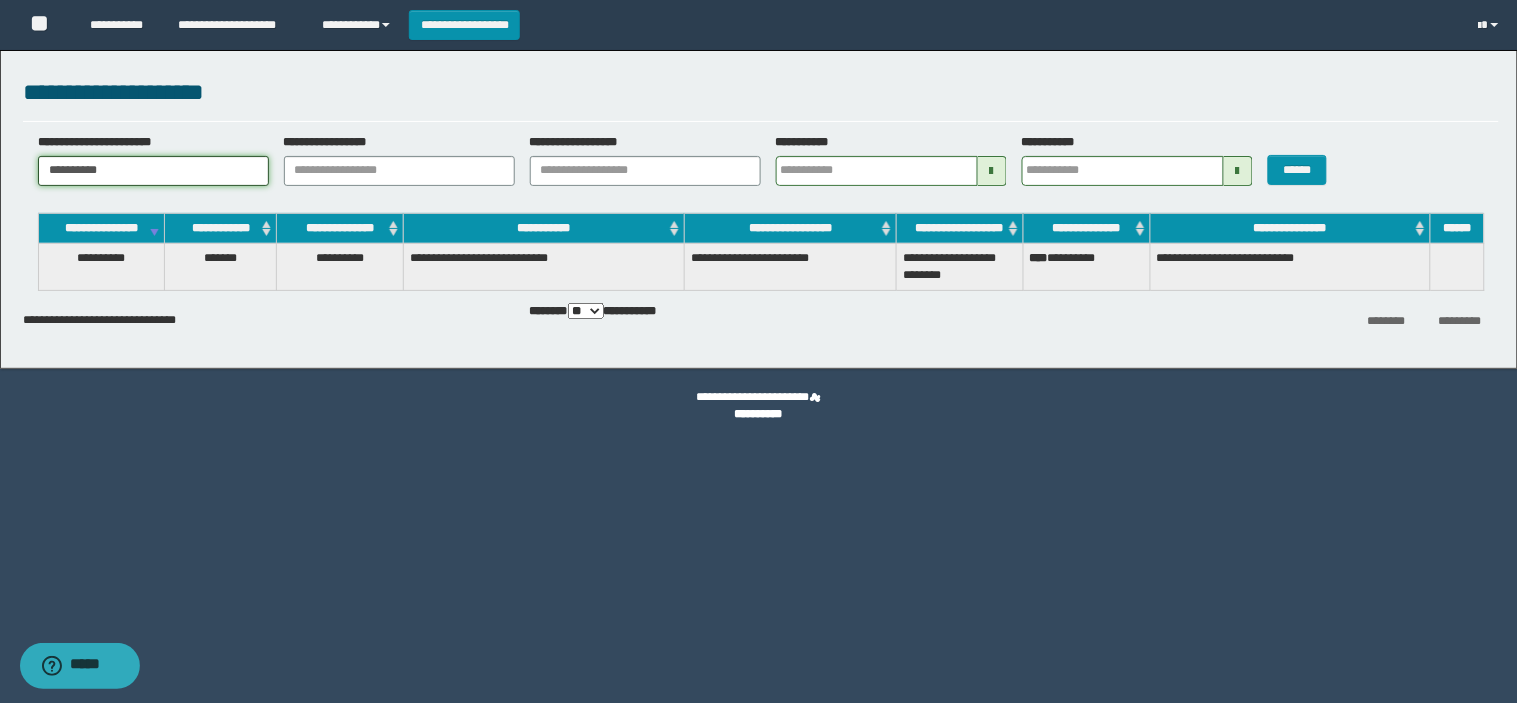 drag, startPoint x: 124, startPoint y: 166, endPoint x: 52, endPoint y: 176, distance: 72.691124 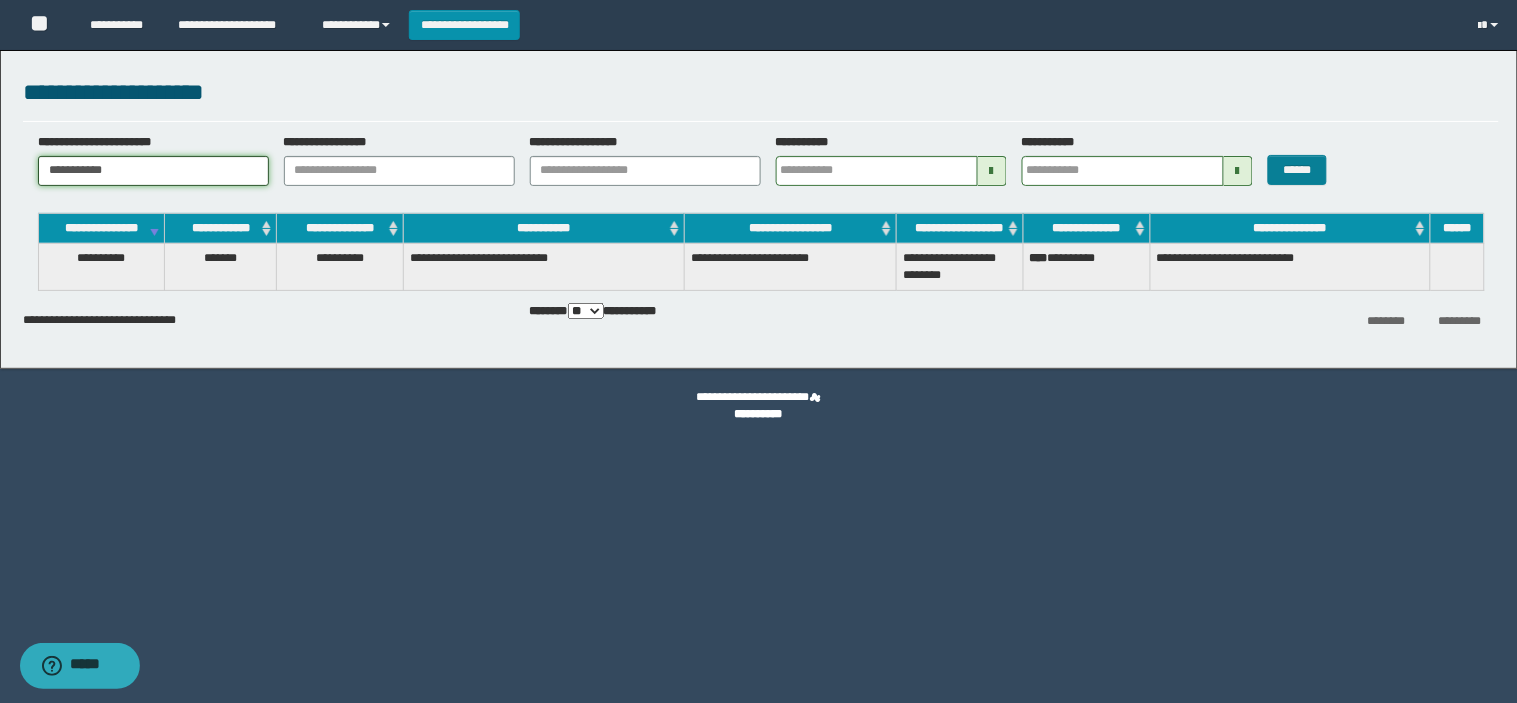 type on "**********" 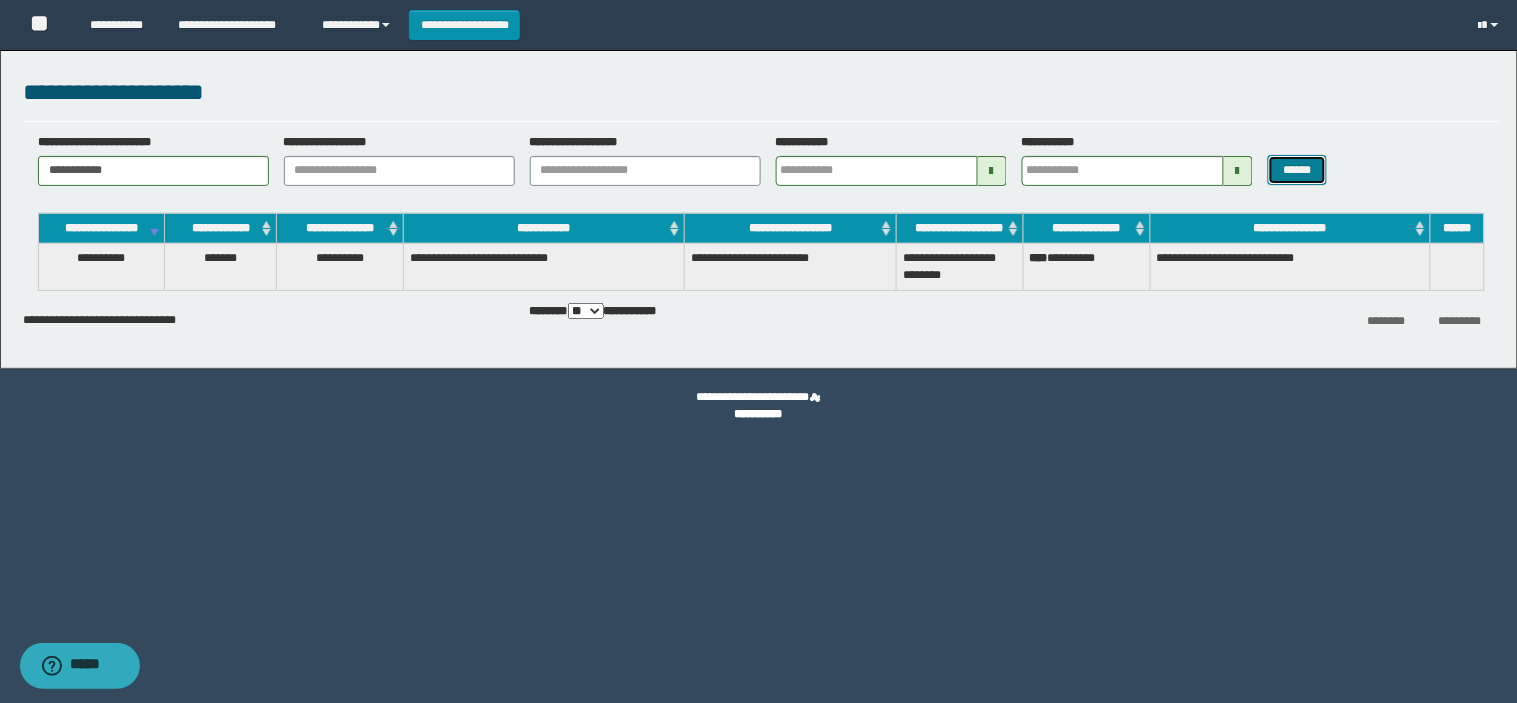 click on "******" at bounding box center [1298, 170] 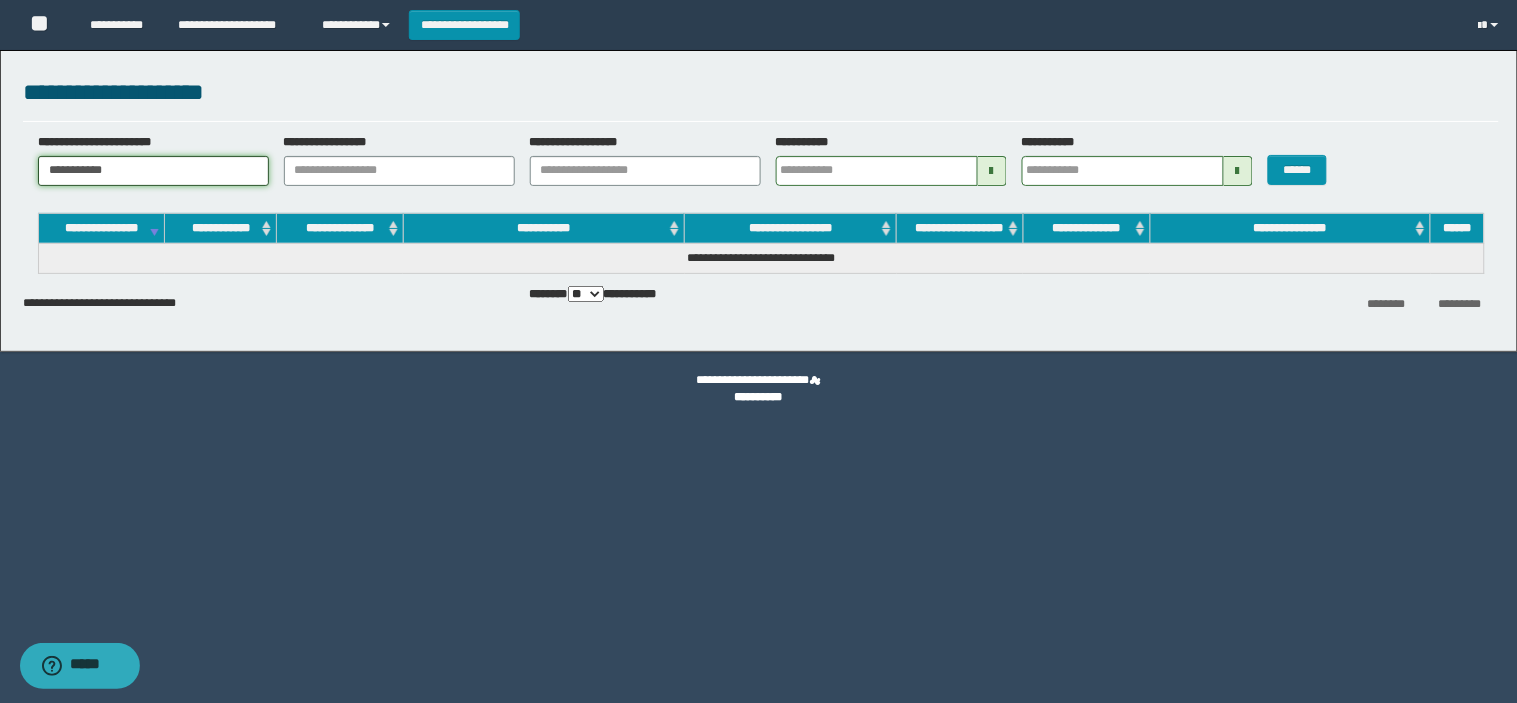 drag, startPoint x: 121, startPoint y: 172, endPoint x: 2, endPoint y: 184, distance: 119.60351 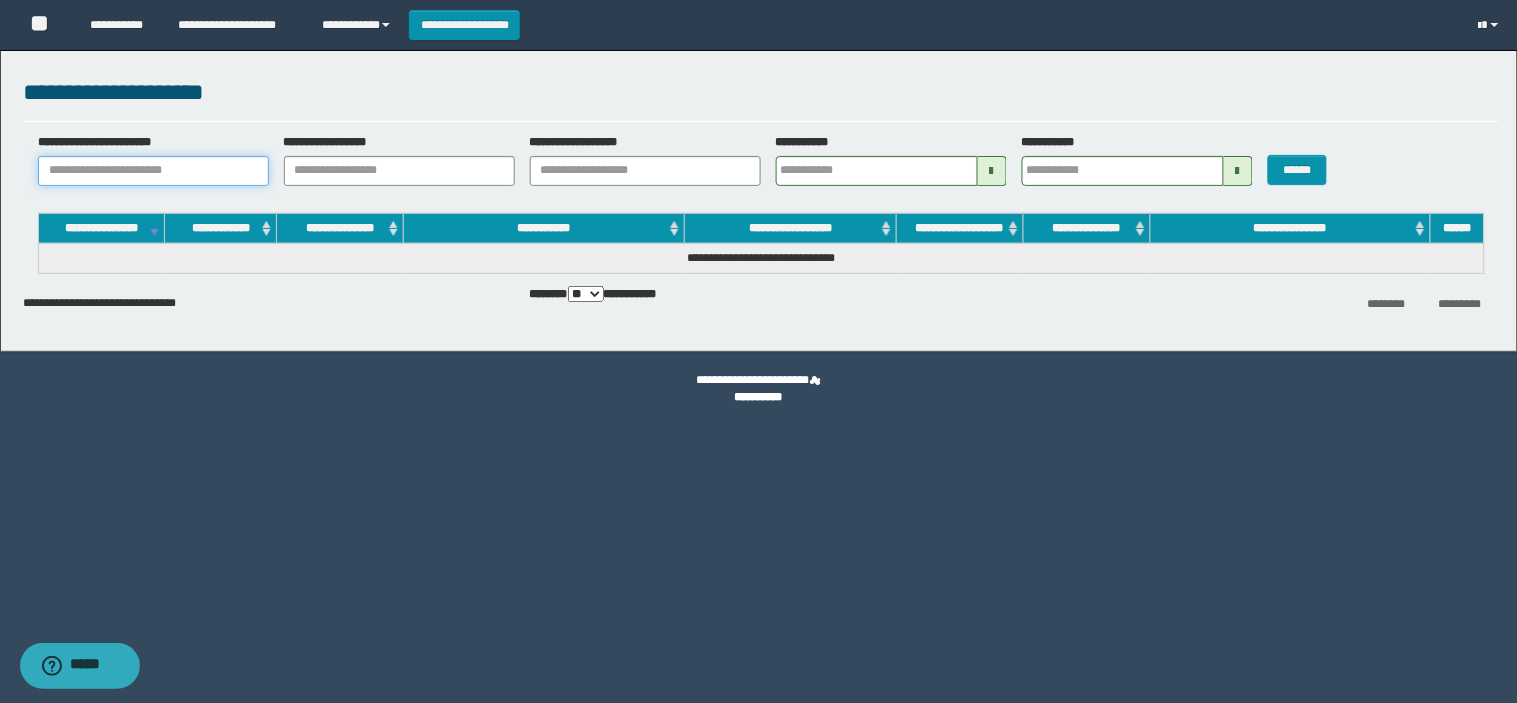 click on "**********" at bounding box center [153, 171] 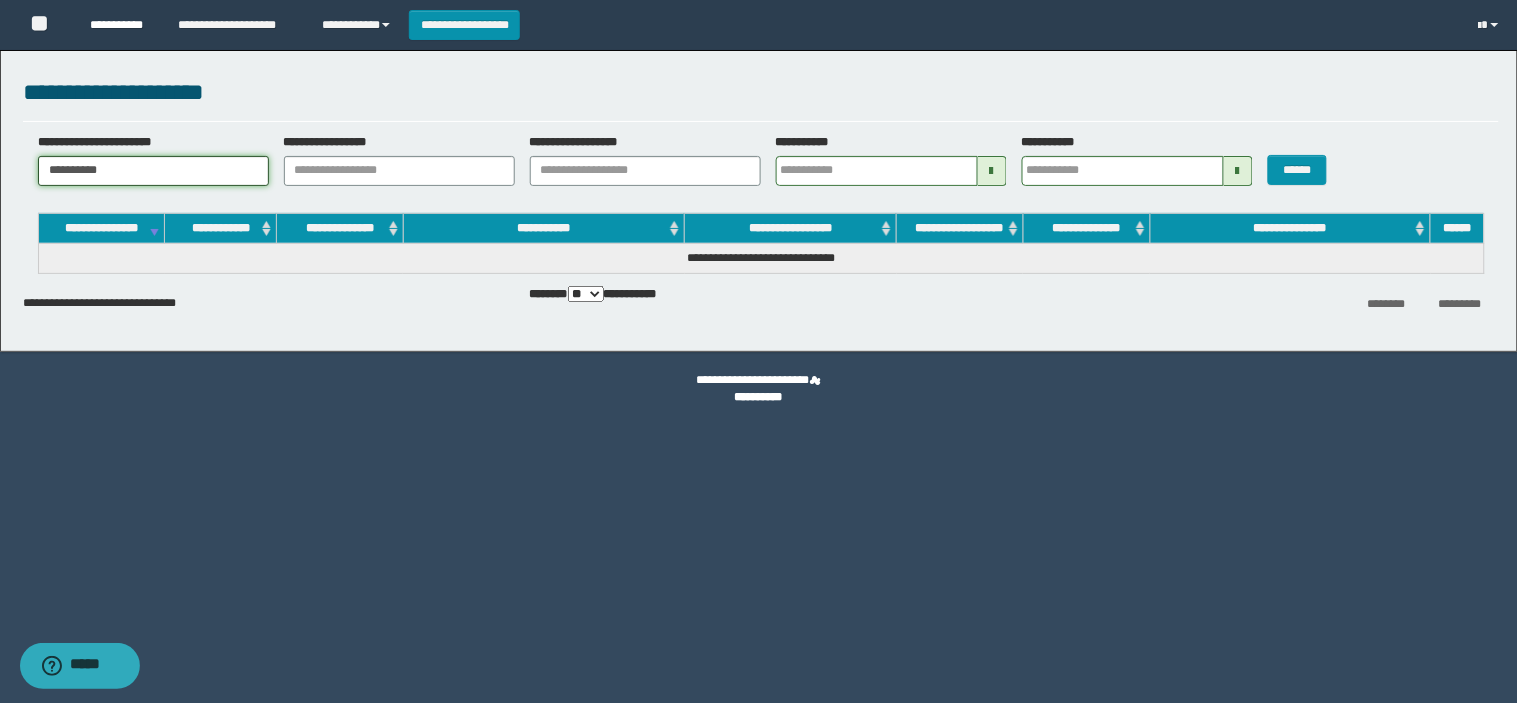type on "**********" 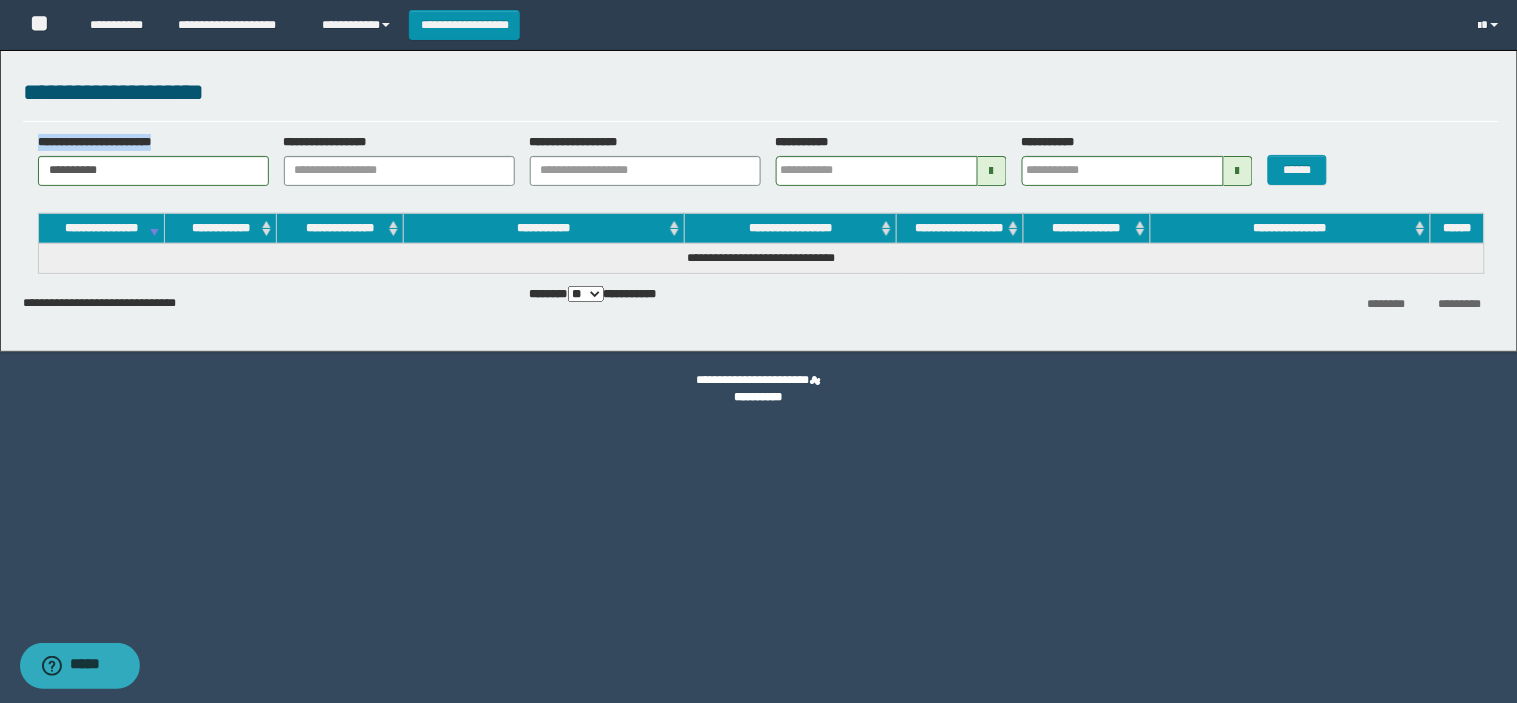 drag, startPoint x: 174, startPoint y: 181, endPoint x: 146, endPoint y: 170, distance: 30.083218 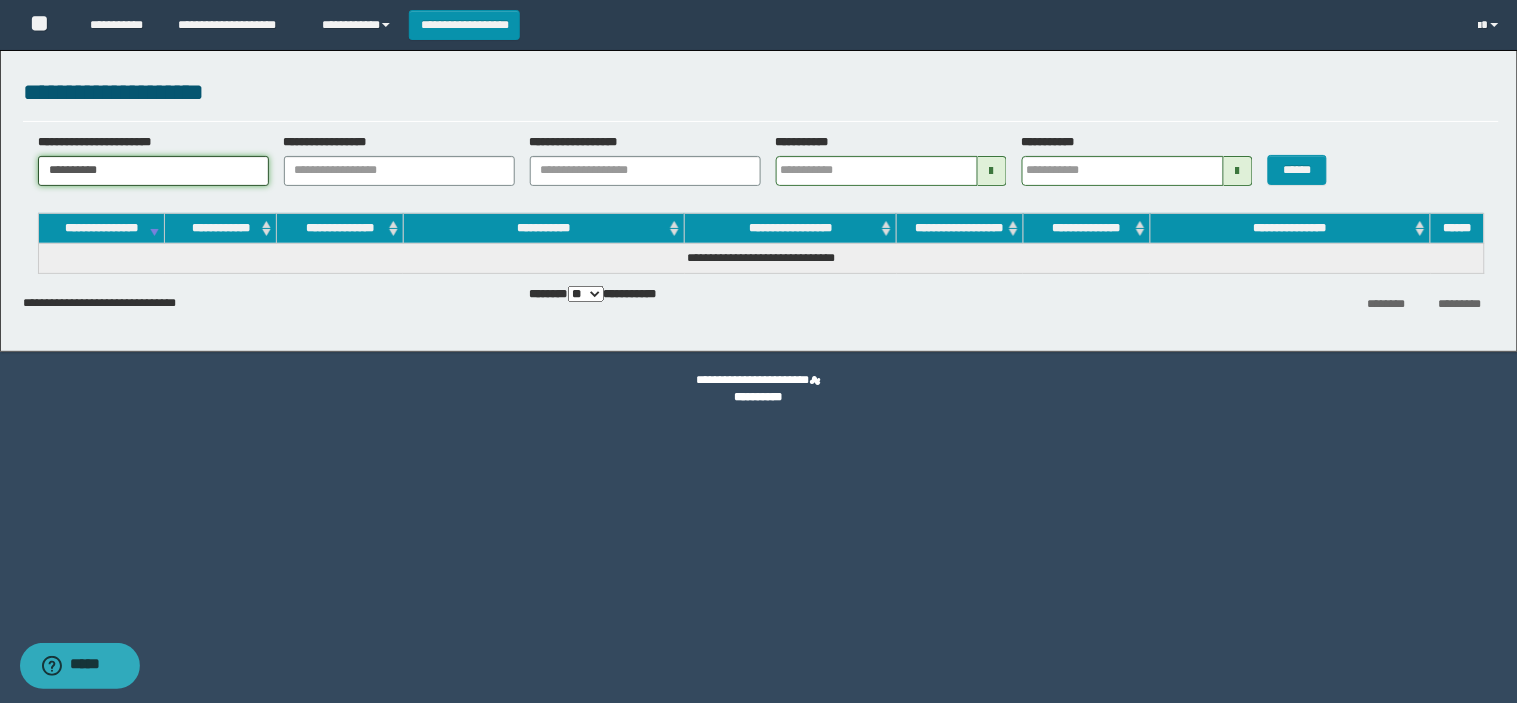 drag, startPoint x: 146, startPoint y: 170, endPoint x: 43, endPoint y: 190, distance: 104.92378 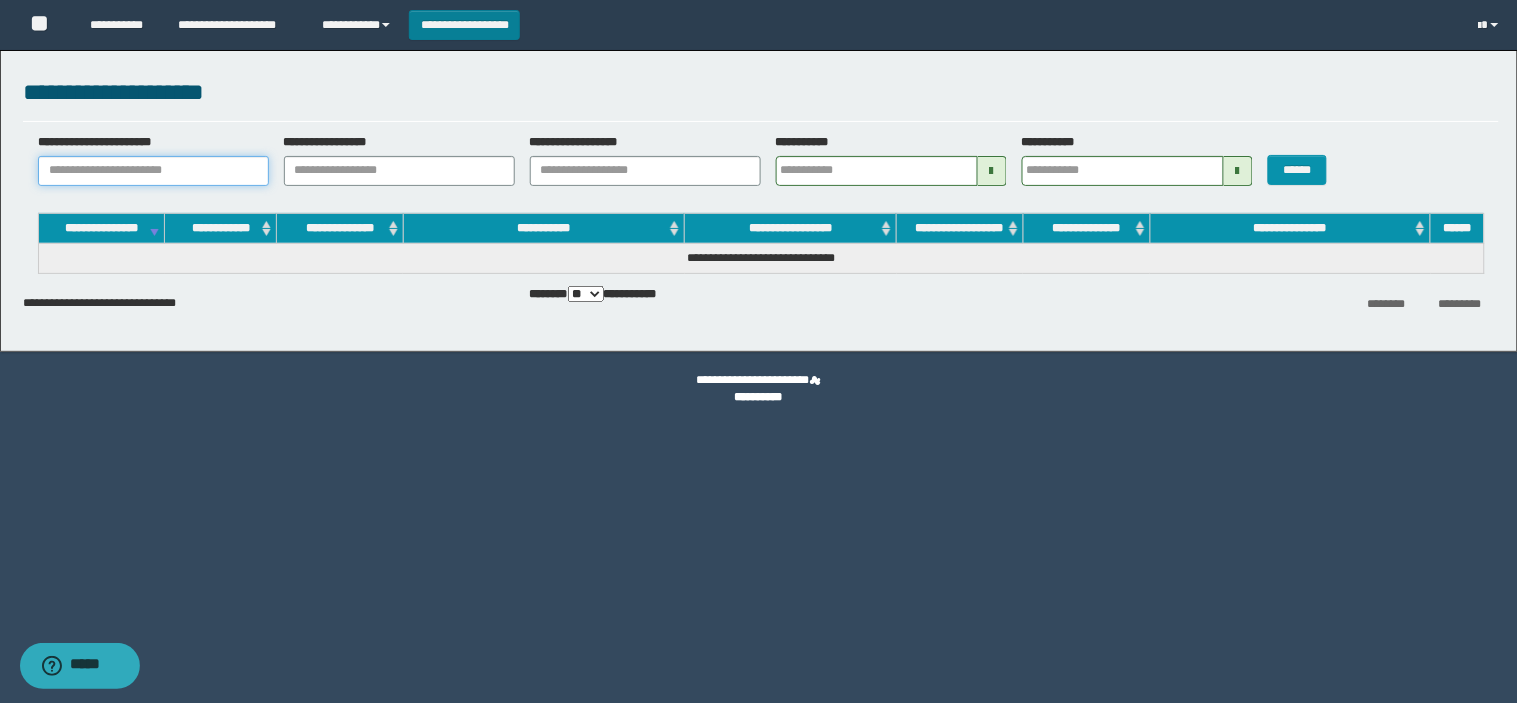 type 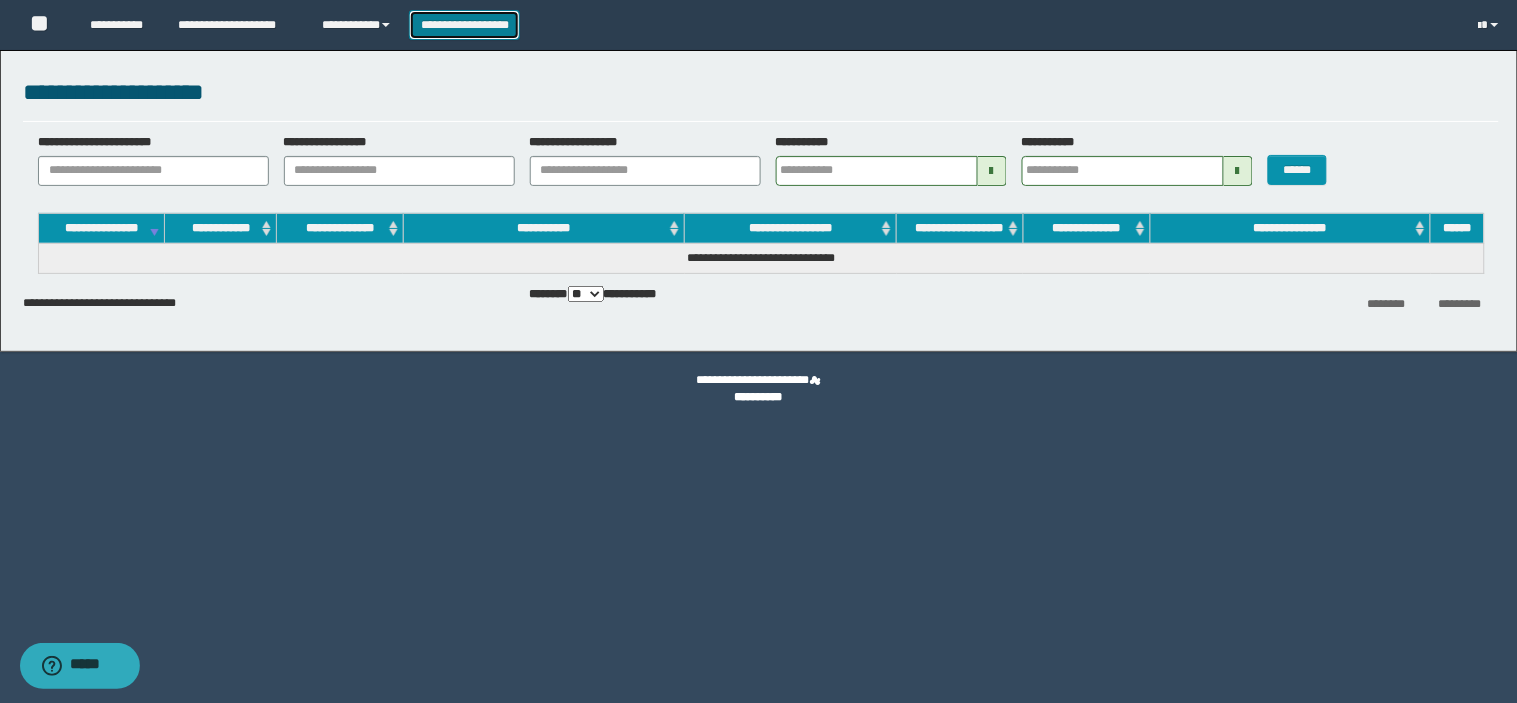 click on "**********" at bounding box center [464, 25] 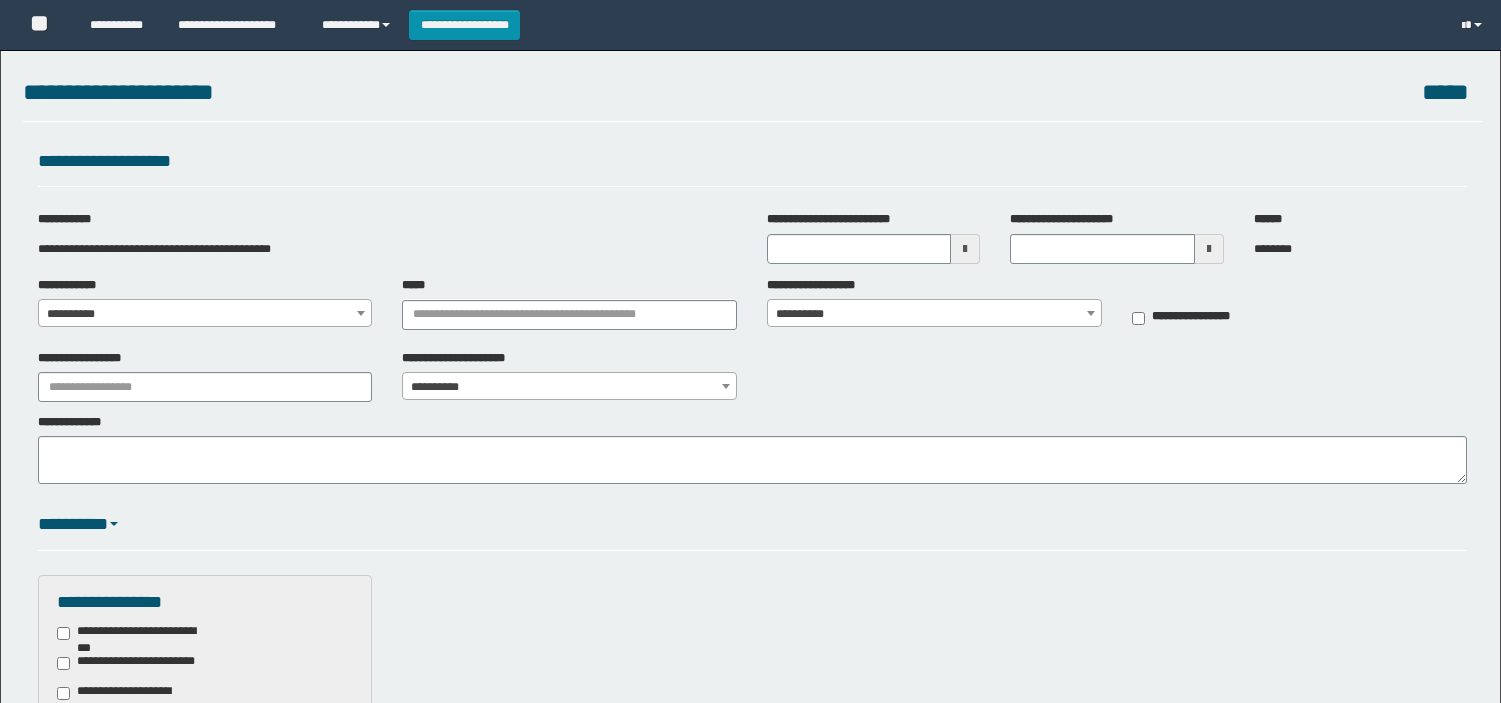 scroll, scrollTop: 0, scrollLeft: 0, axis: both 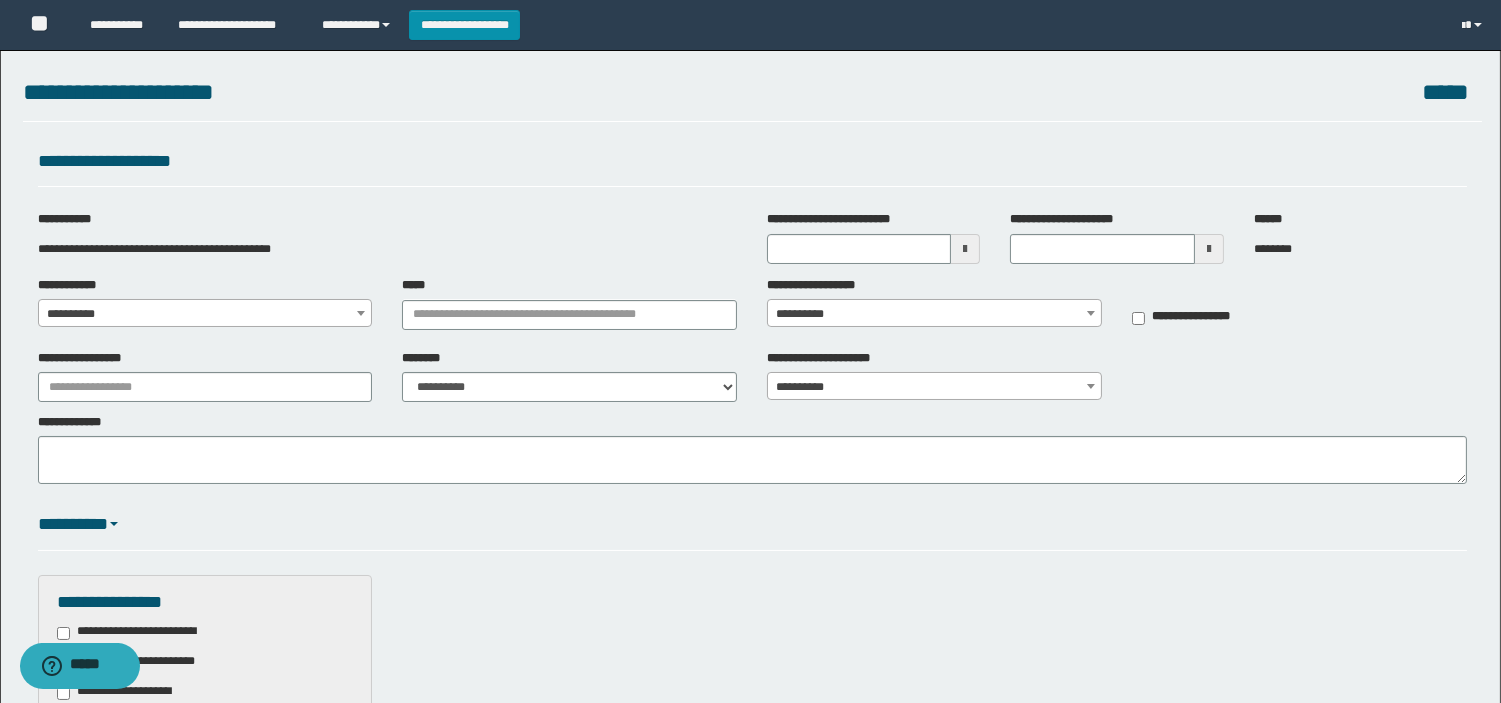 click on "*********" at bounding box center (752, 530) 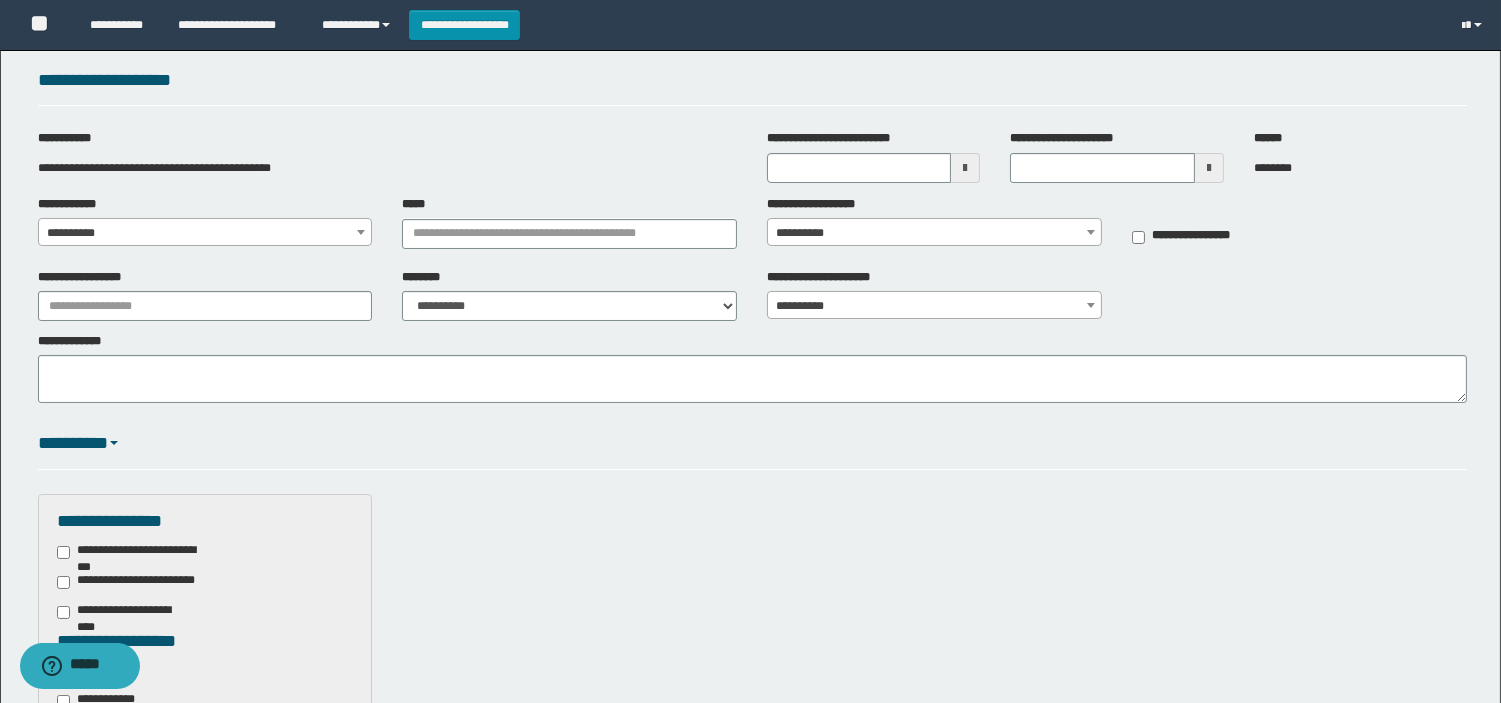 scroll, scrollTop: 0, scrollLeft: 0, axis: both 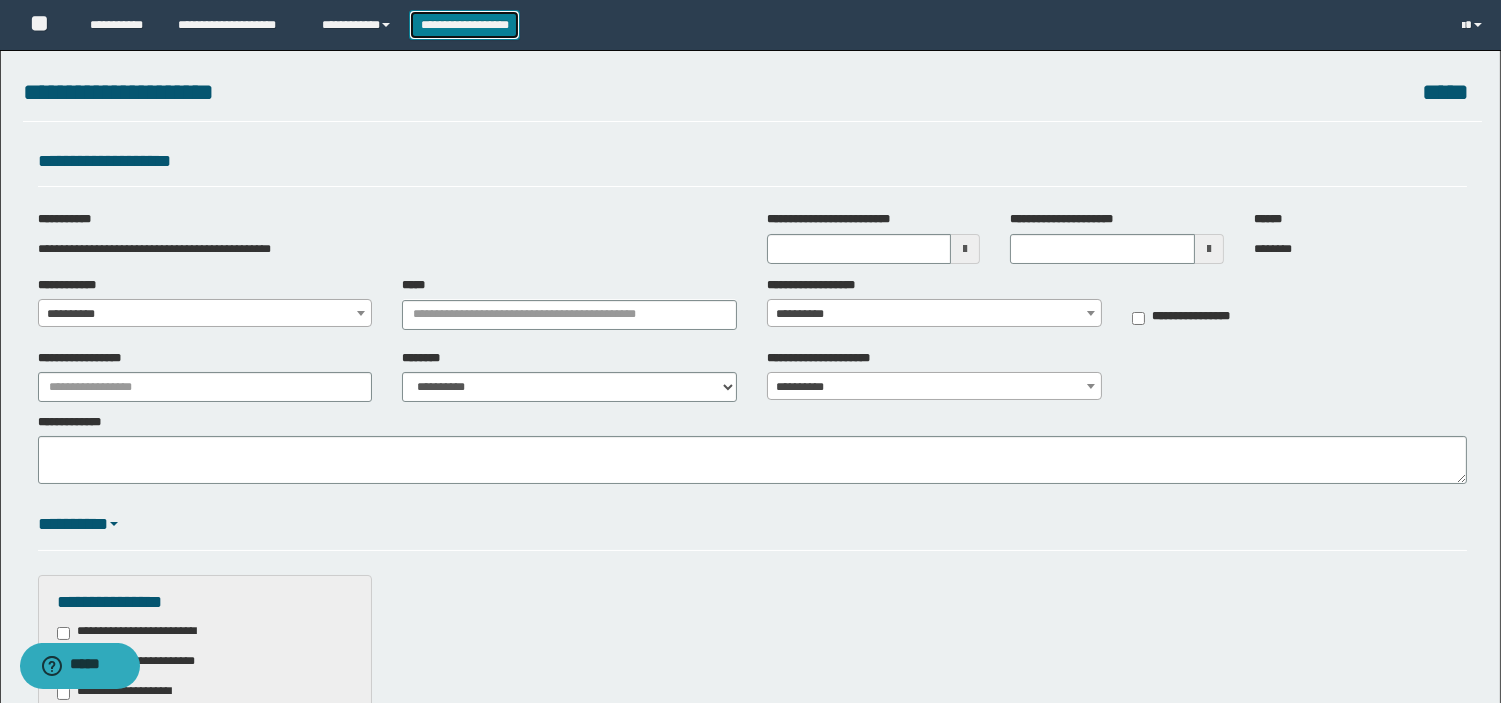click on "**********" at bounding box center (464, 25) 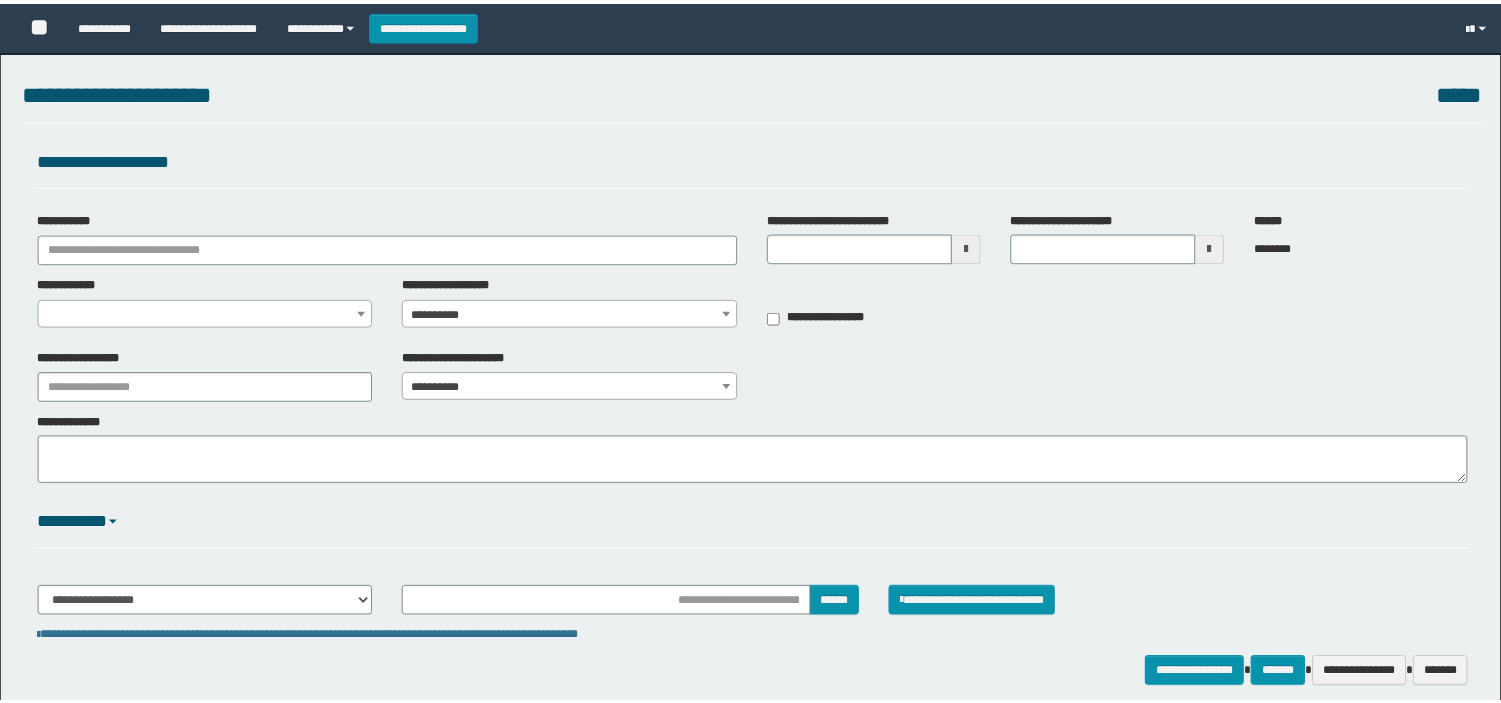 scroll, scrollTop: 0, scrollLeft: 0, axis: both 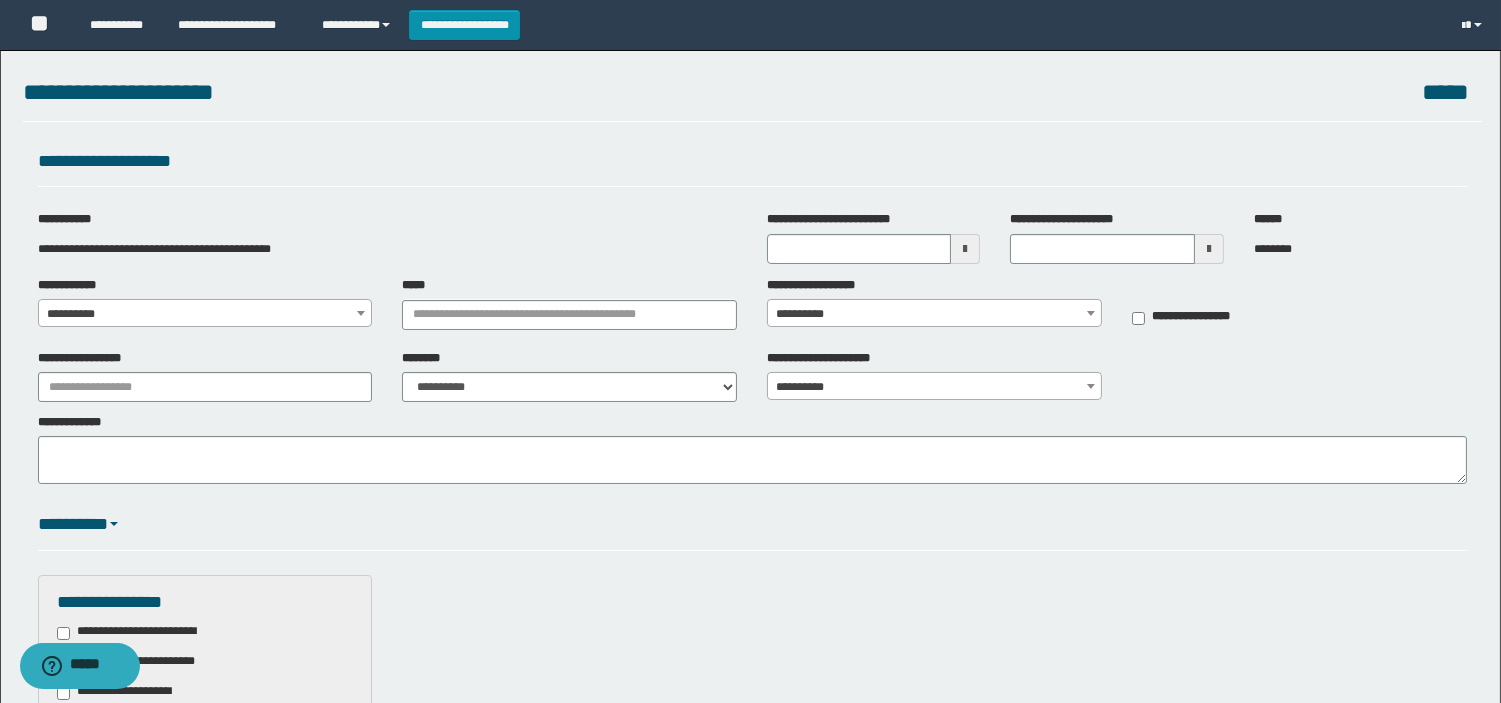 click on "**********" at bounding box center [205, 314] 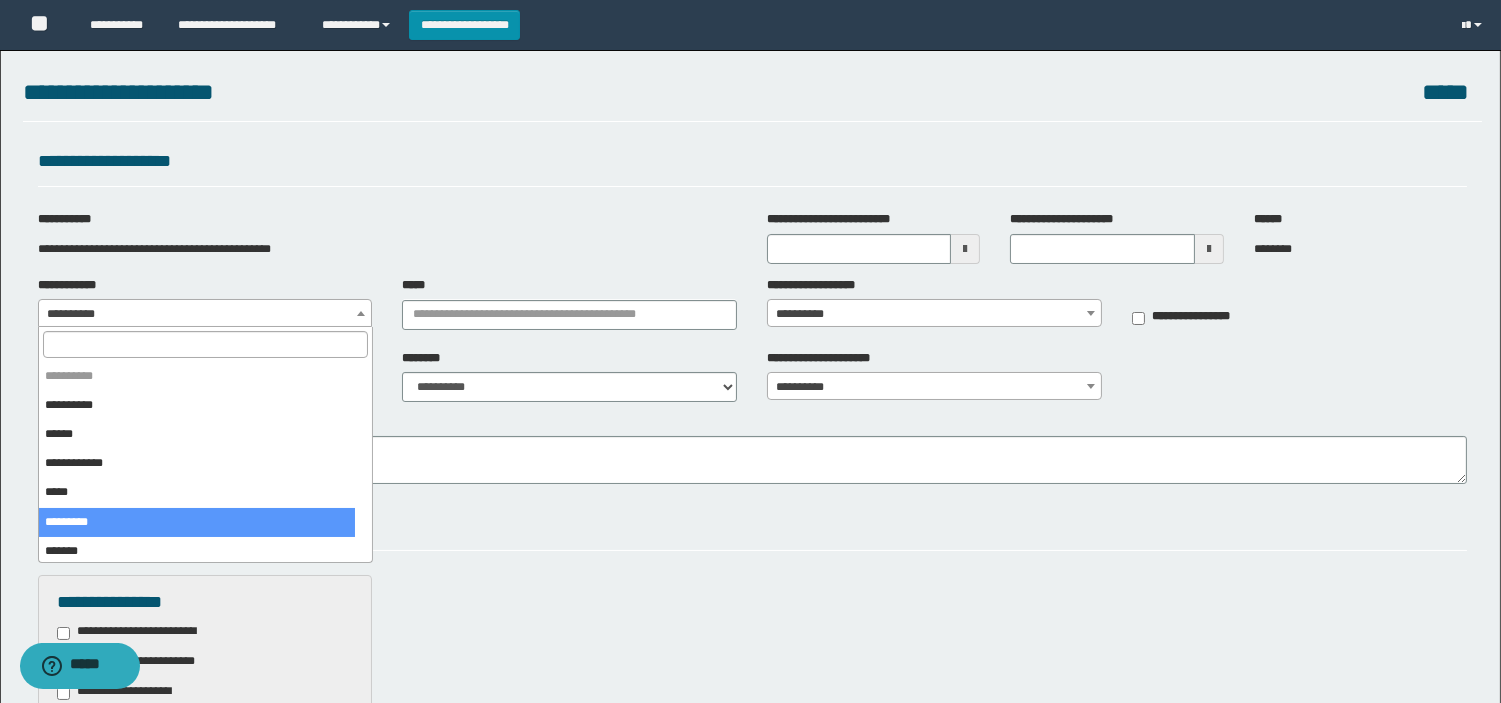 select on "*" 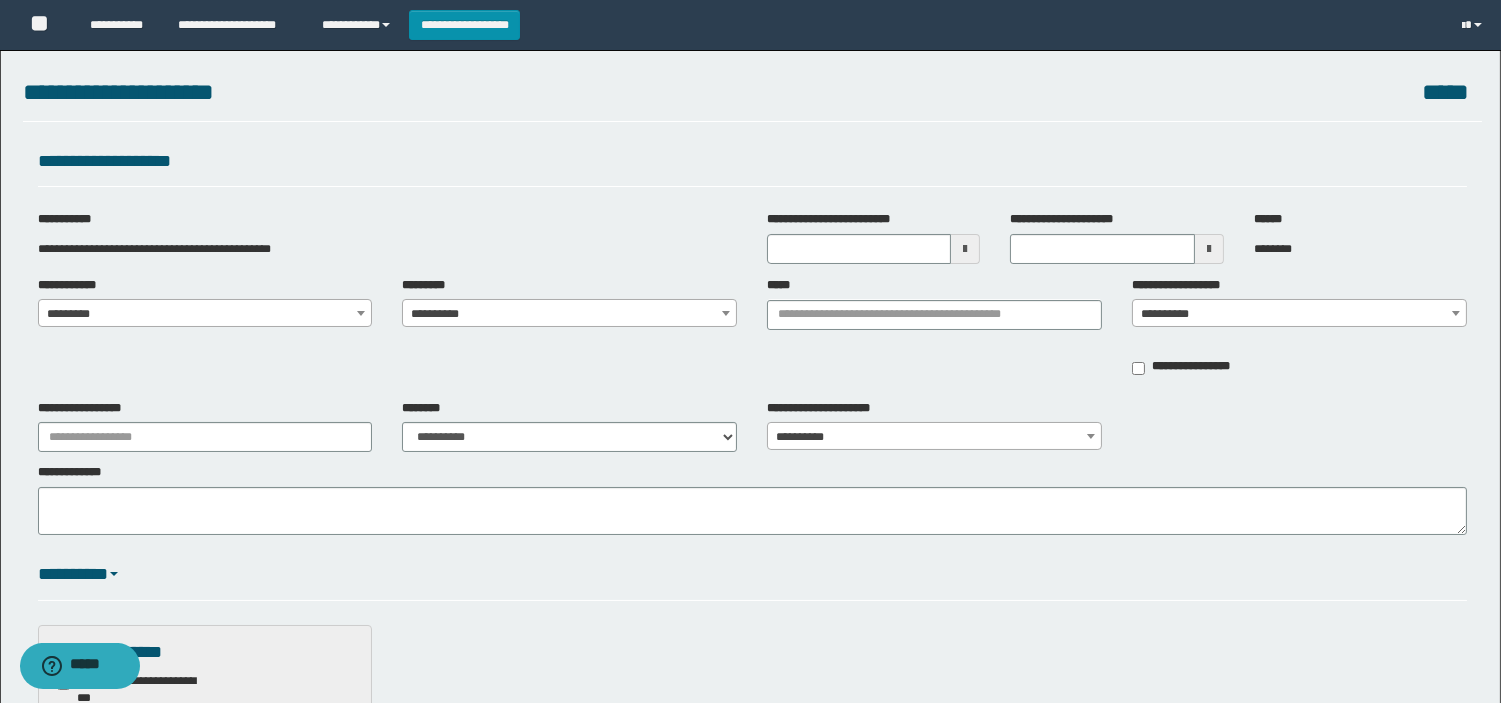 click on "**********" at bounding box center (569, 314) 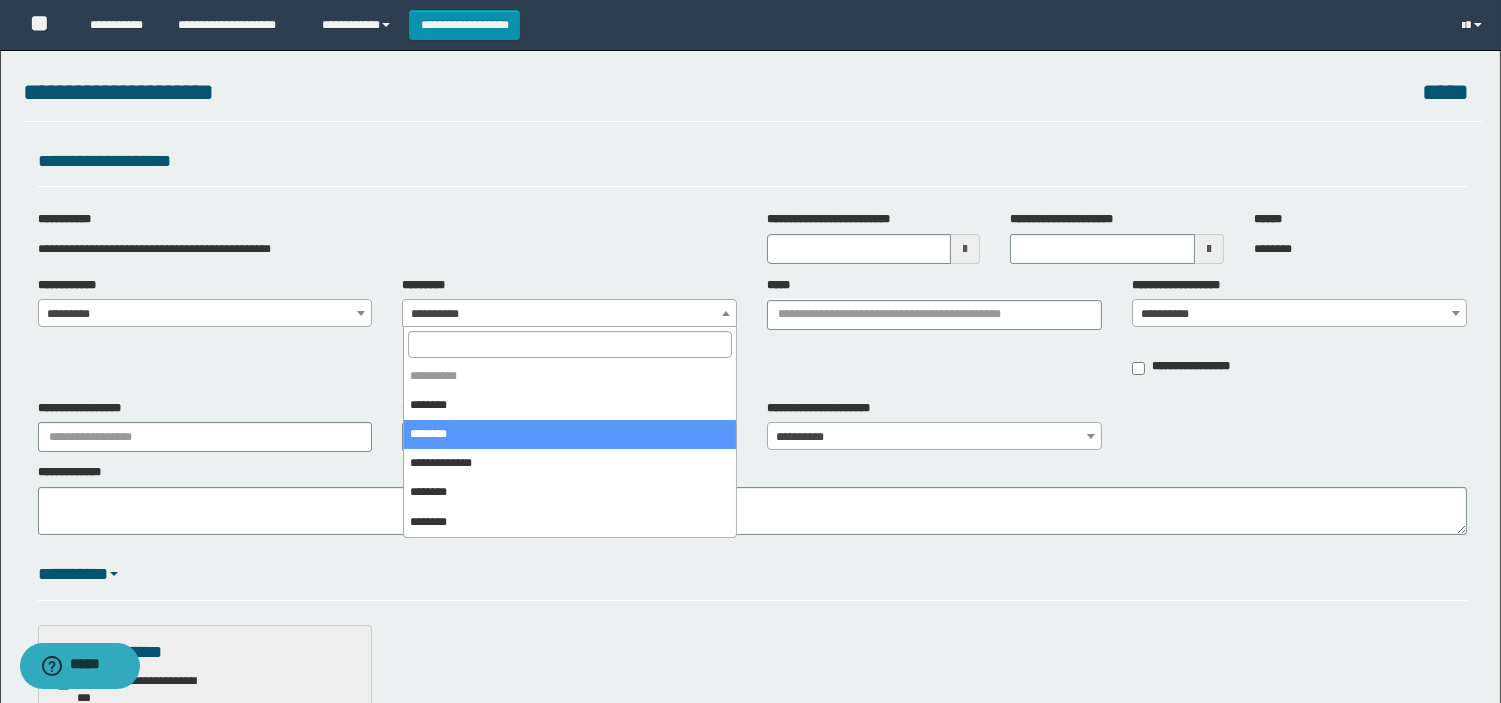 select on "*" 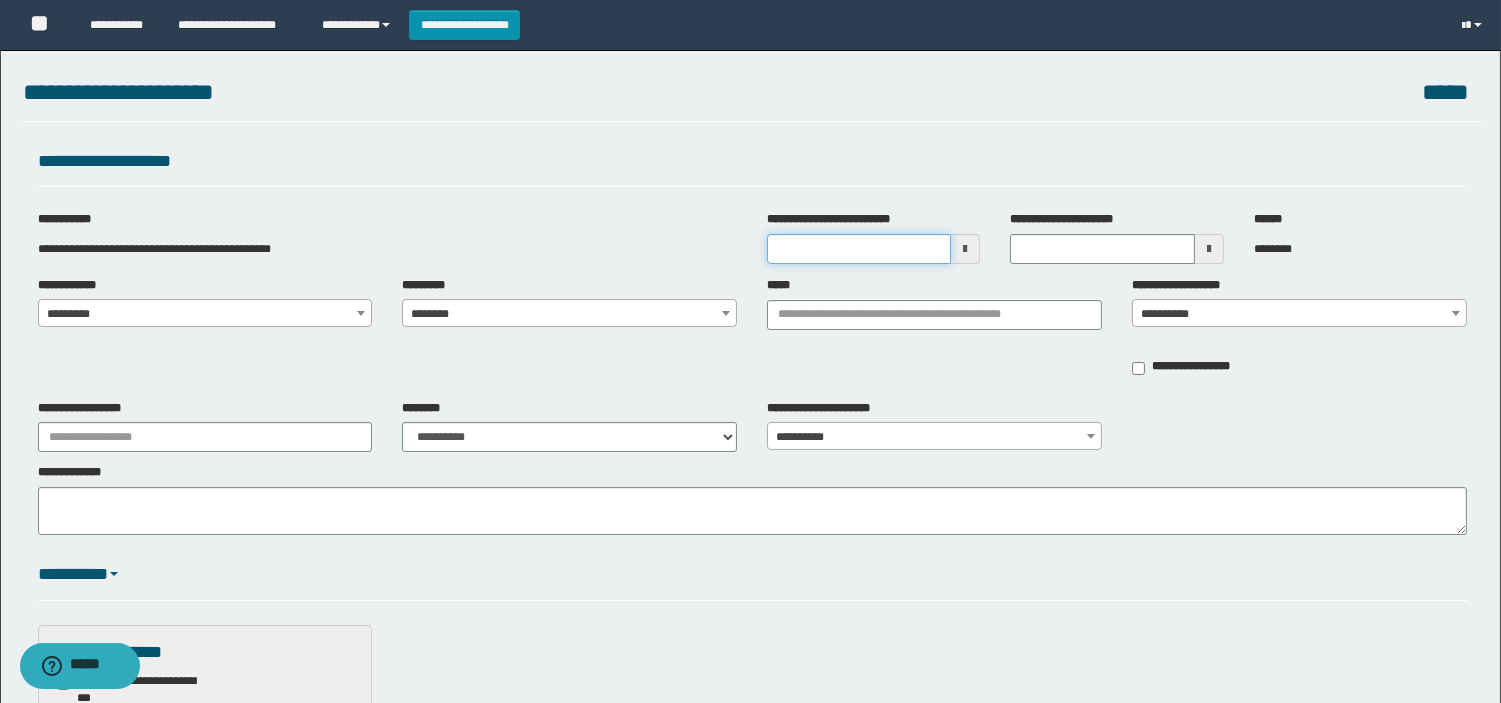 click on "**********" at bounding box center [859, 249] 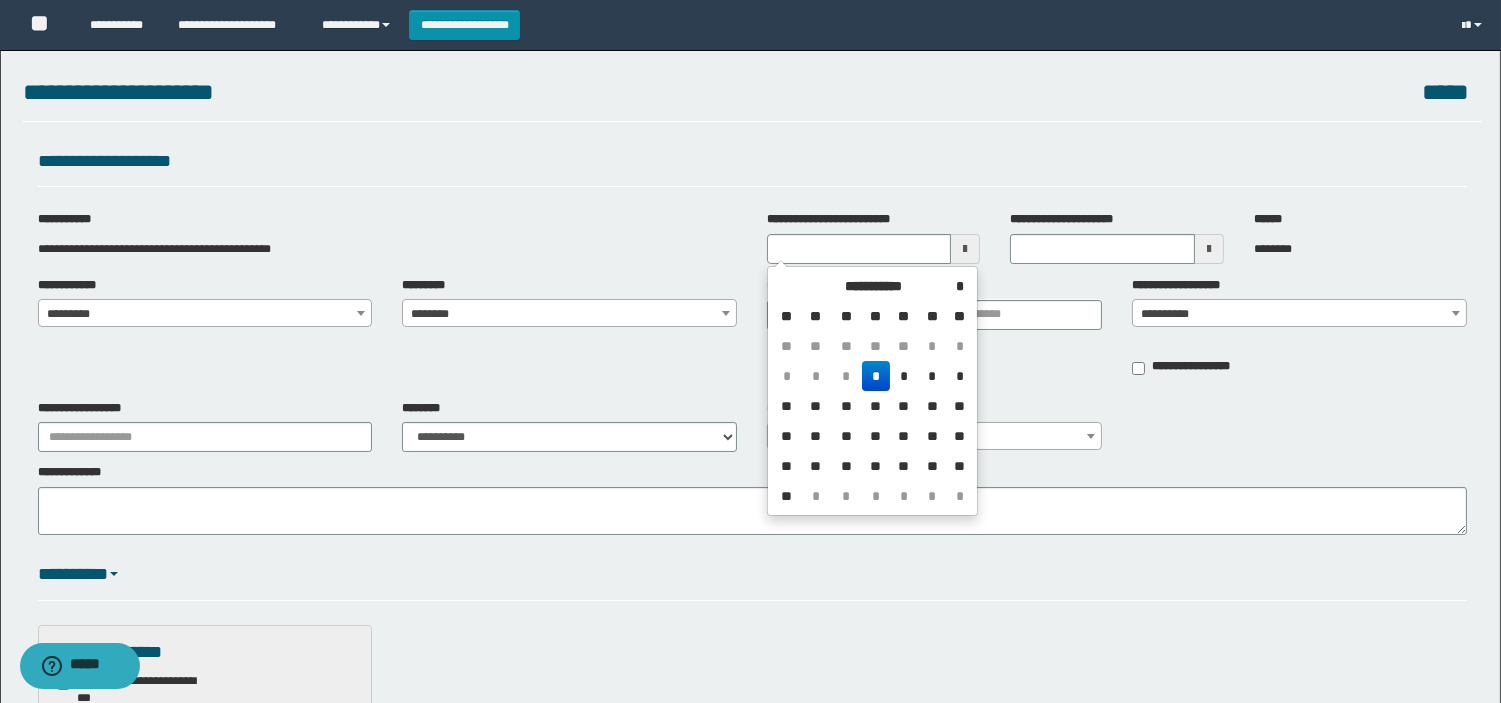 drag, startPoint x: 885, startPoint y: 374, endPoint x: 860, endPoint y: 334, distance: 47.169907 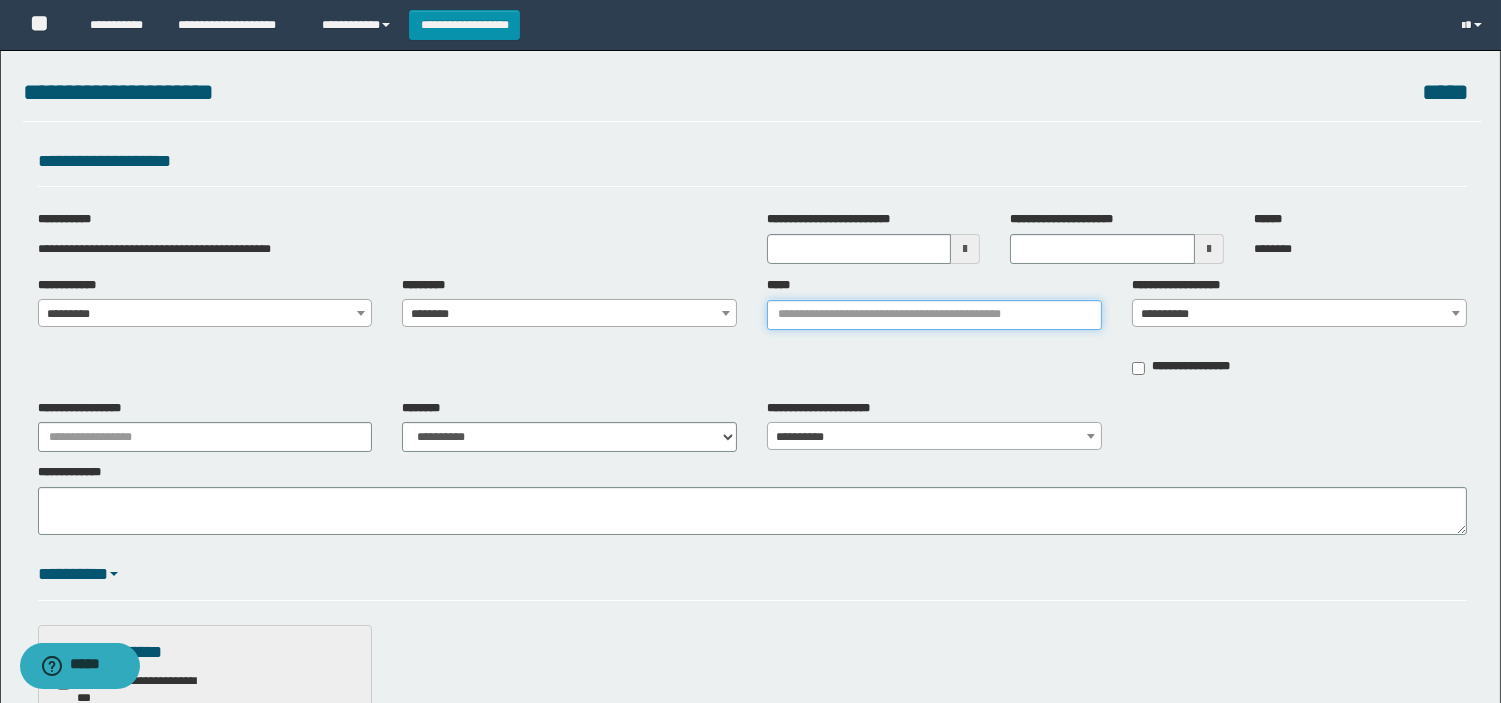 click on "*****" at bounding box center [934, 315] 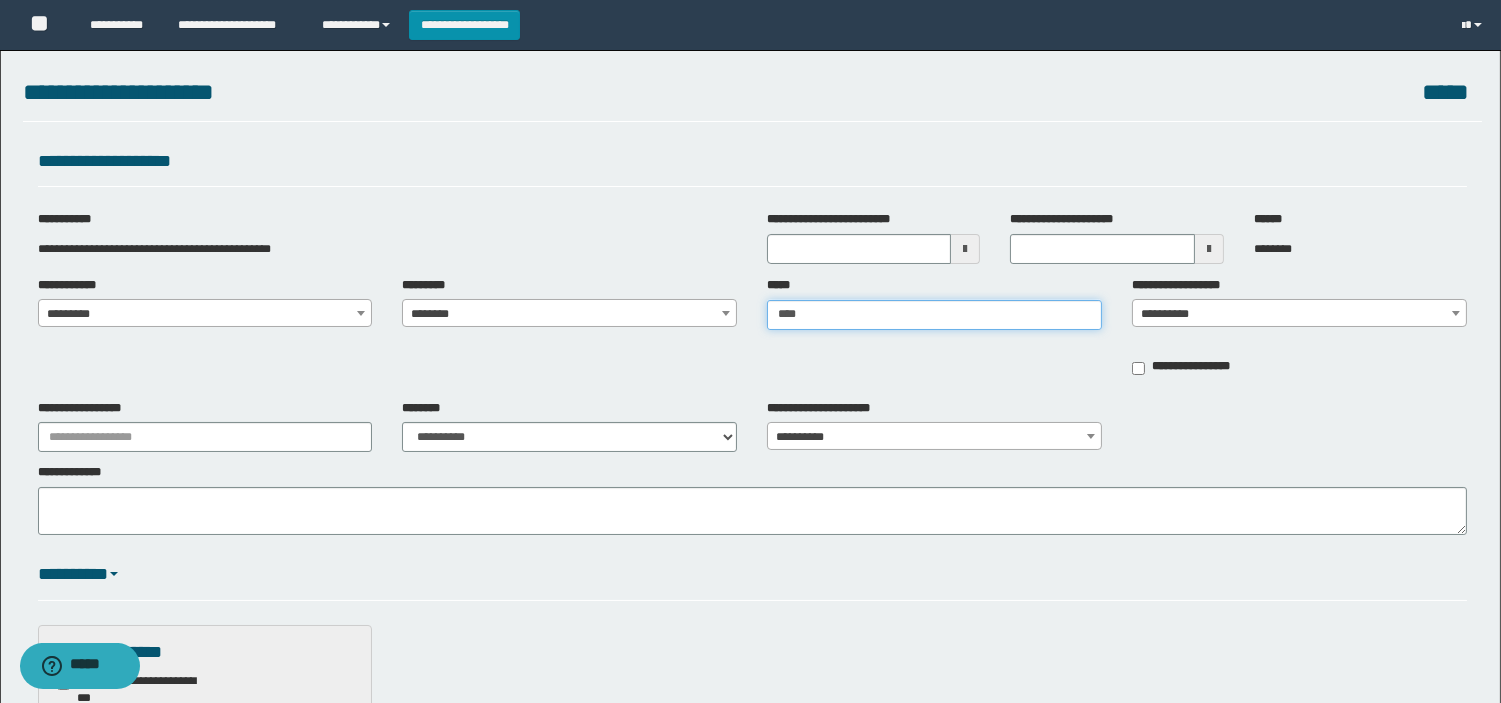 type on "*****" 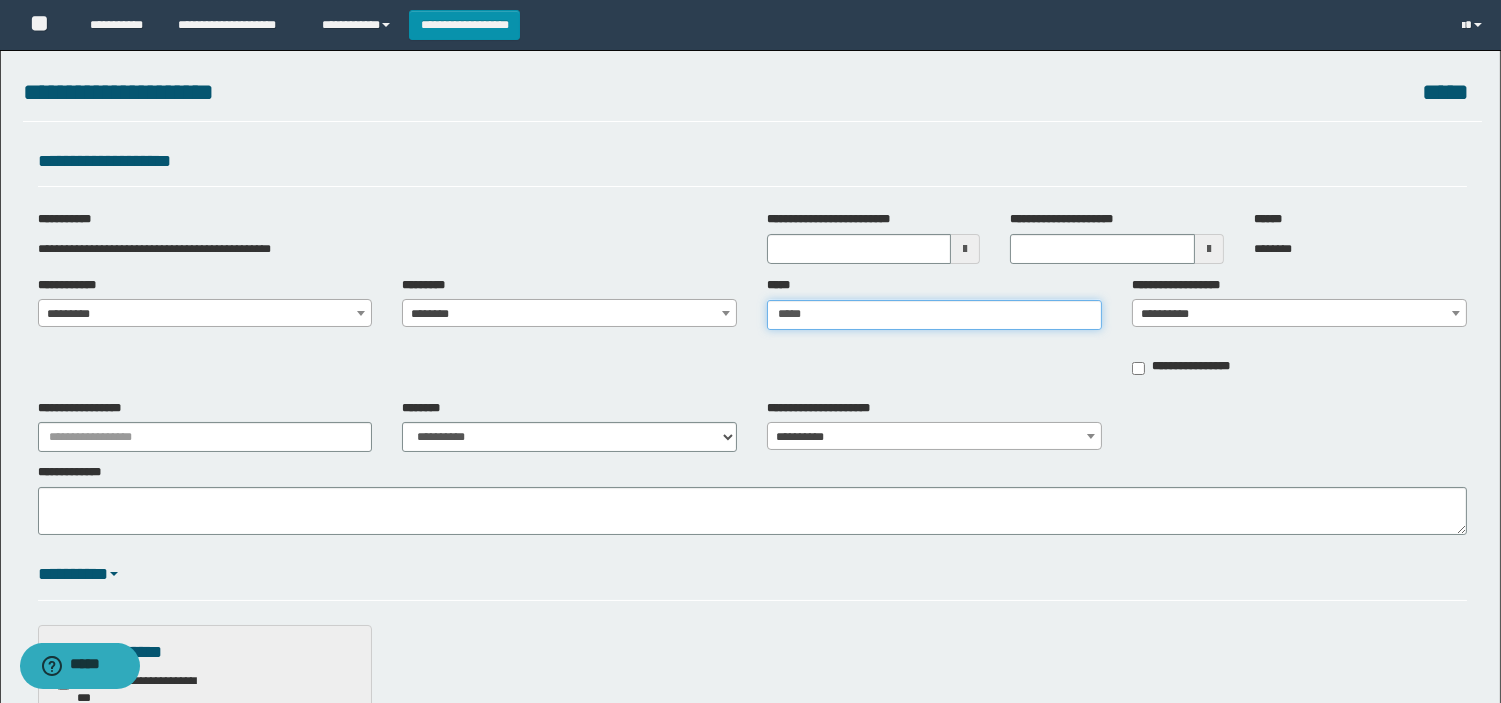type on "*****" 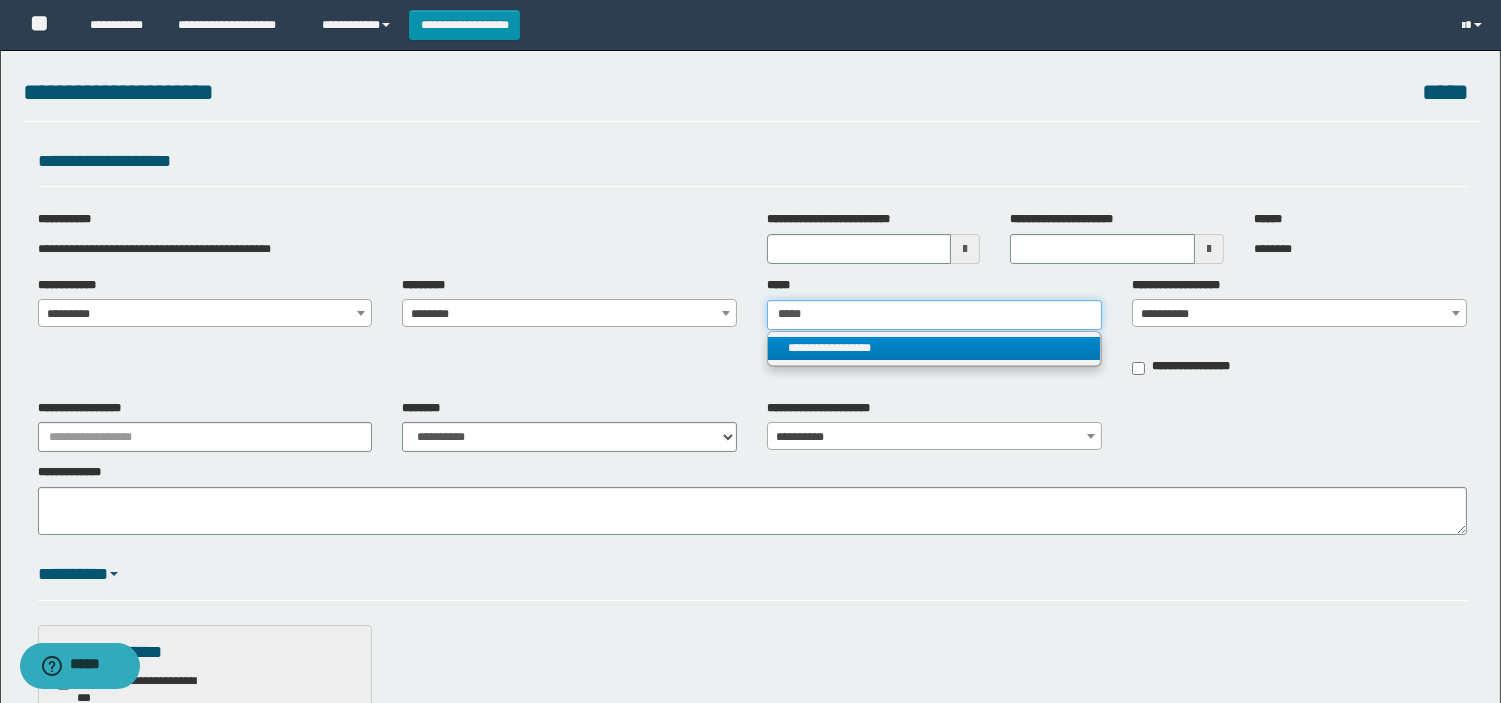 type on "*****" 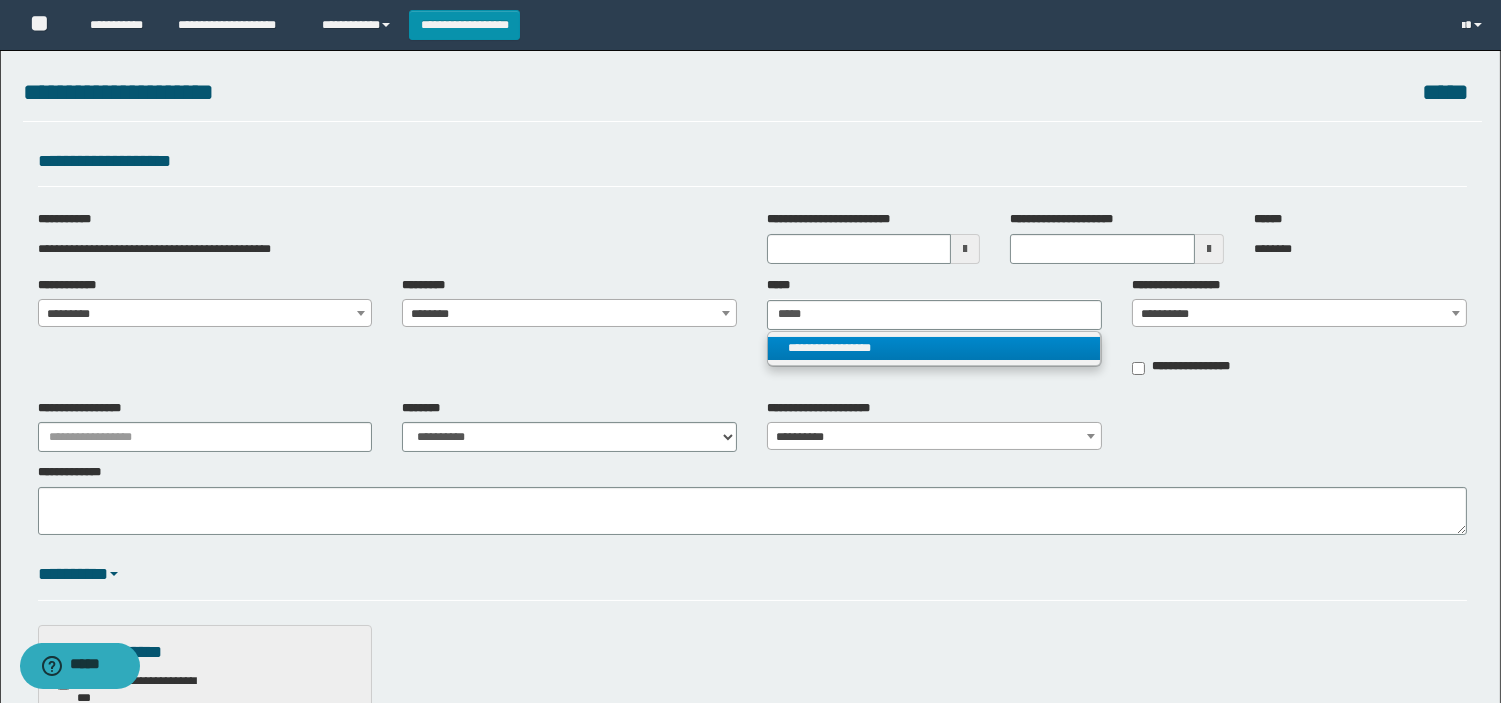 type 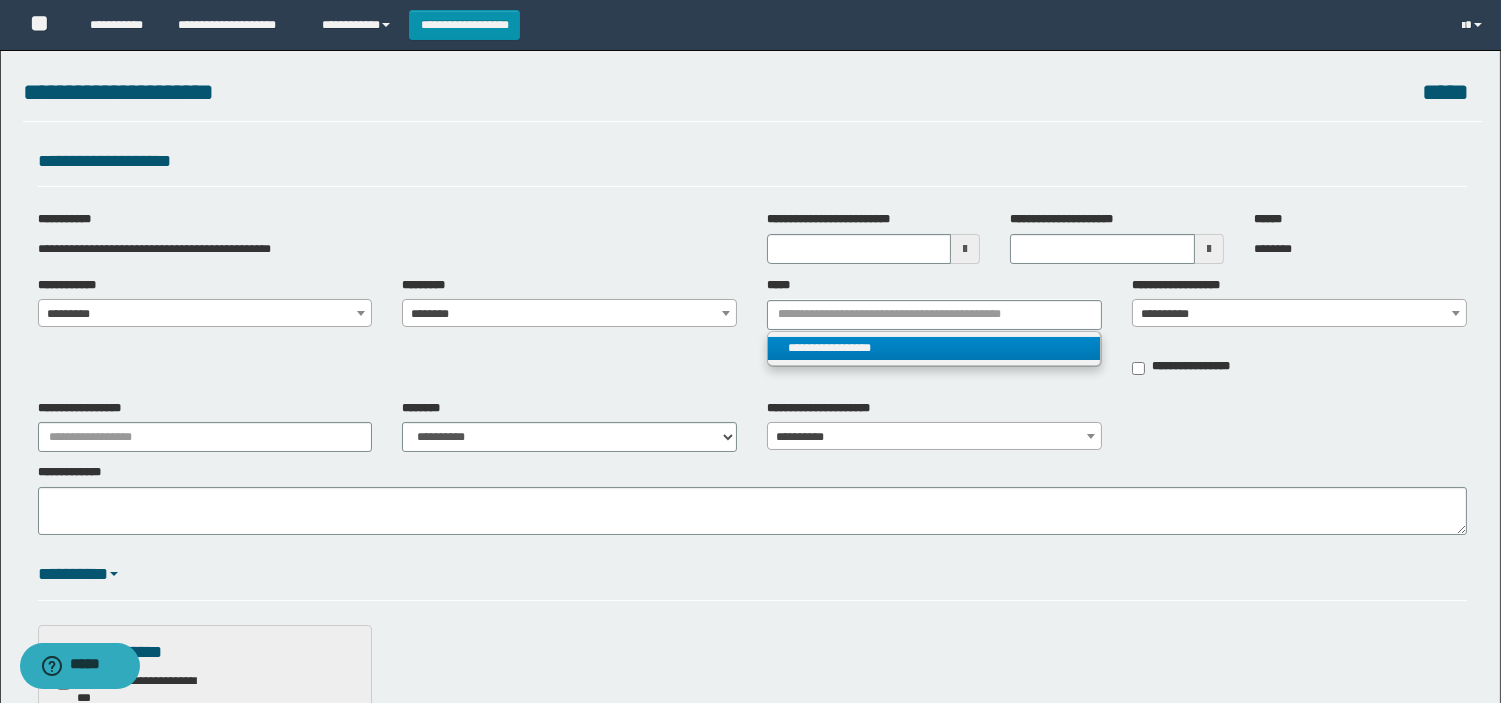 click on "**********" at bounding box center [934, 348] 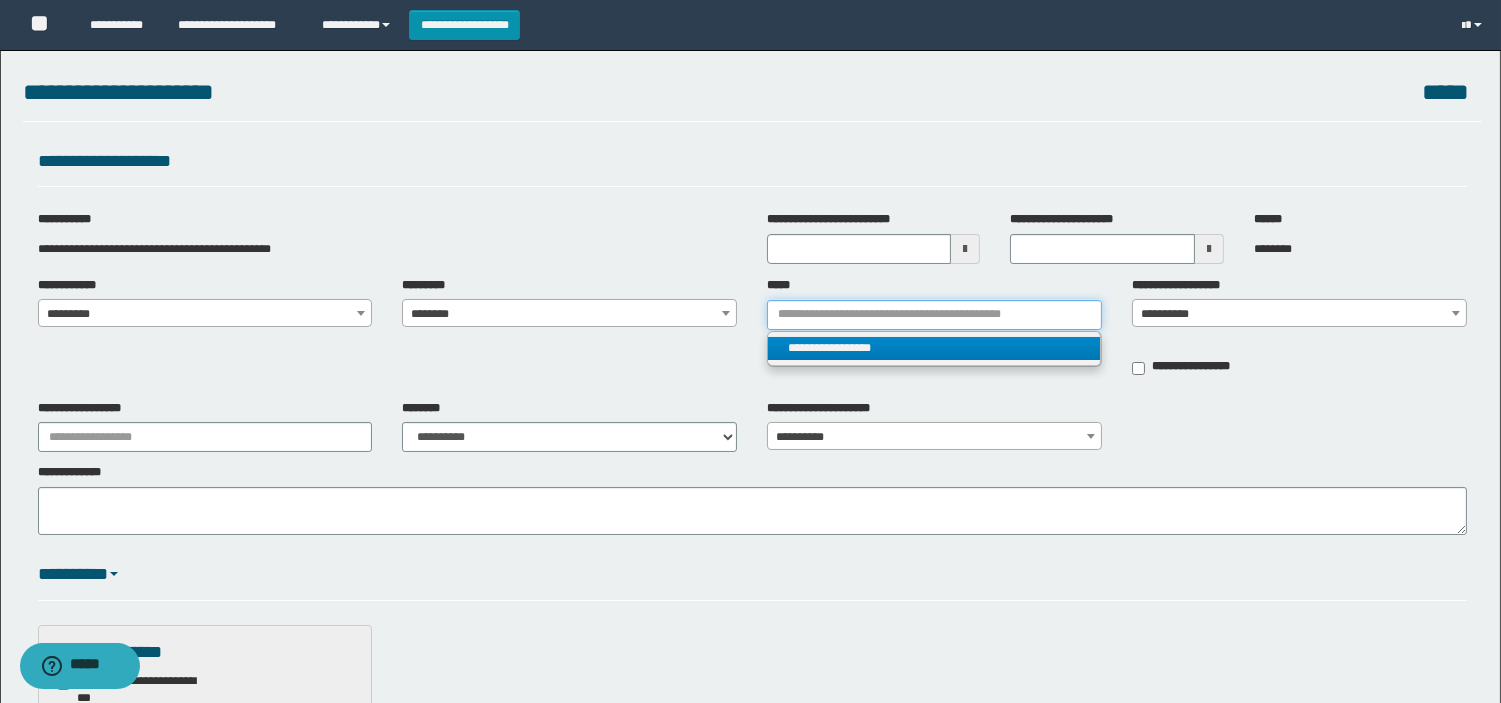 type 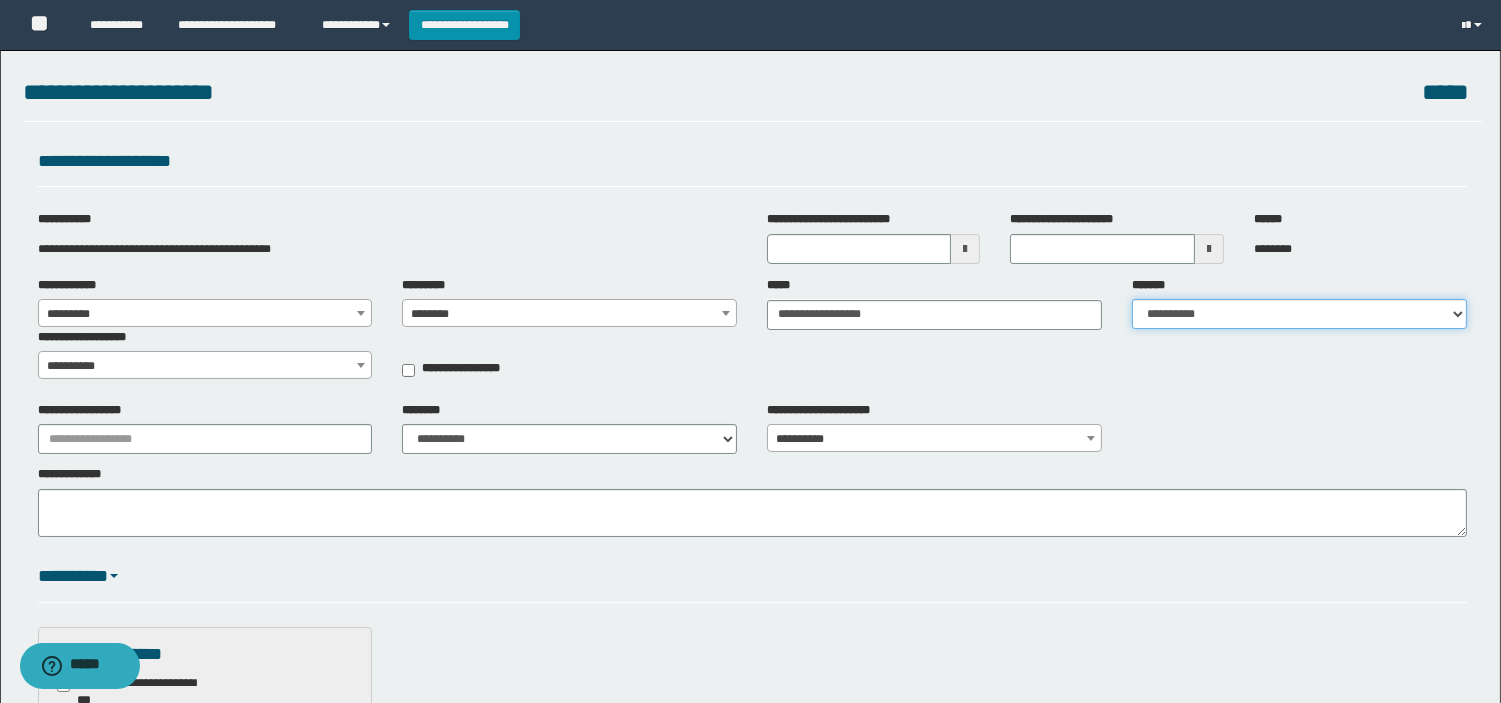click on "**********" at bounding box center (1299, 314) 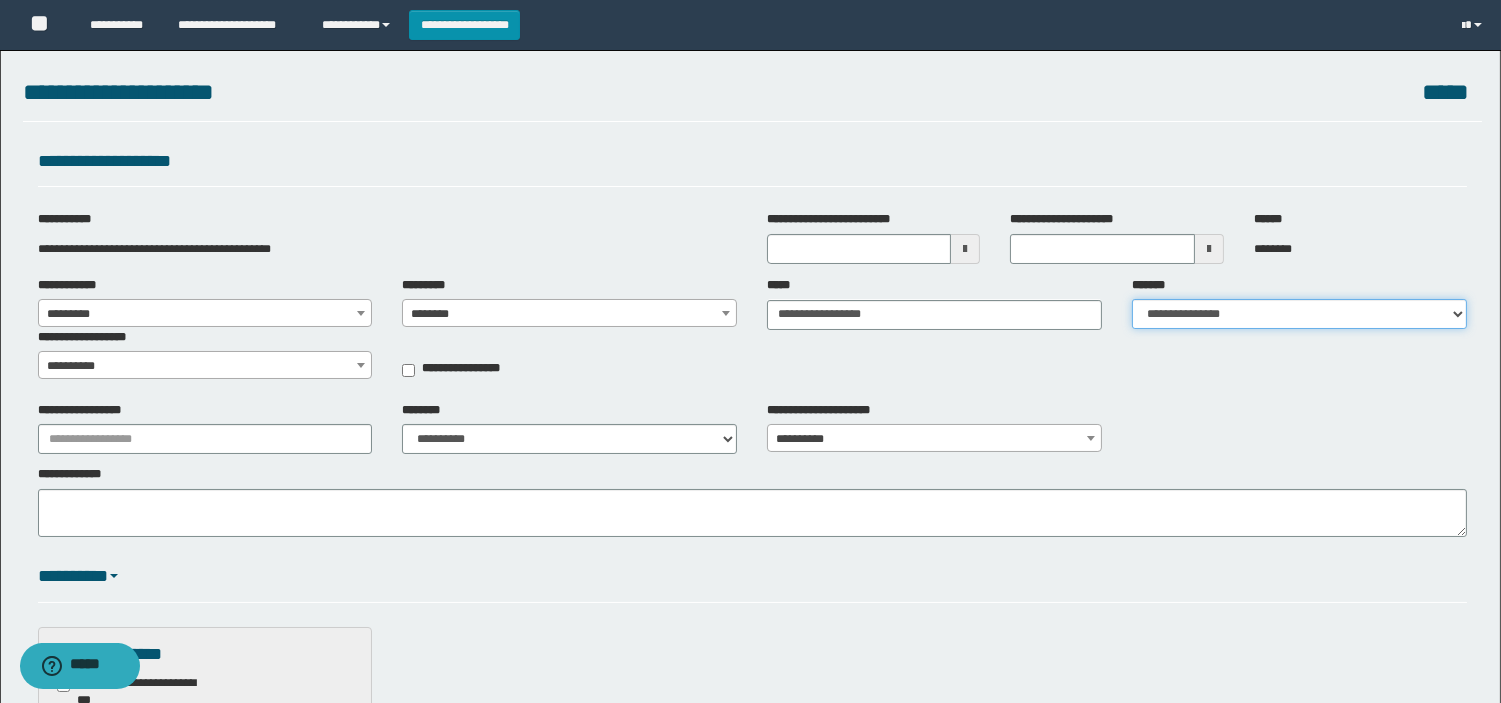 click on "**********" at bounding box center [1299, 314] 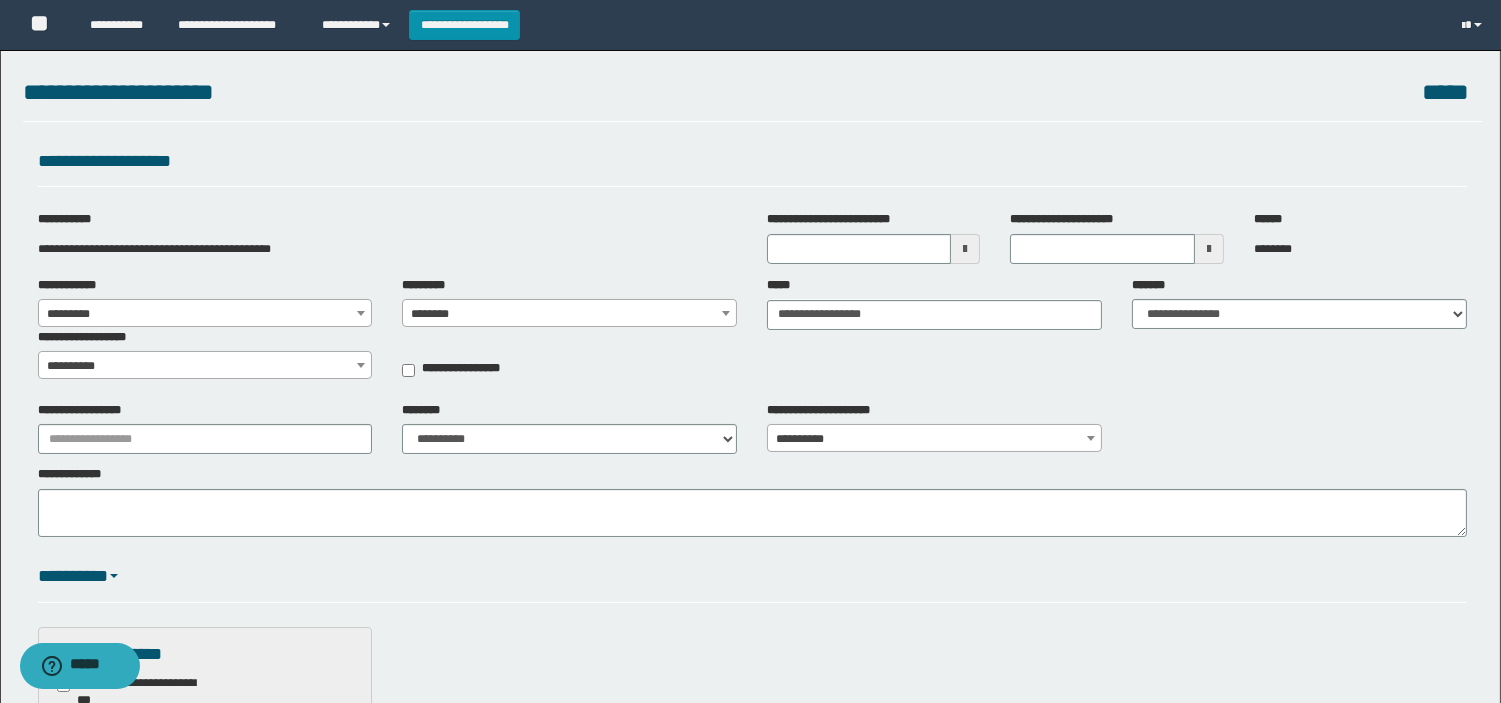 click on "**********" at bounding box center (205, 366) 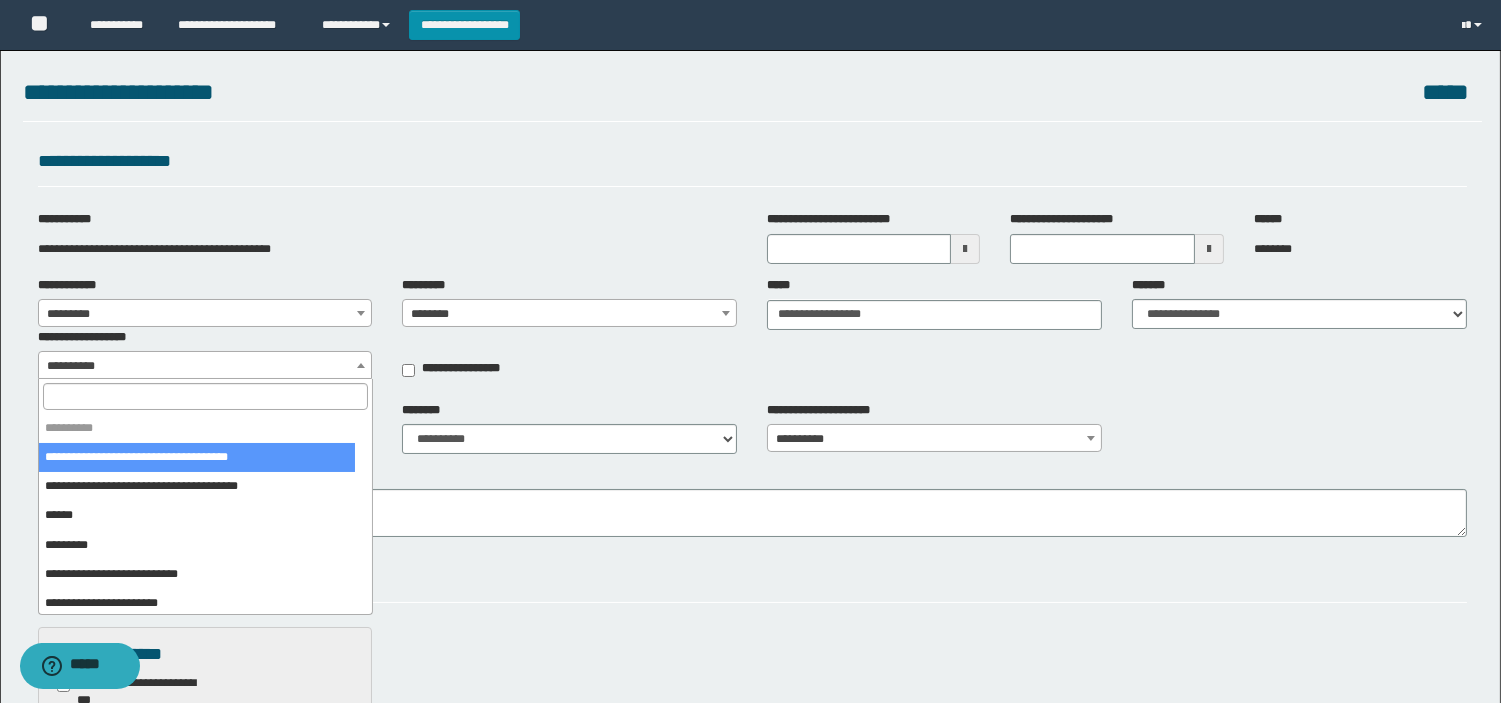select on "***" 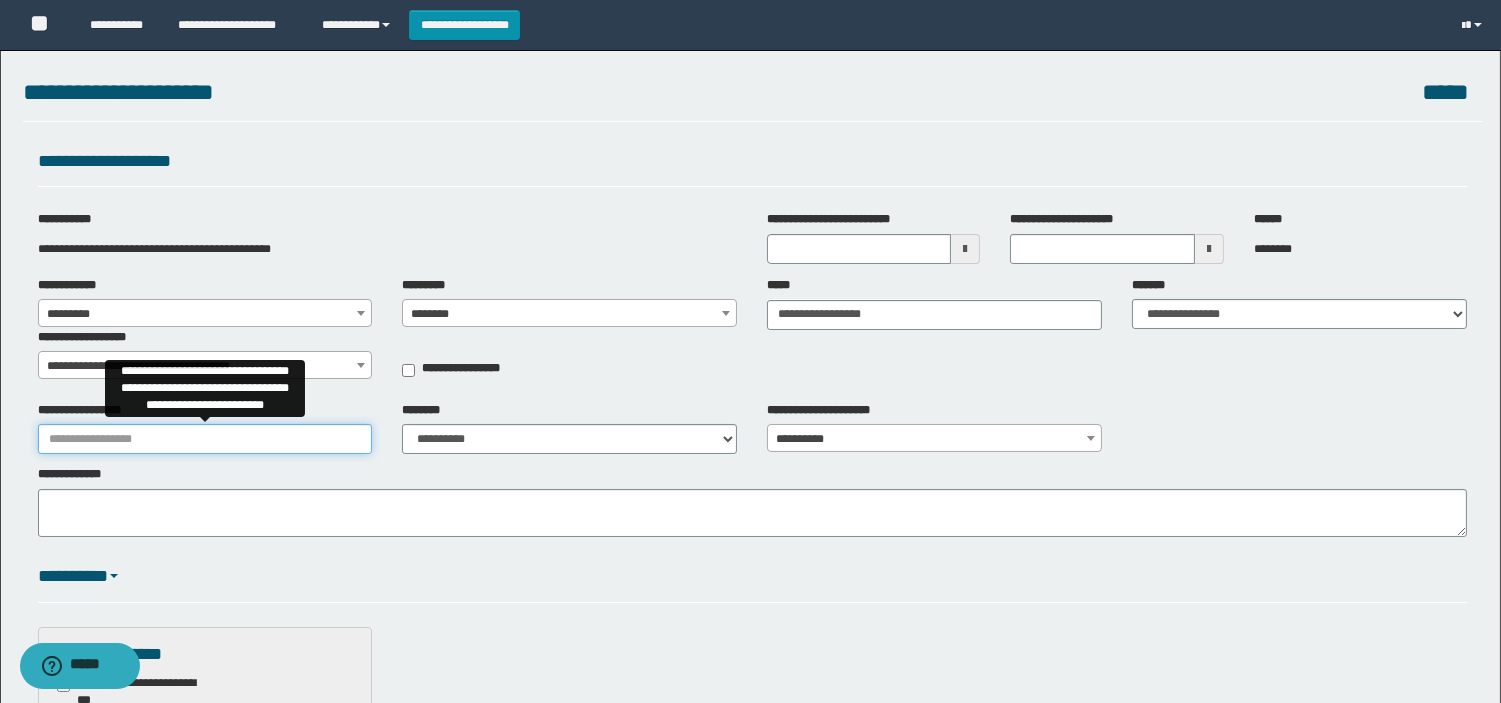 click on "**********" at bounding box center (205, 439) 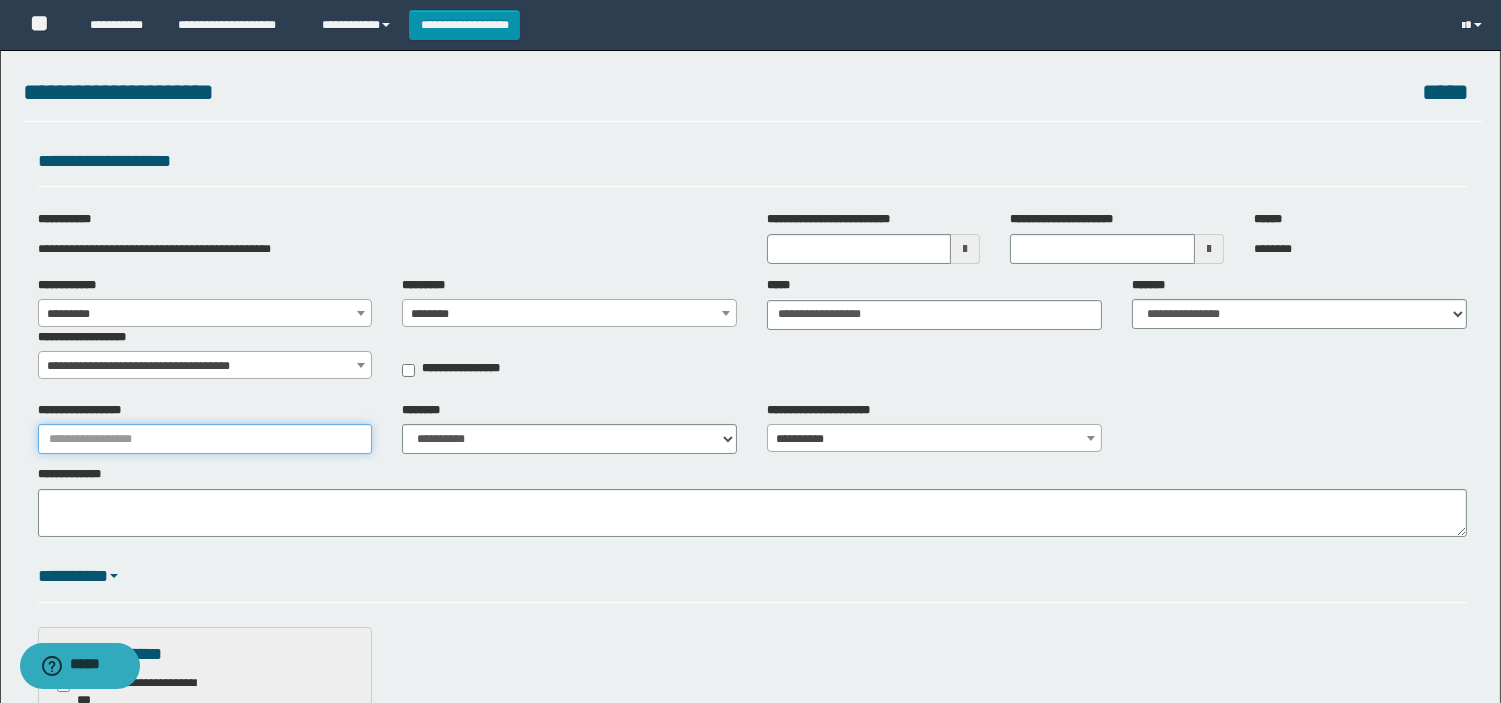 type on "**********" 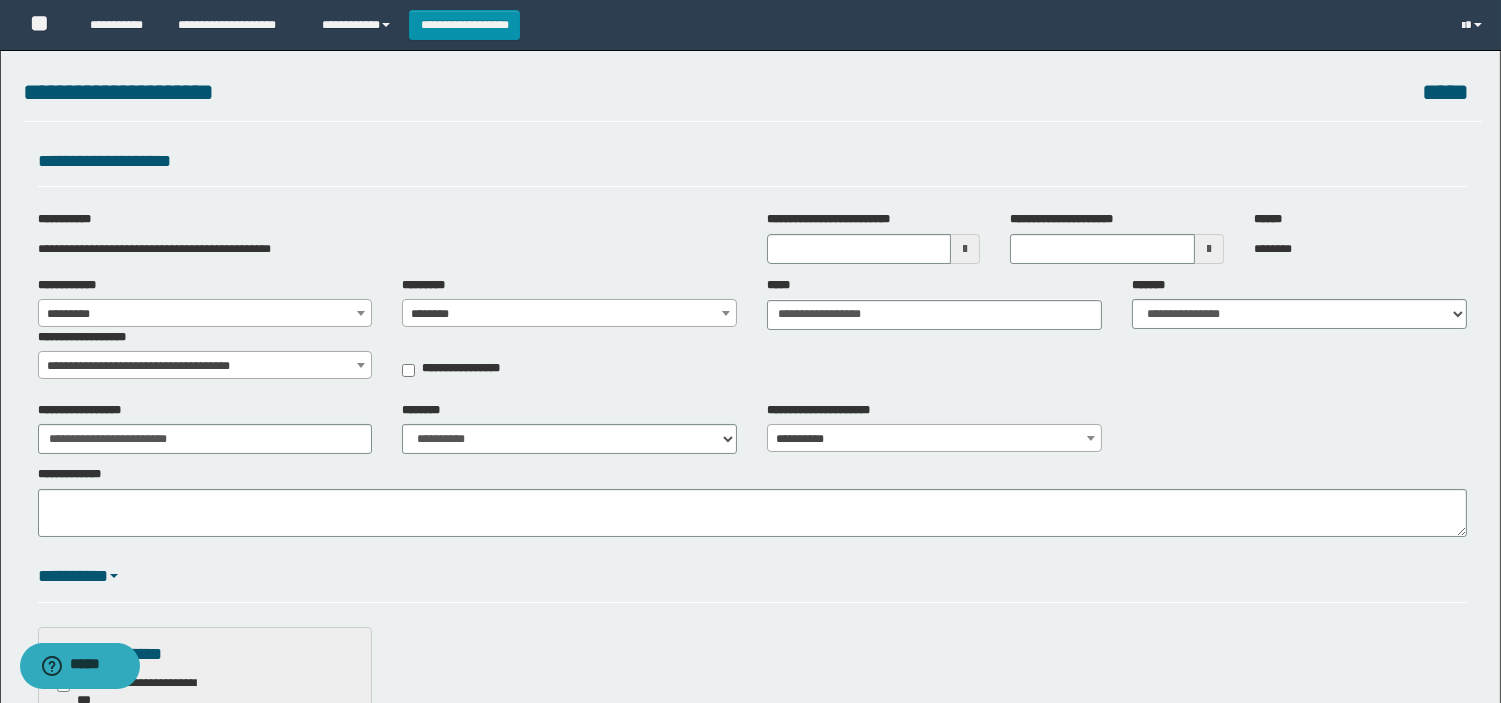 click on "**********" at bounding box center [750, 846] 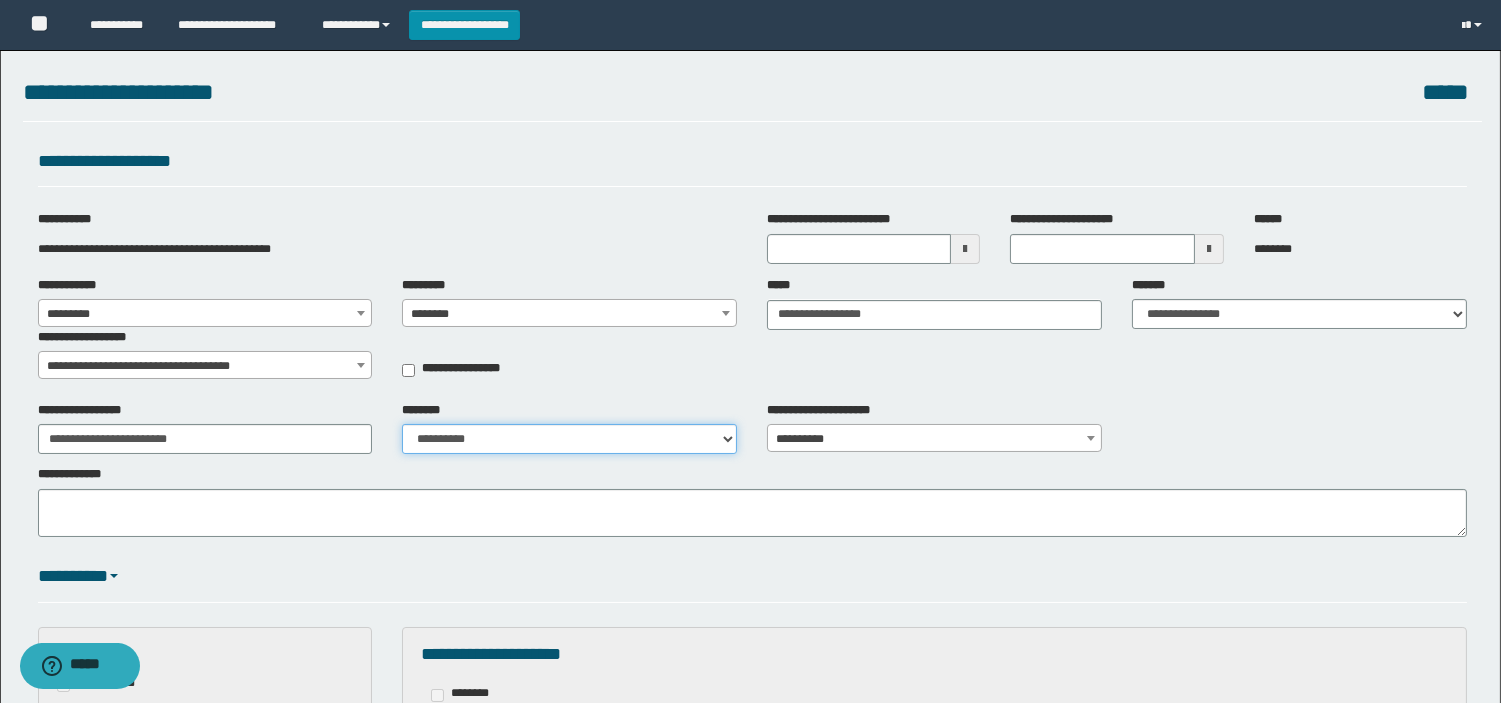 click on "**********" at bounding box center (569, 439) 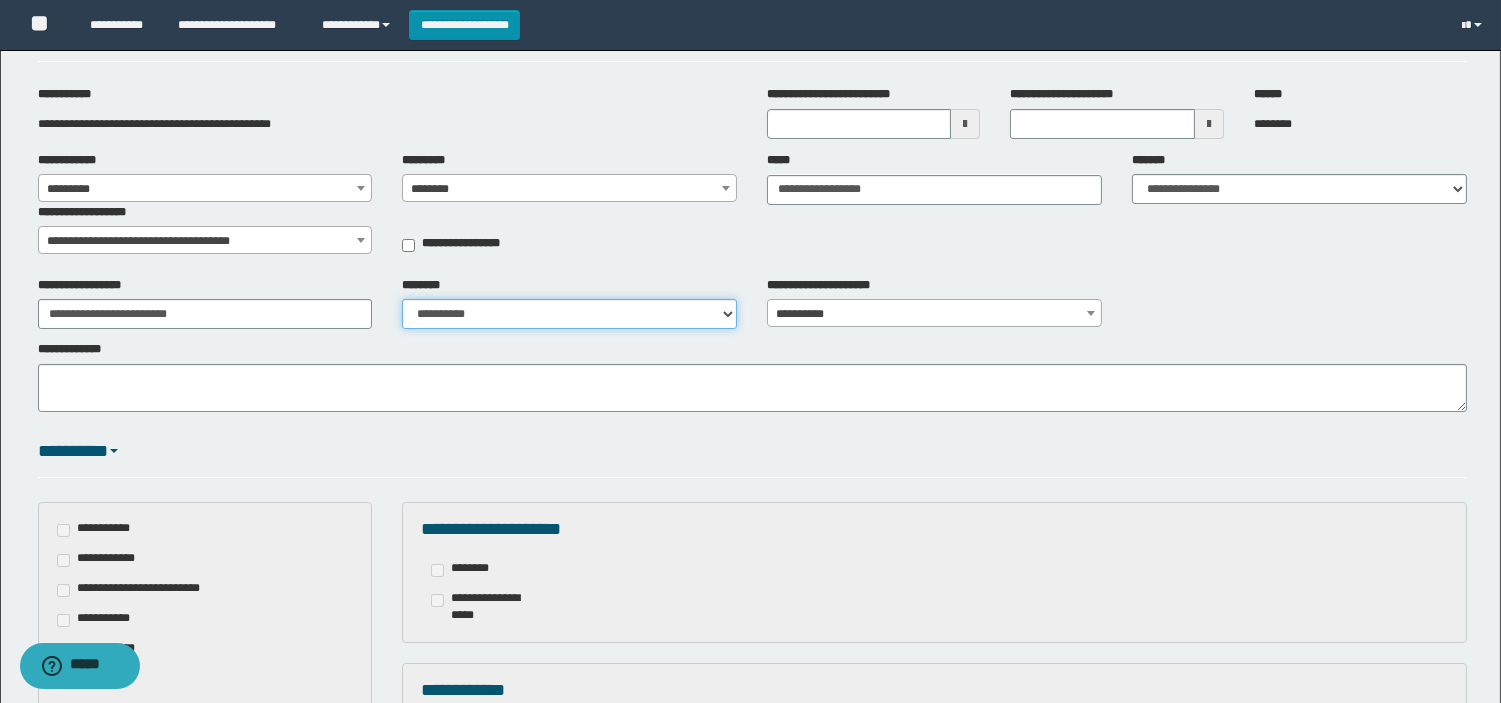 scroll, scrollTop: 36, scrollLeft: 0, axis: vertical 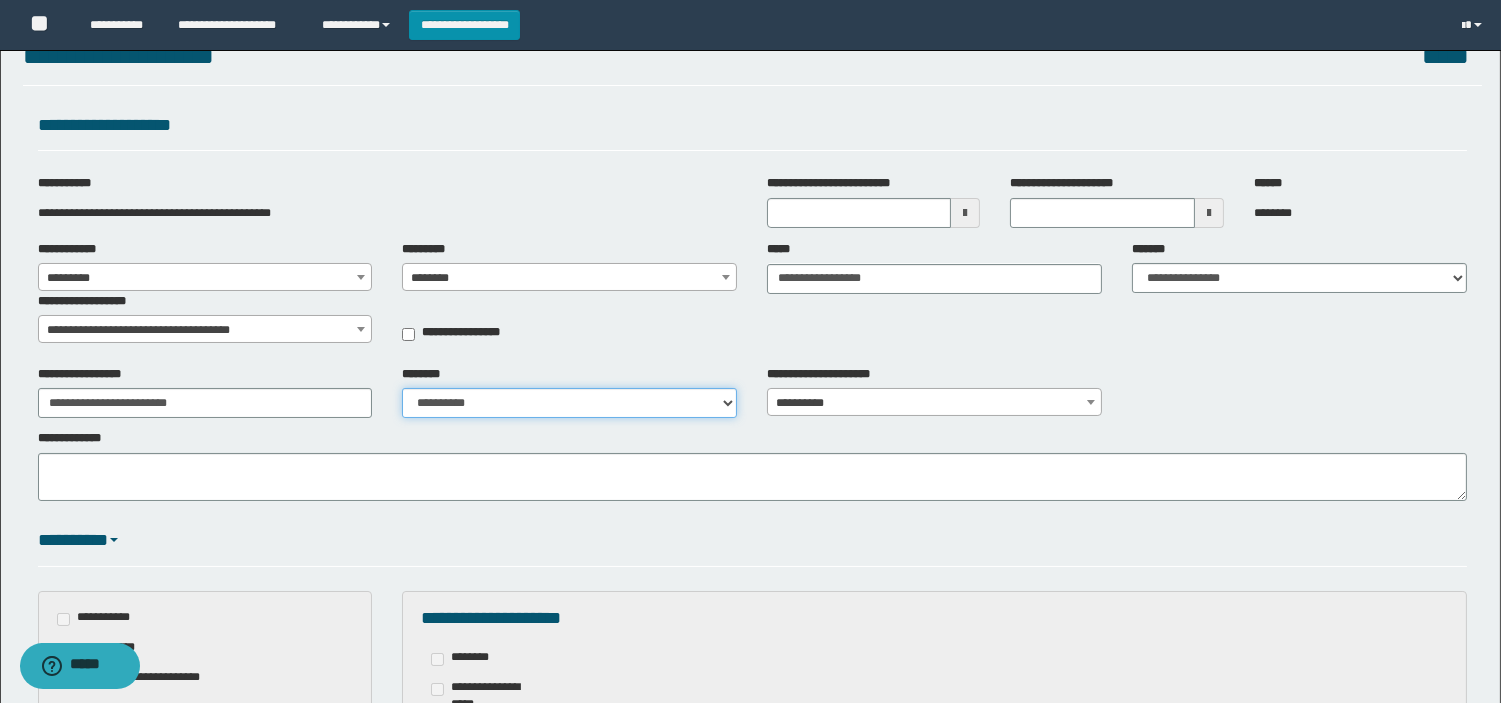 click on "**********" at bounding box center (569, 403) 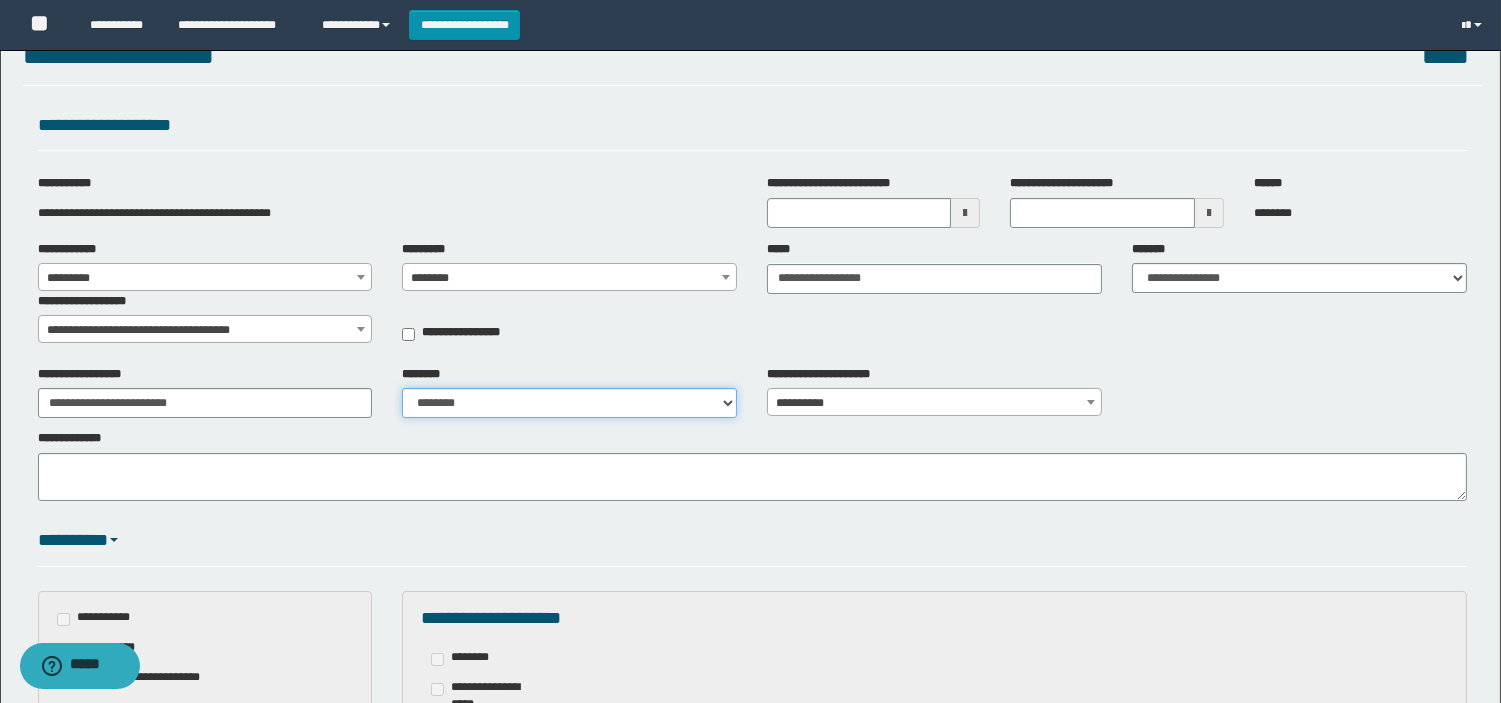 click on "**********" at bounding box center (569, 403) 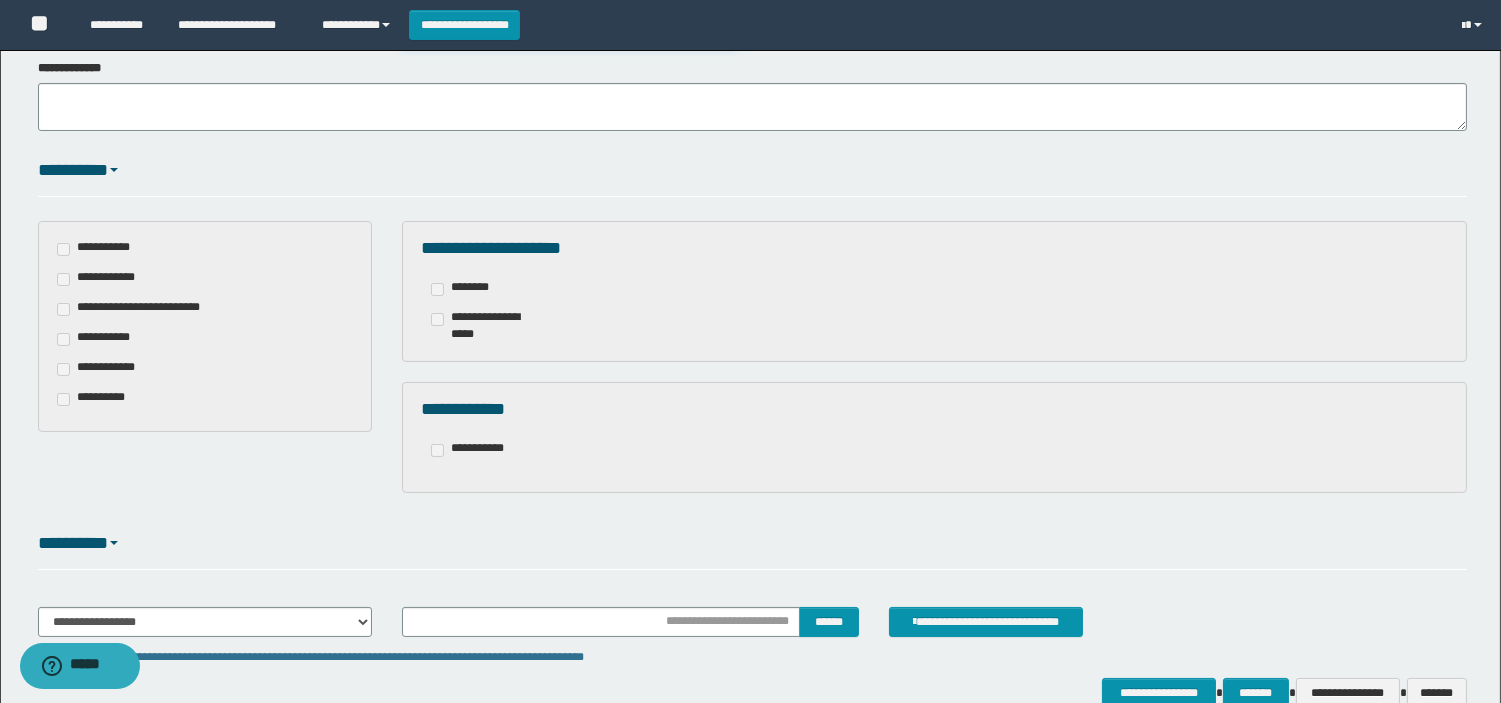 scroll, scrollTop: 516, scrollLeft: 0, axis: vertical 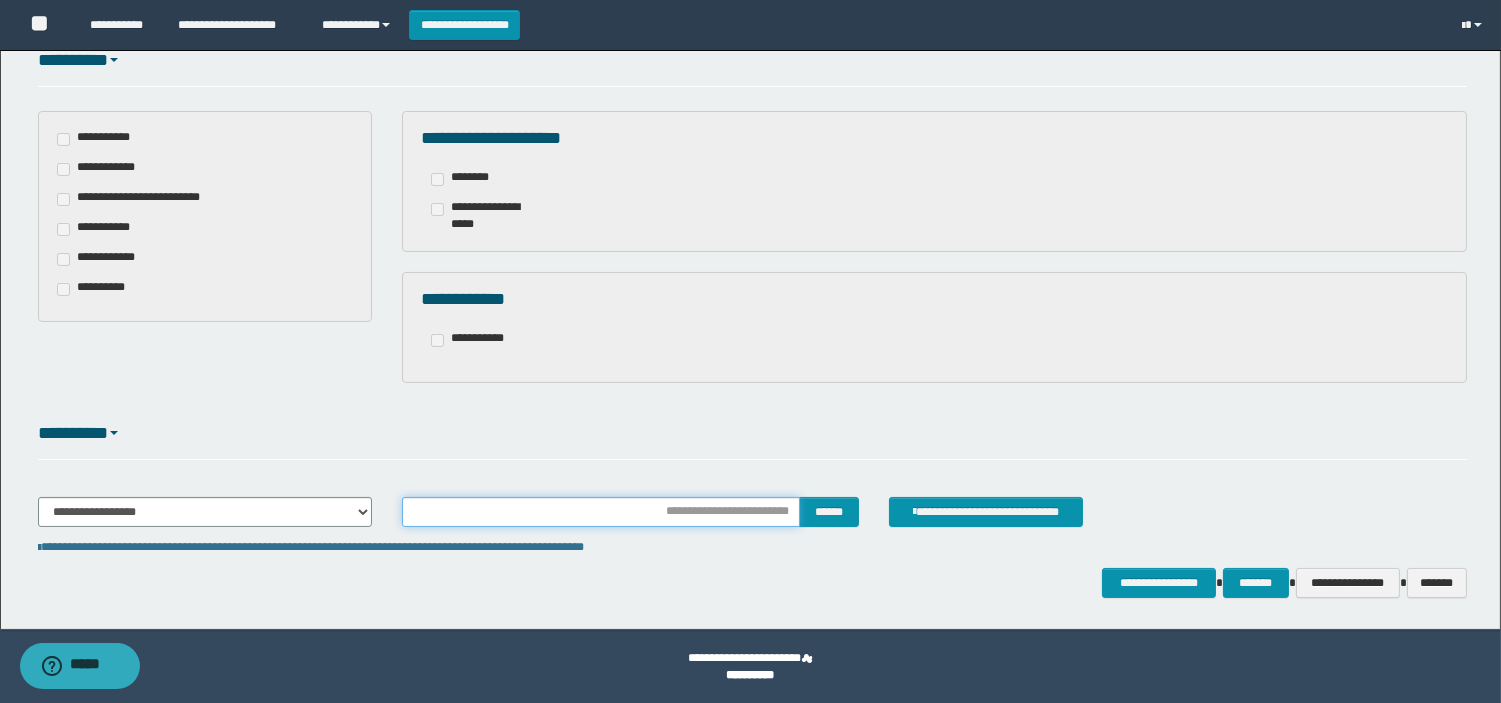 click at bounding box center [601, 512] 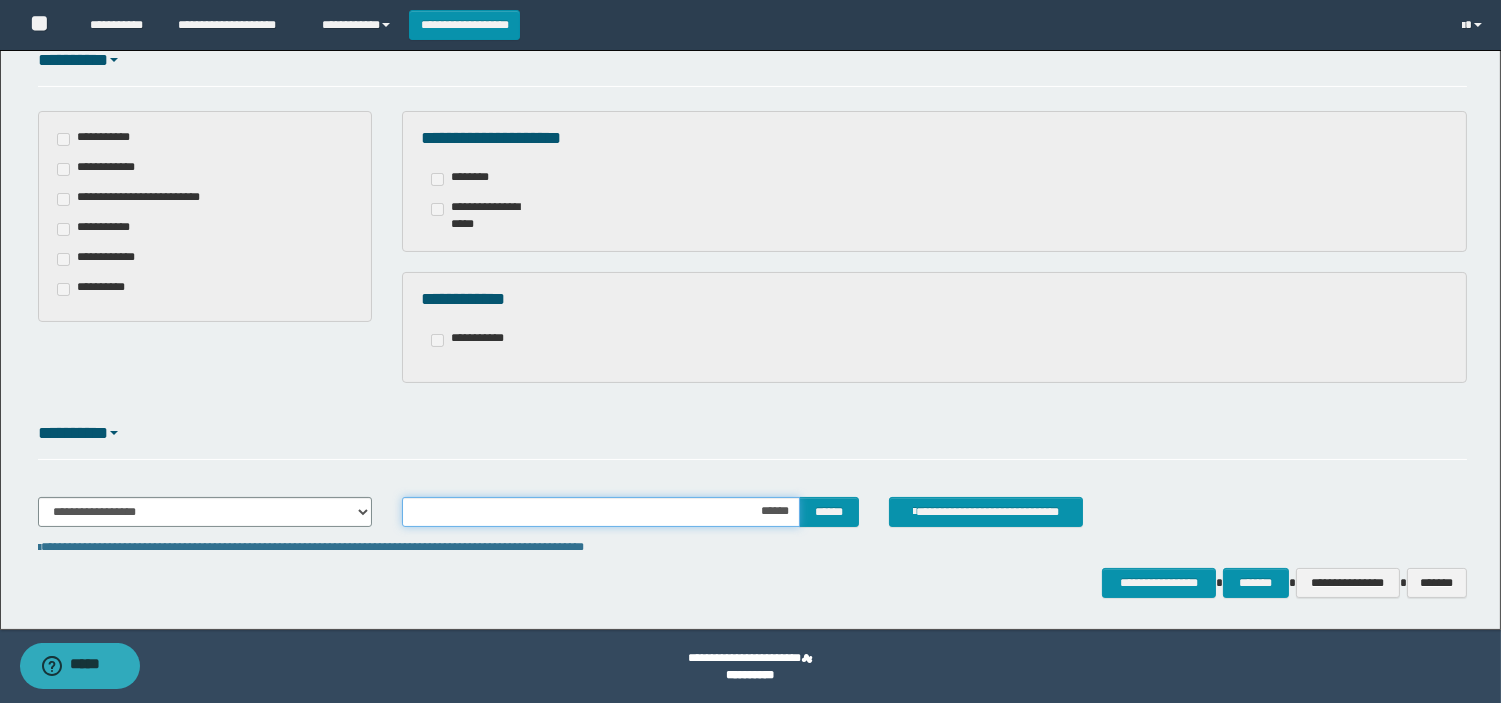 type on "*******" 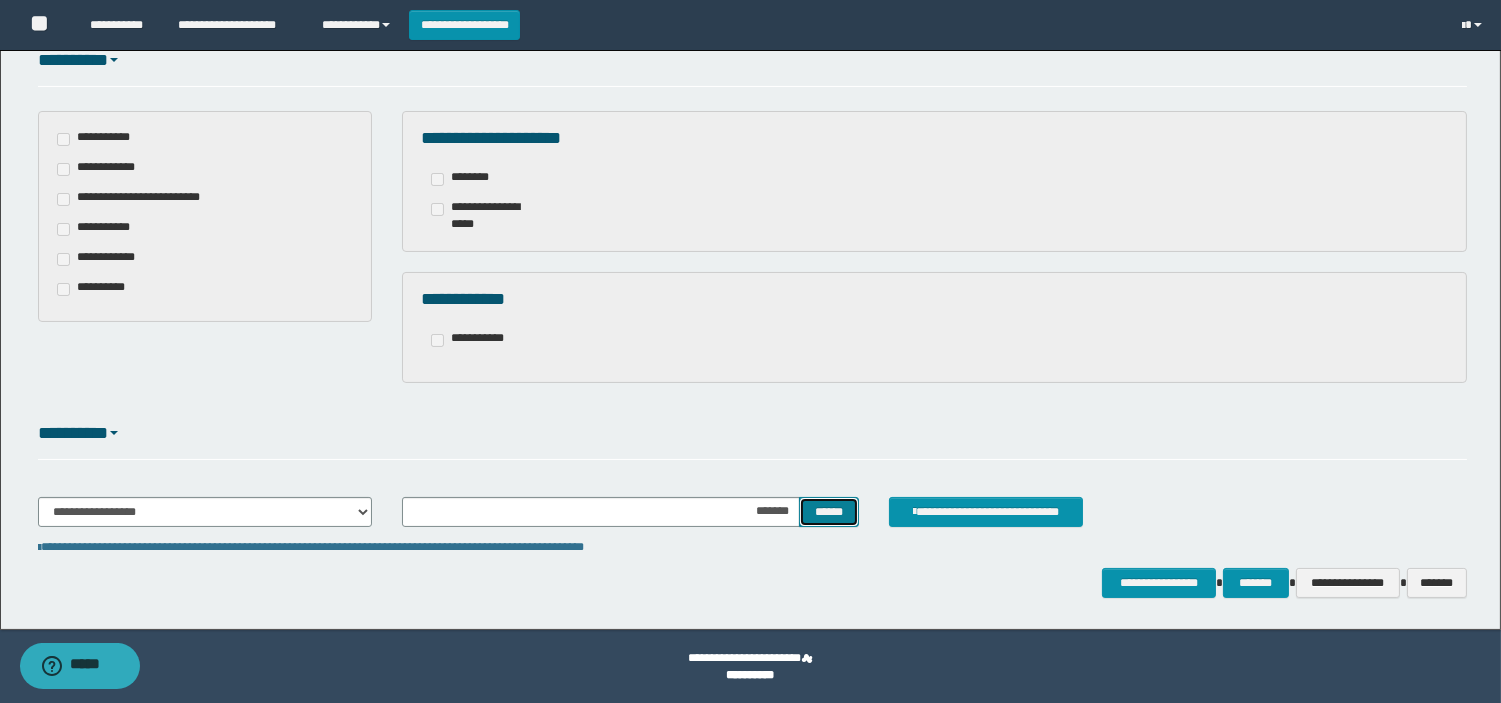 click on "******" at bounding box center (829, 512) 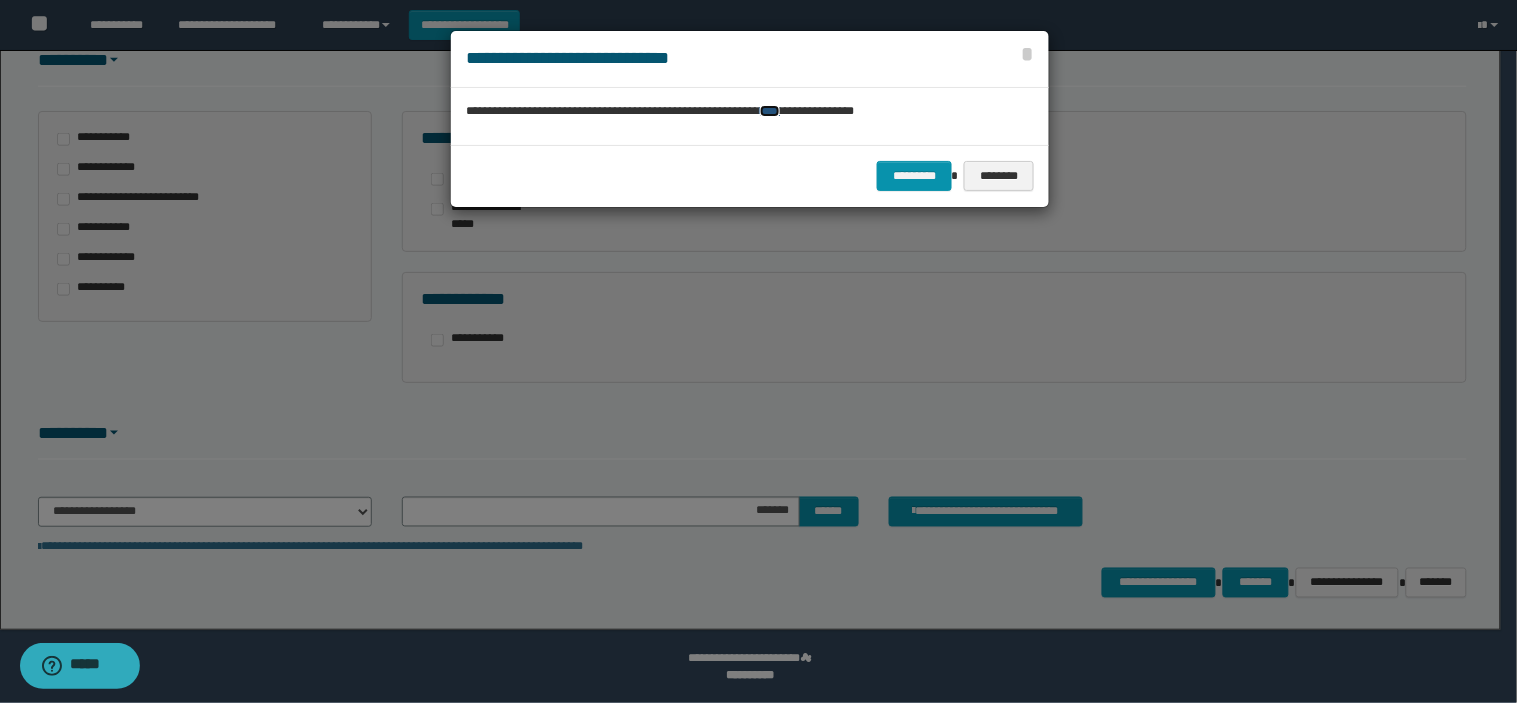 click on "****" at bounding box center [770, 111] 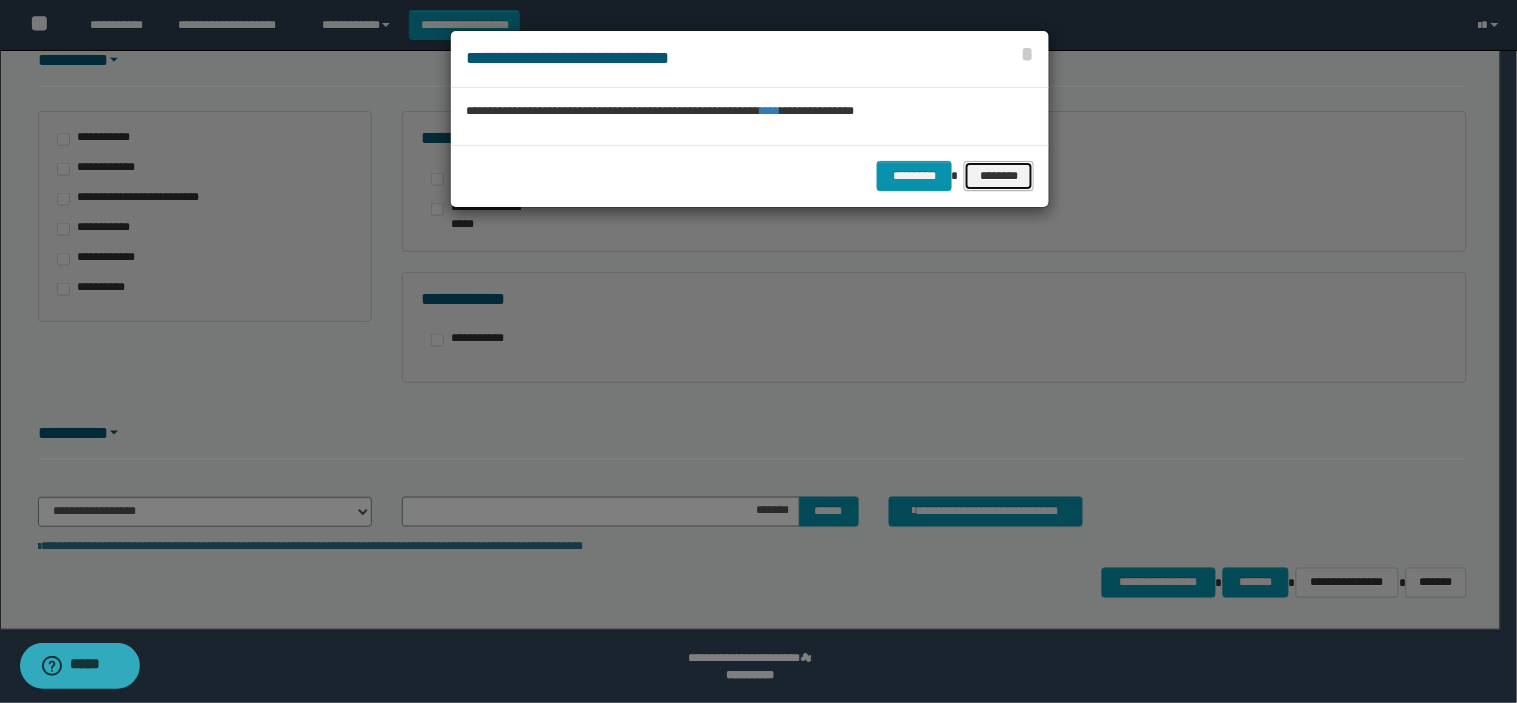 click on "********" at bounding box center (999, 176) 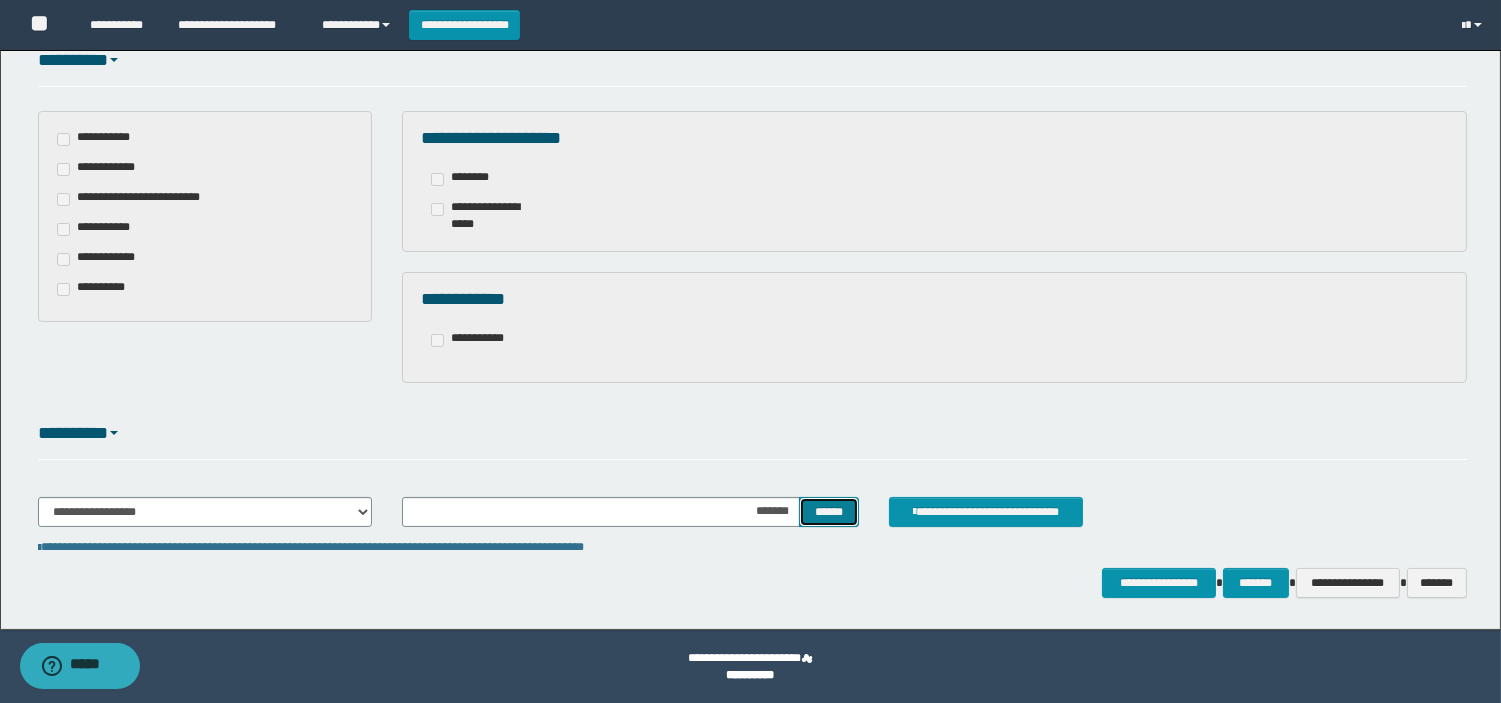 click on "******" at bounding box center (829, 512) 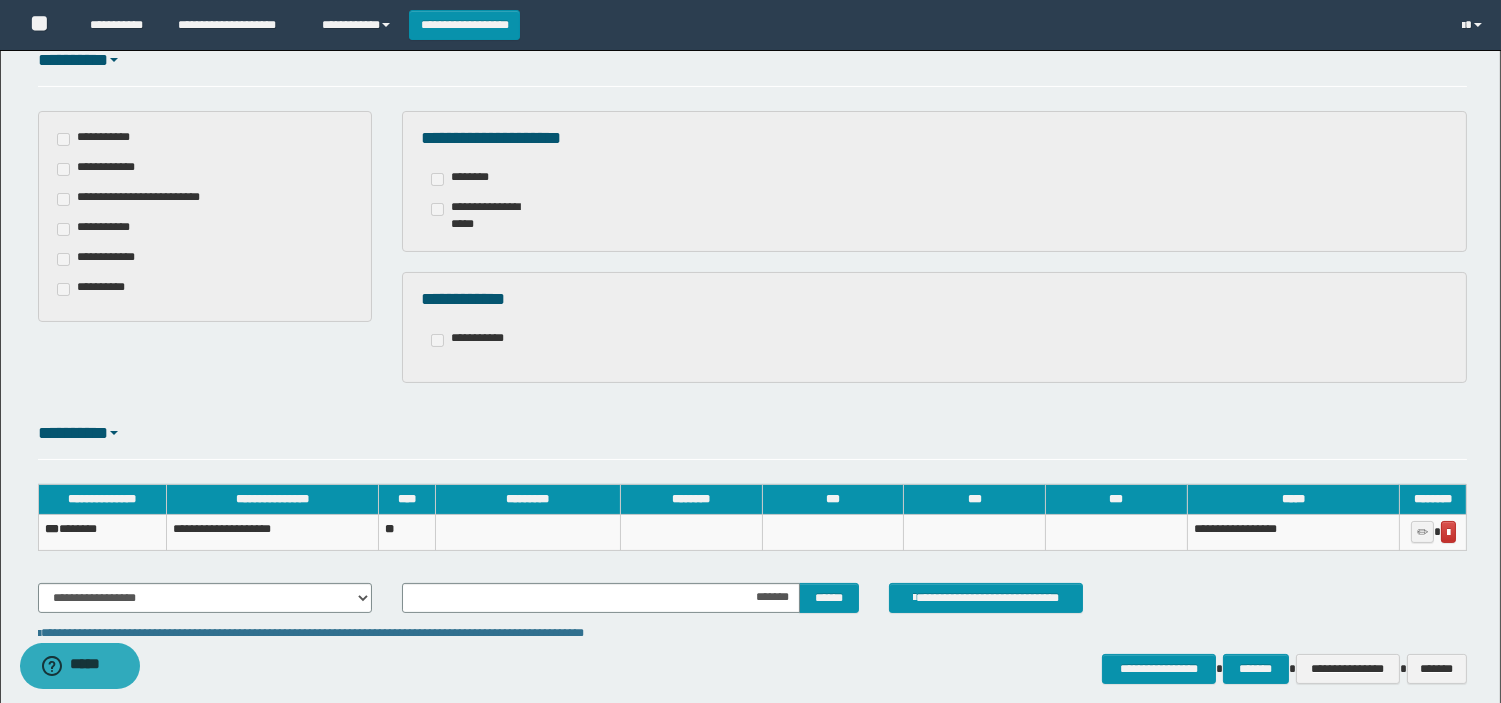 click on "*** *******" at bounding box center (102, 532) 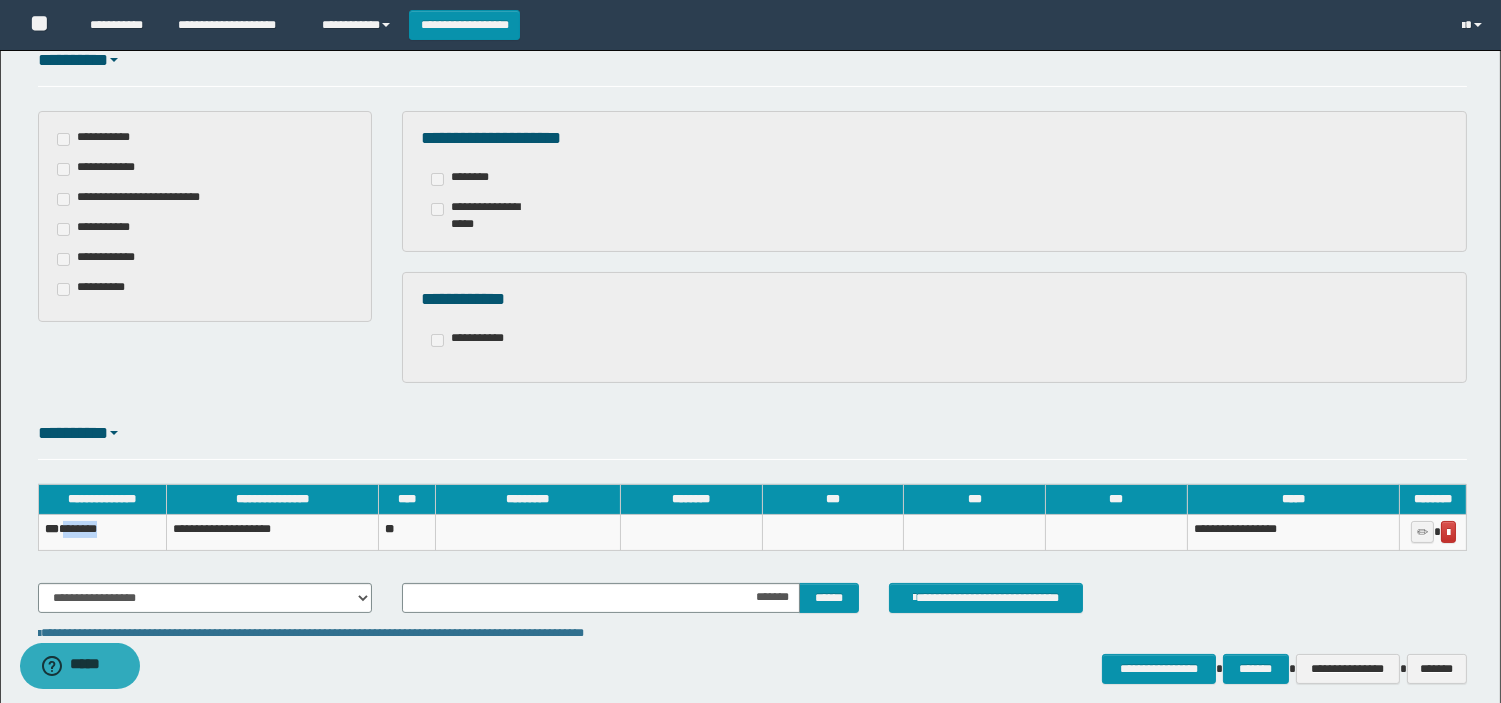 click on "*** *******" at bounding box center [102, 532] 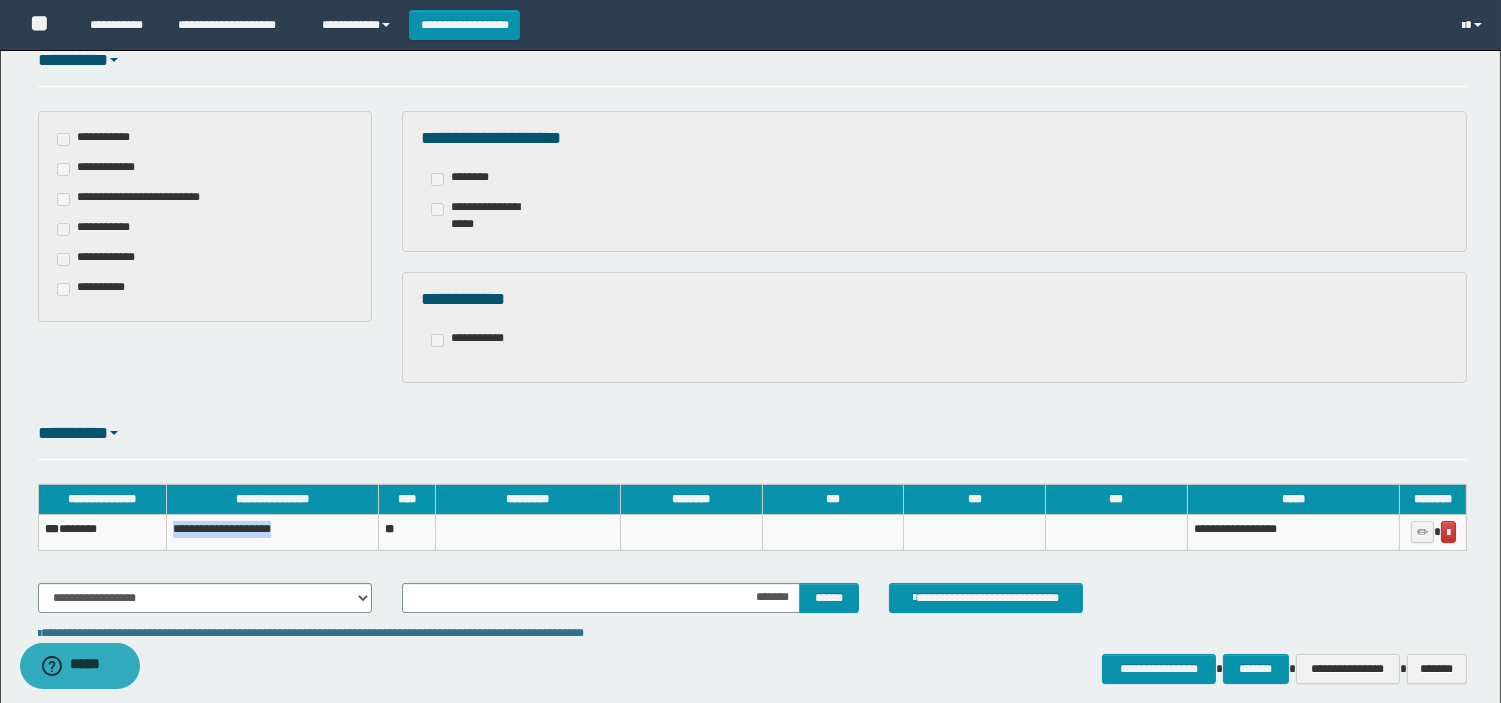drag, startPoint x: 173, startPoint y: 530, endPoint x: 296, endPoint y: 523, distance: 123.19903 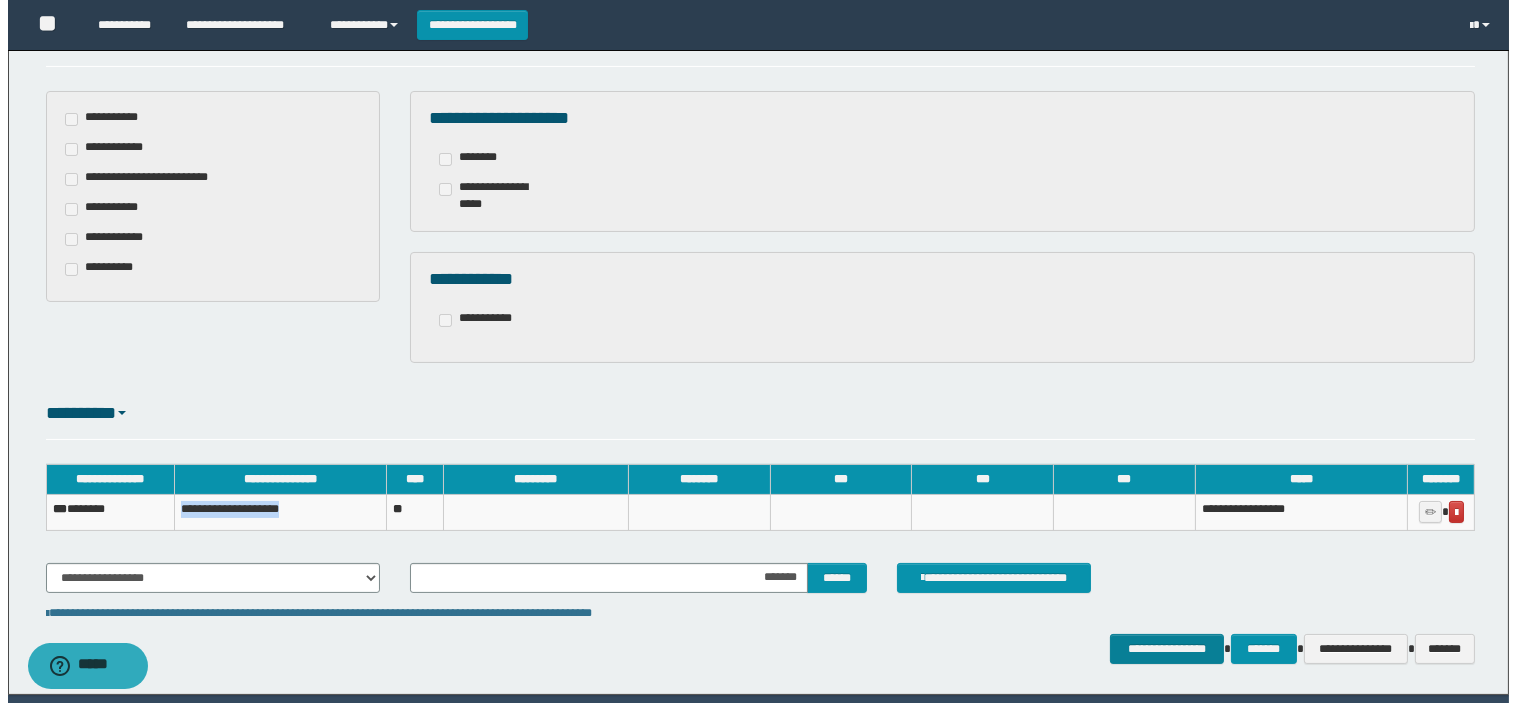 scroll, scrollTop: 553, scrollLeft: 0, axis: vertical 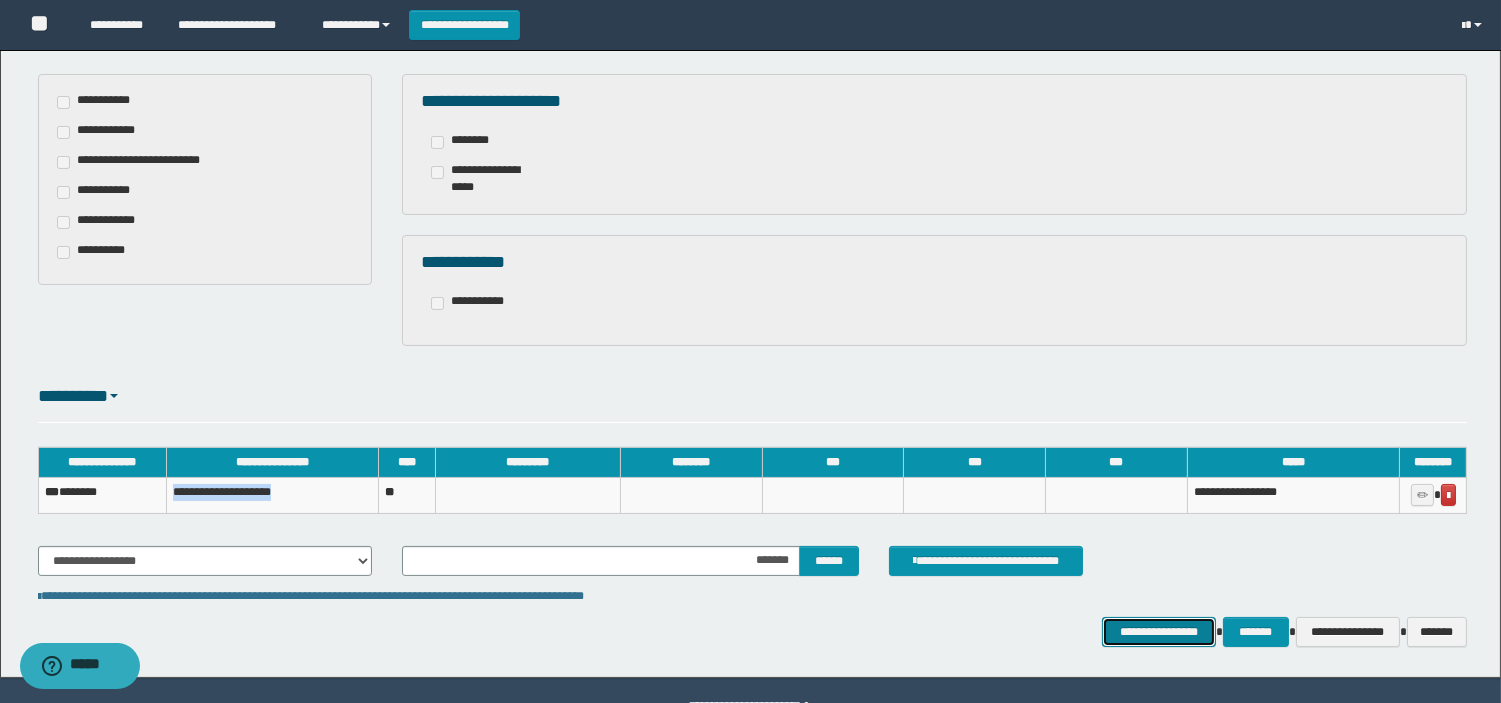 click on "**********" at bounding box center [1159, 632] 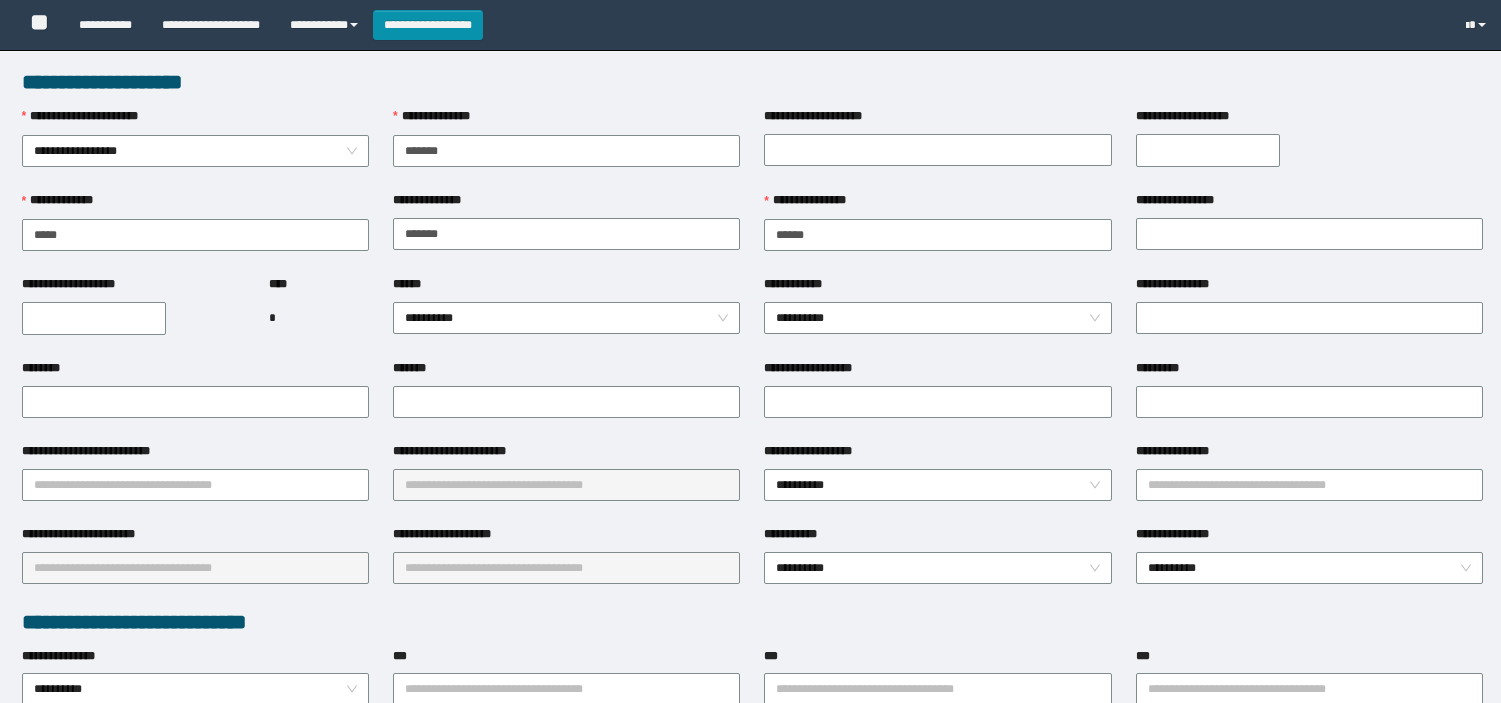 click on "*******" at bounding box center [566, 151] 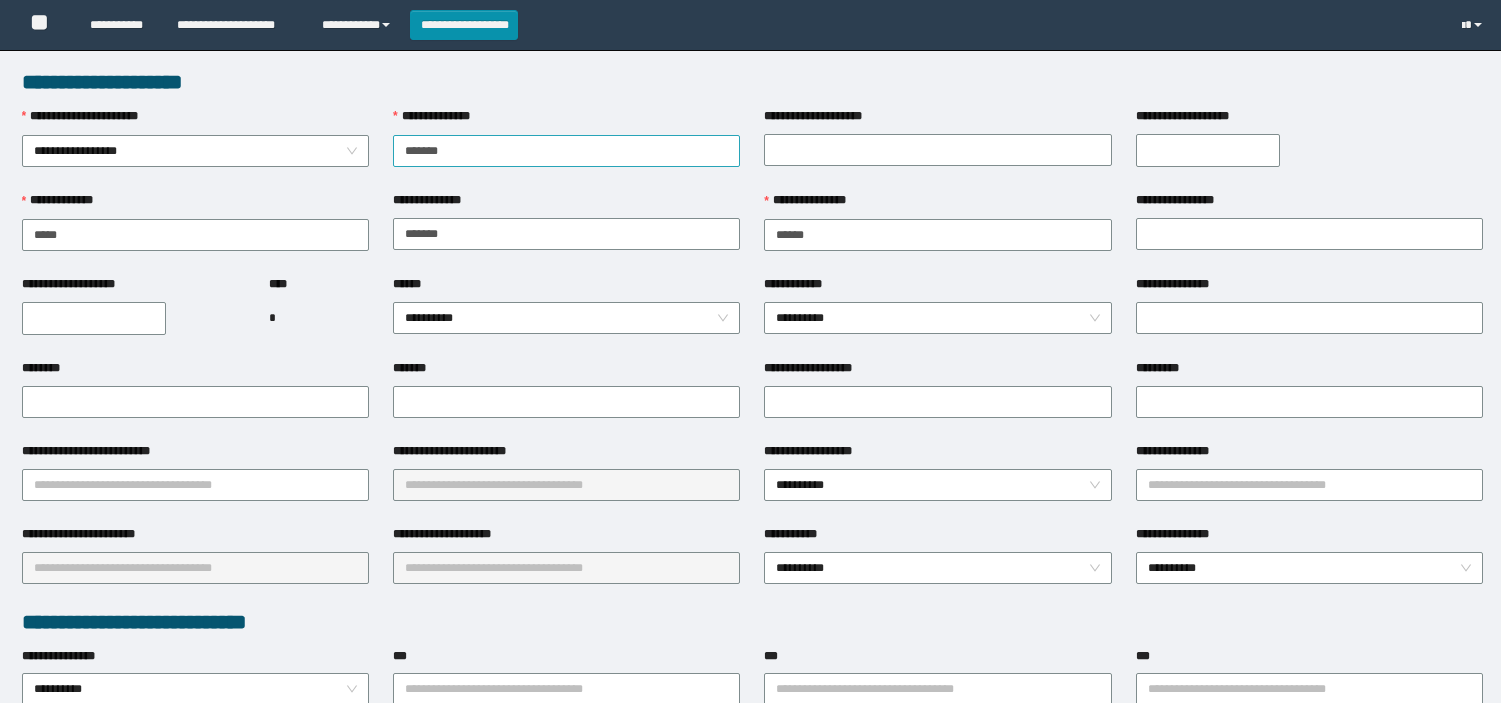 scroll, scrollTop: 0, scrollLeft: 0, axis: both 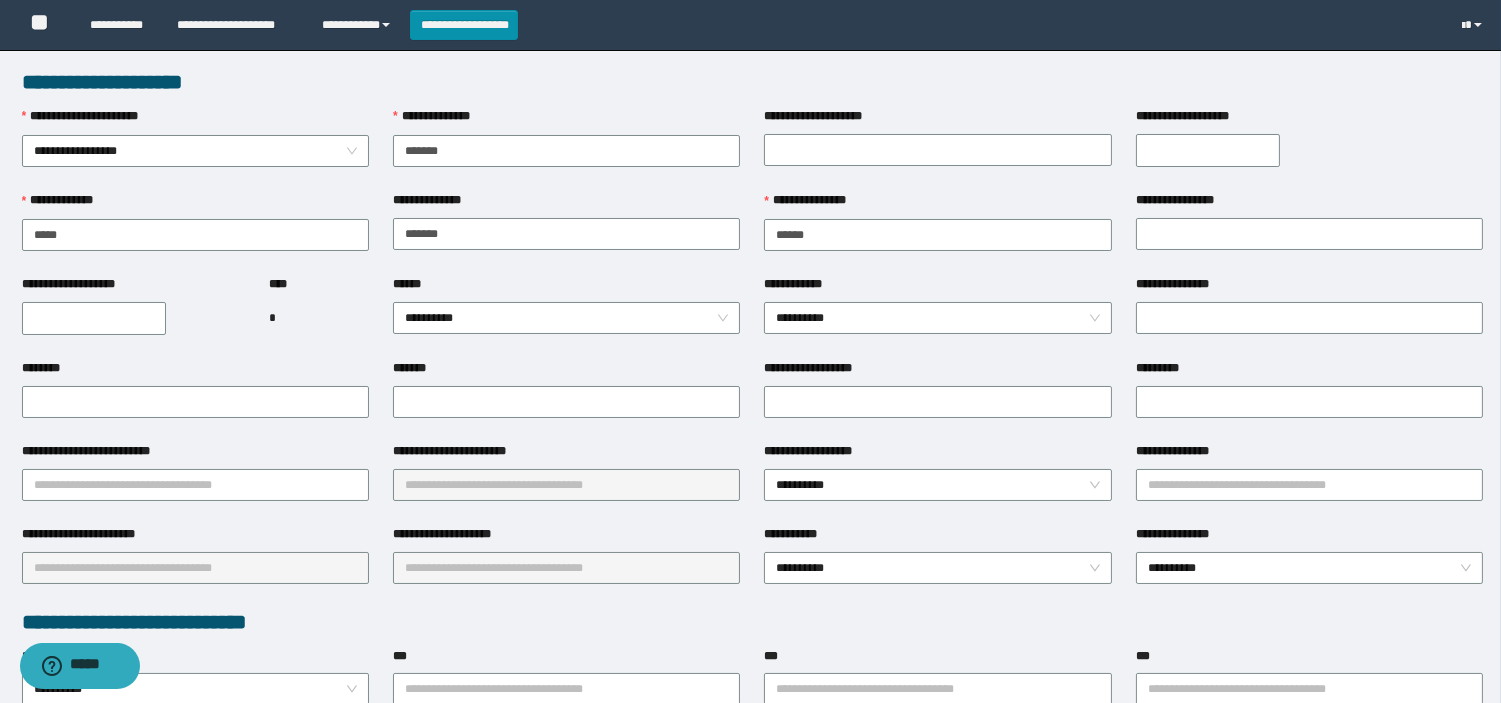 click on "**********" at bounding box center [94, 318] 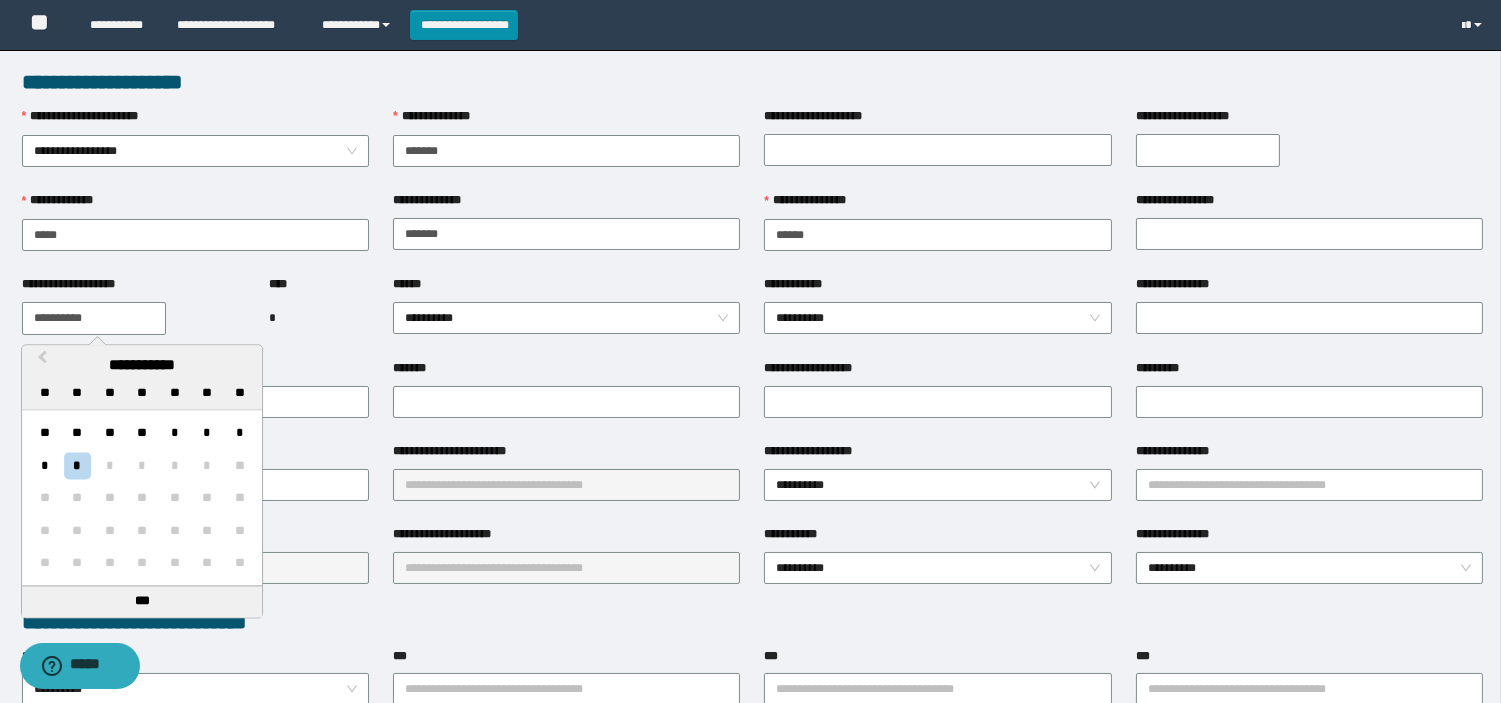 click on "**********" at bounding box center [94, 318] 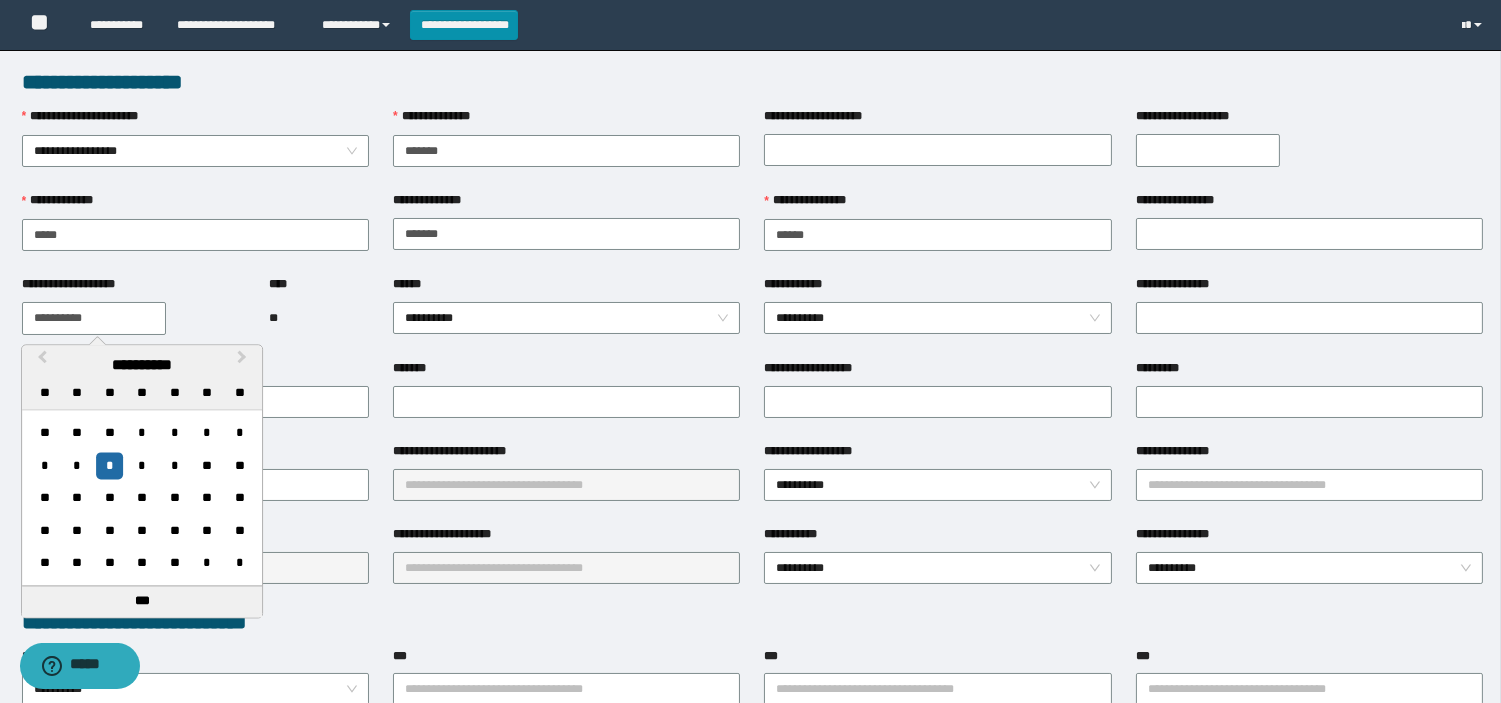 type on "**********" 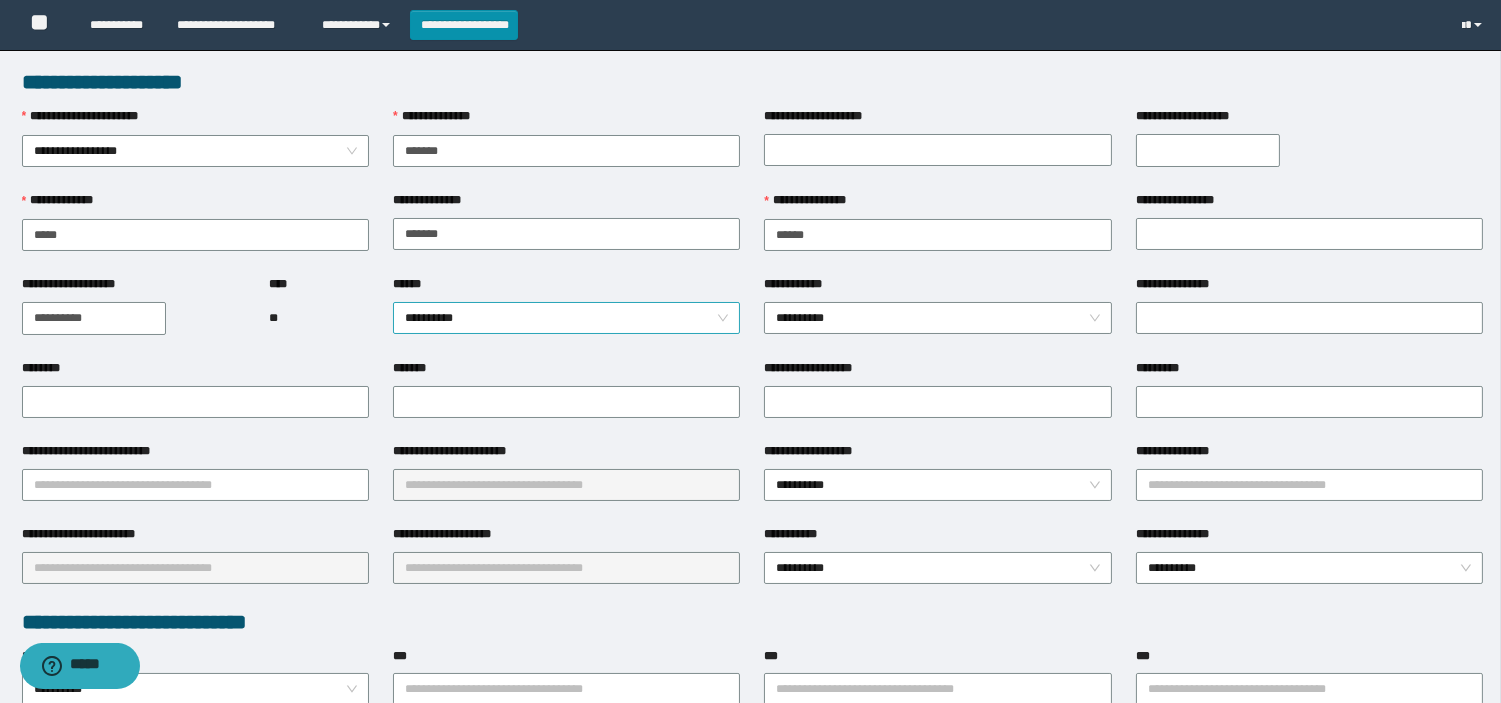 click on "**********" at bounding box center [566, 318] 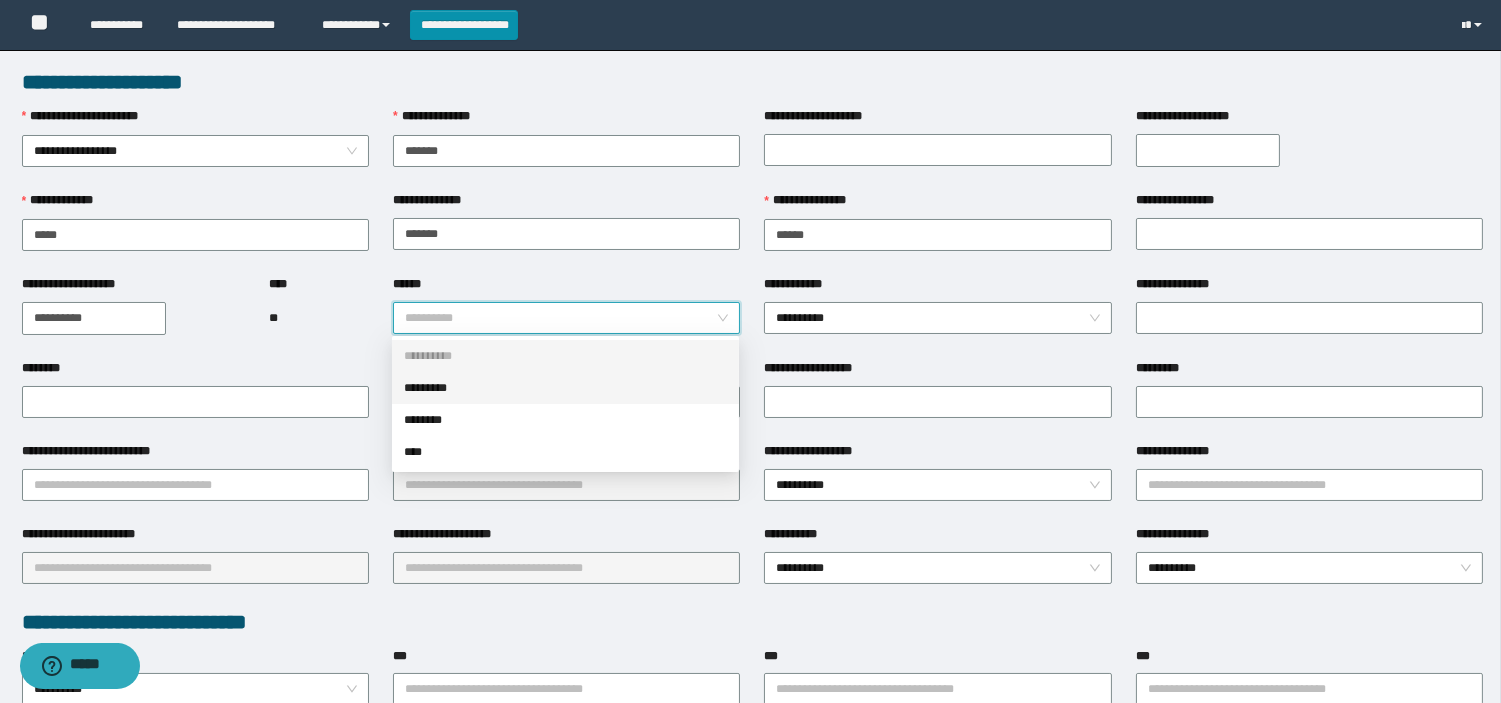 click on "*********" at bounding box center (565, 388) 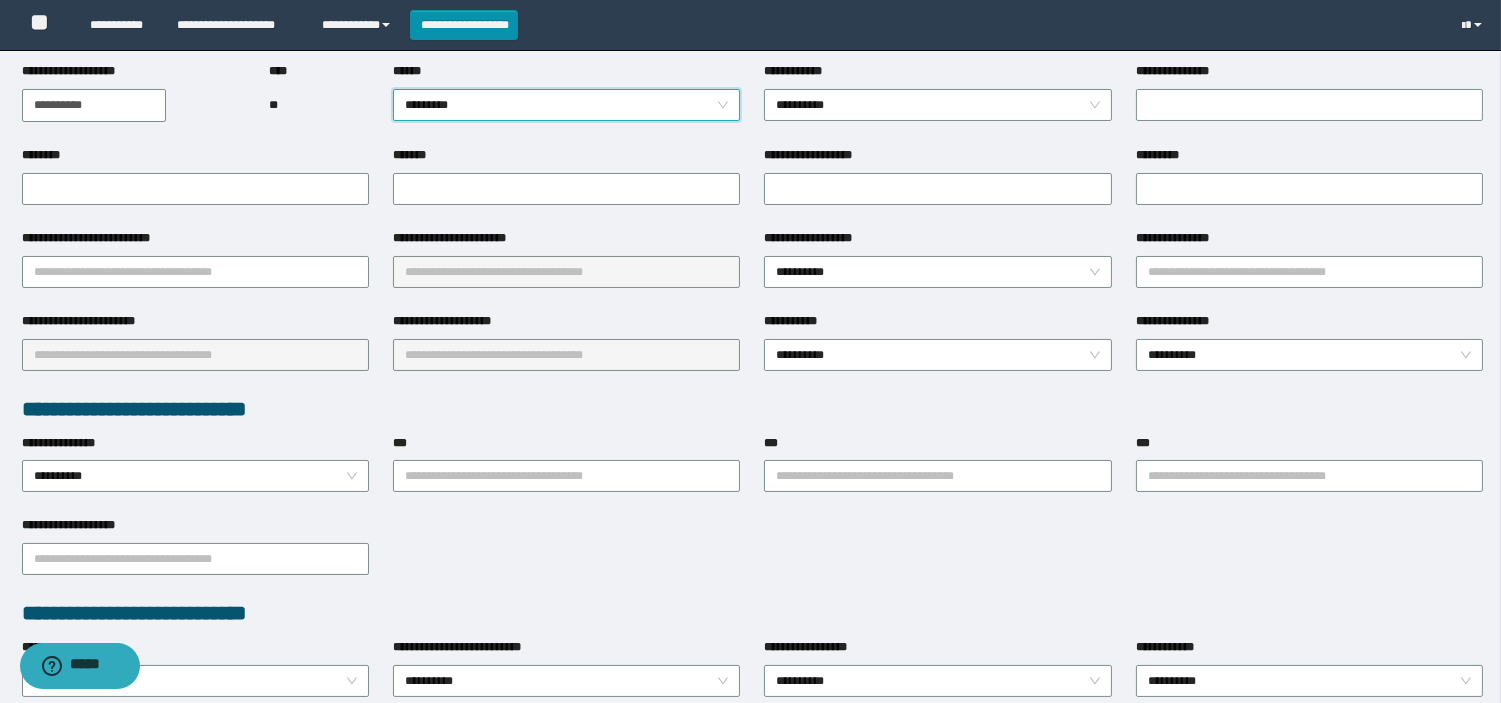 scroll, scrollTop: 222, scrollLeft: 0, axis: vertical 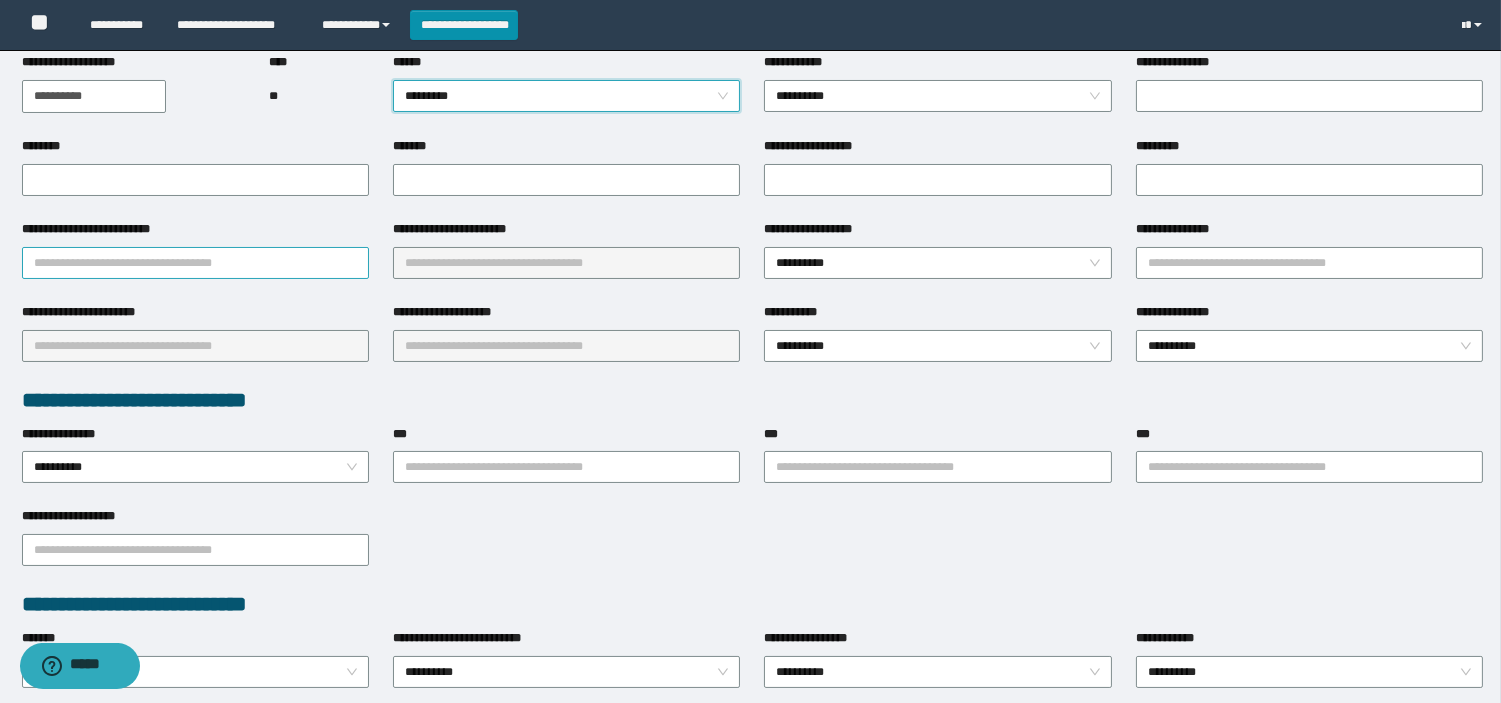 click on "**********" at bounding box center (195, 263) 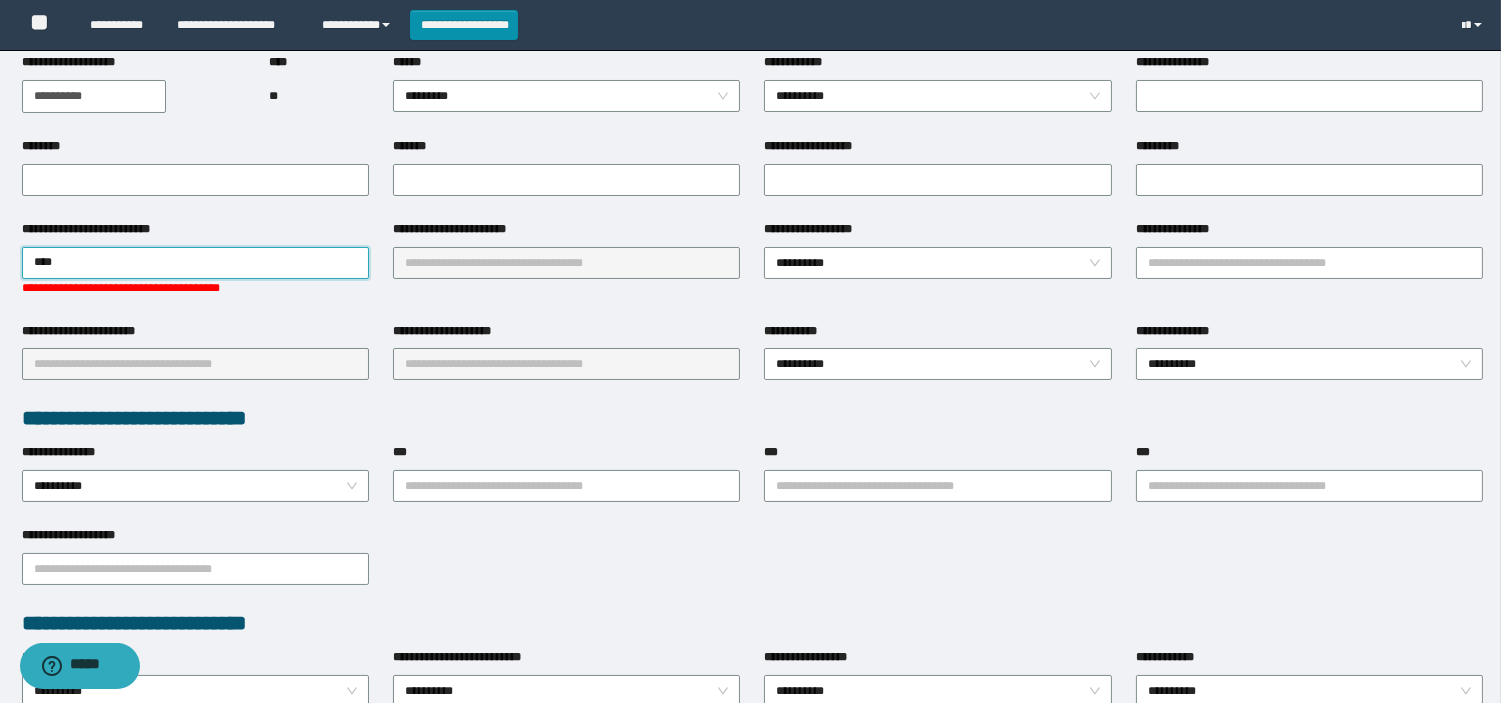 type on "*****" 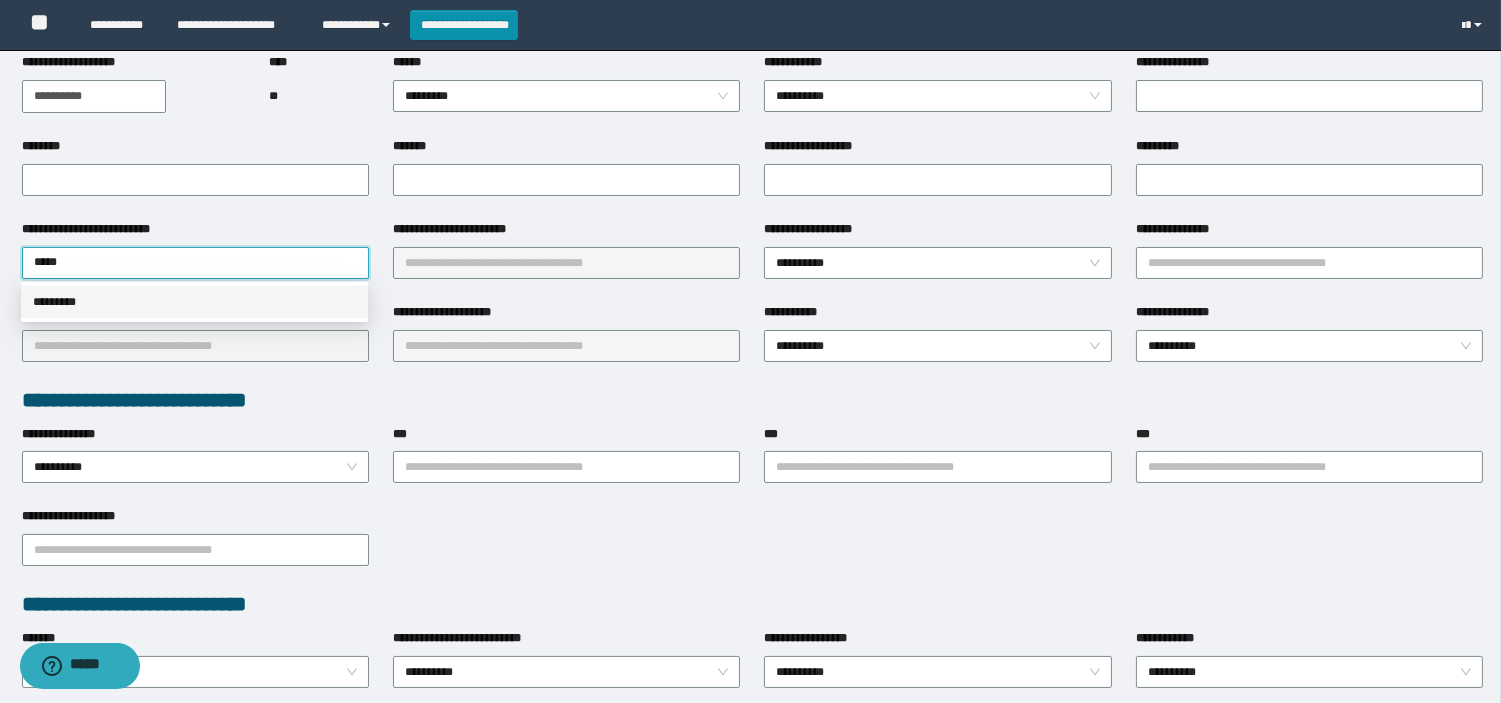 click on "*********" at bounding box center (194, 302) 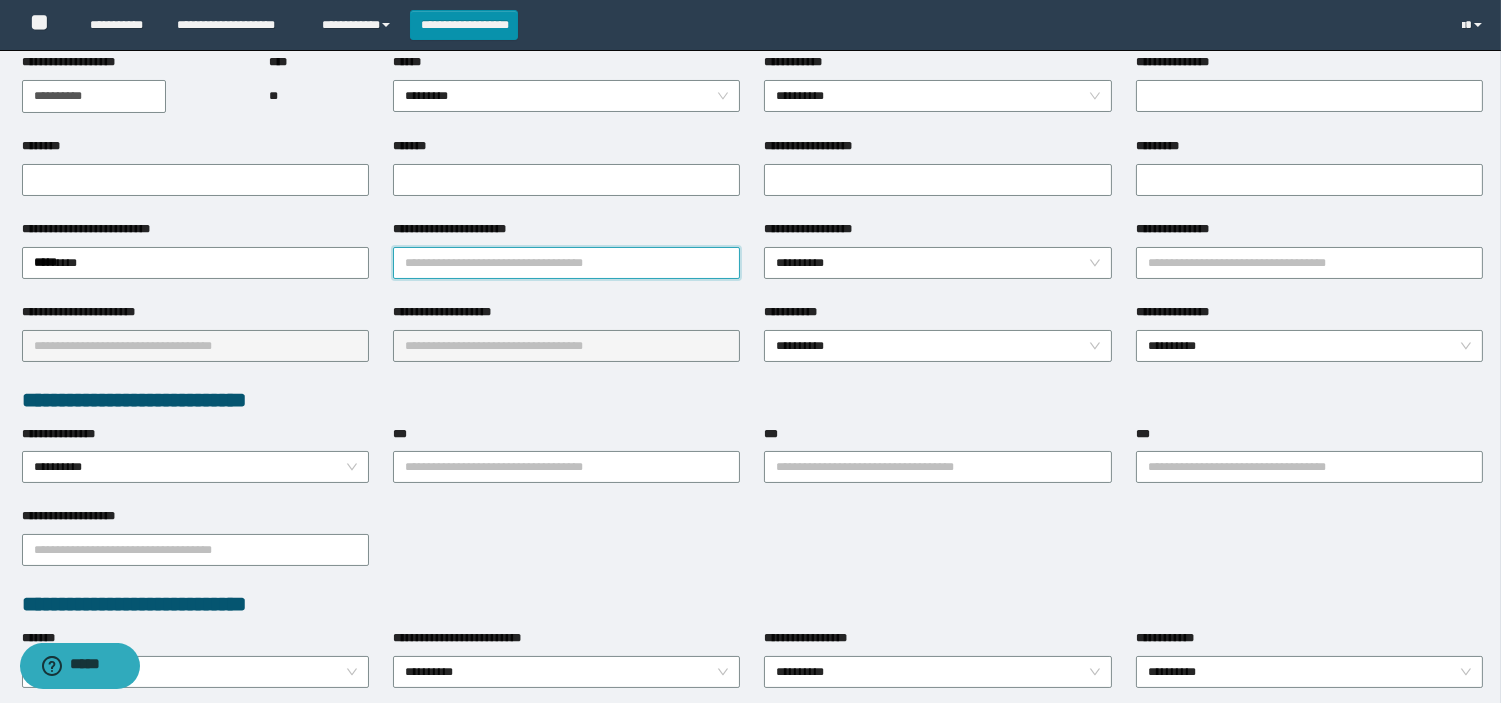 click on "**********" at bounding box center [566, 263] 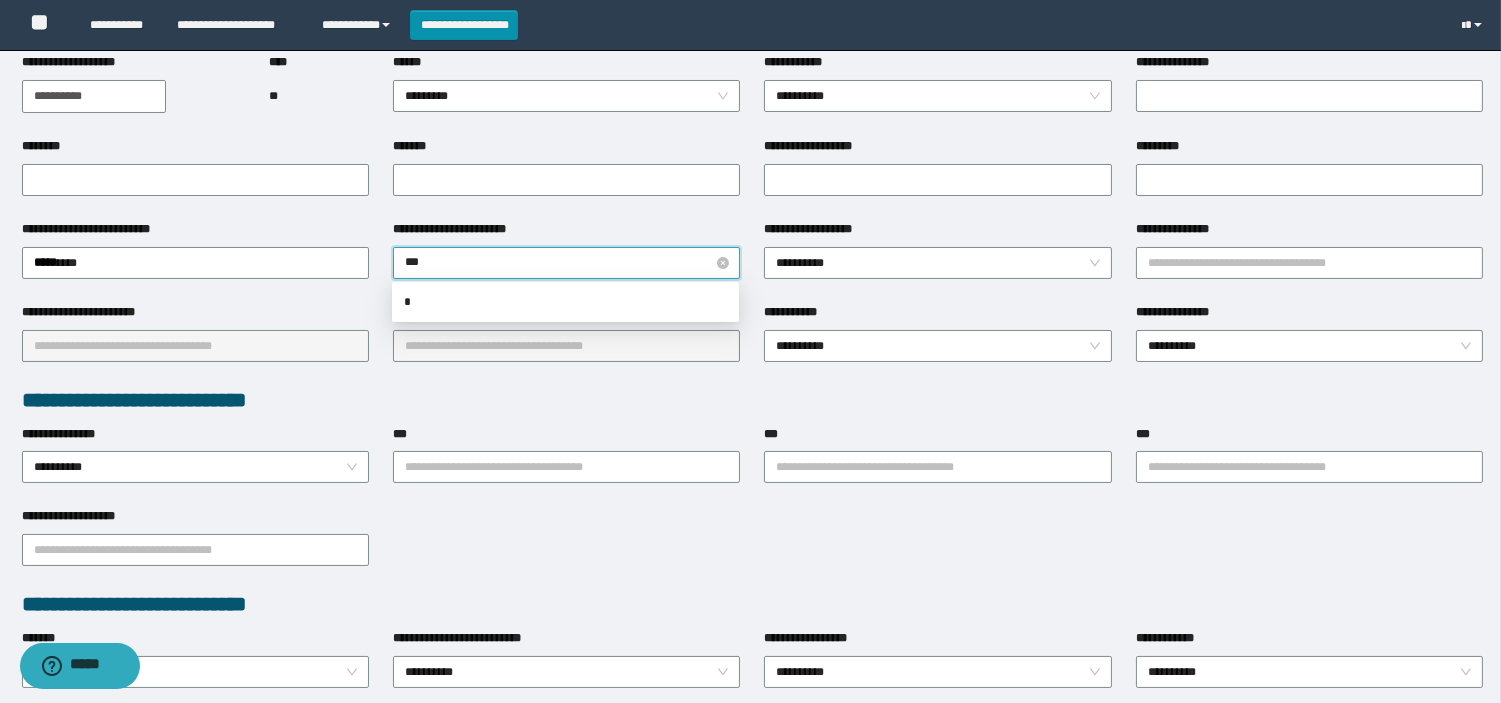 type on "****" 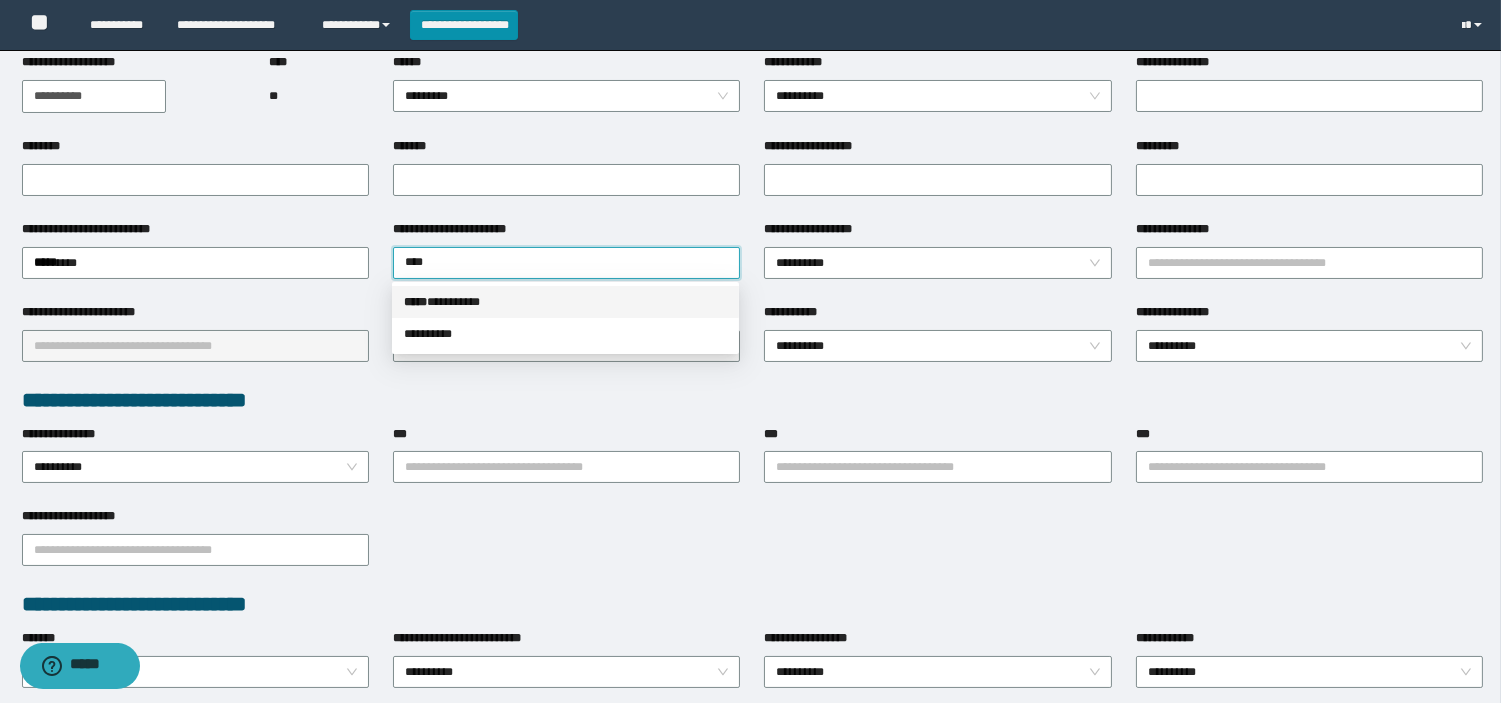 click on "***** * ********" at bounding box center (565, 302) 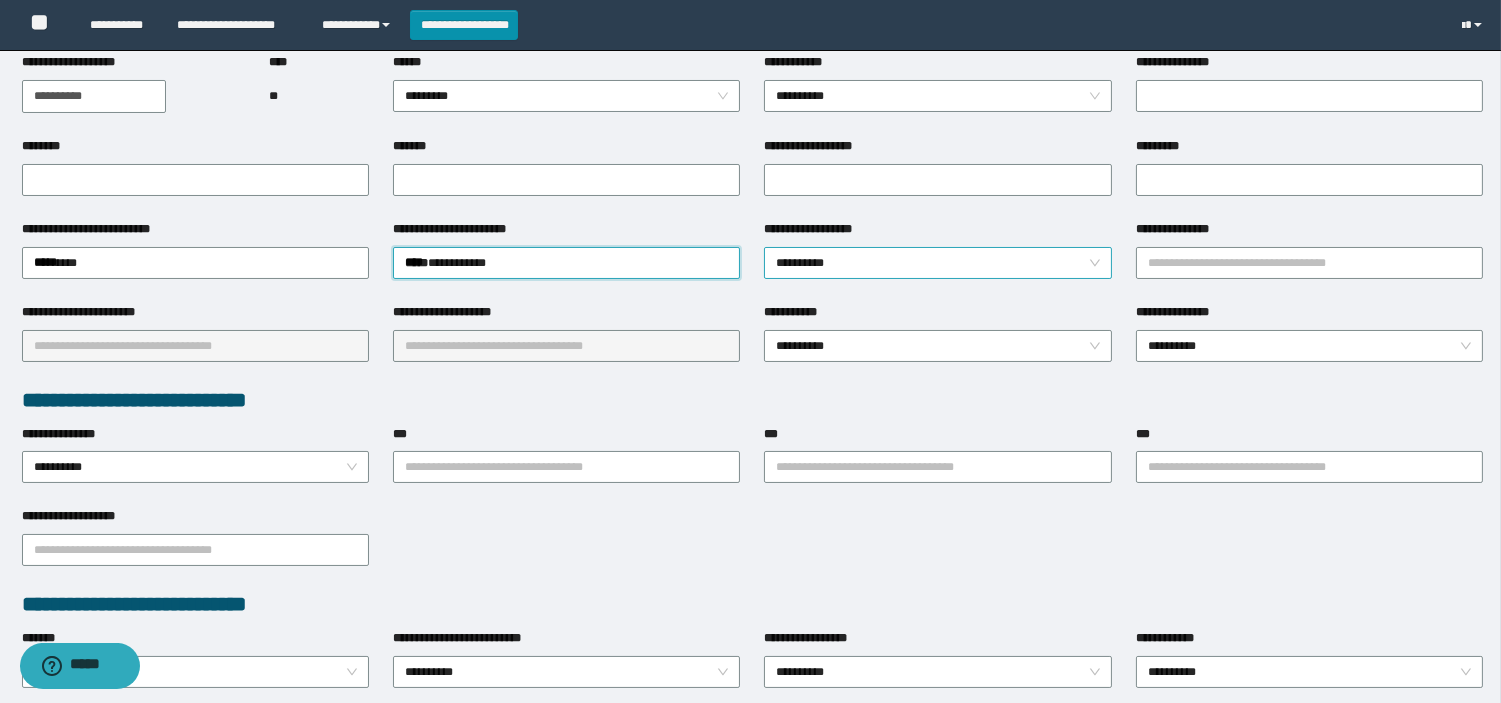 click on "**********" at bounding box center (937, 263) 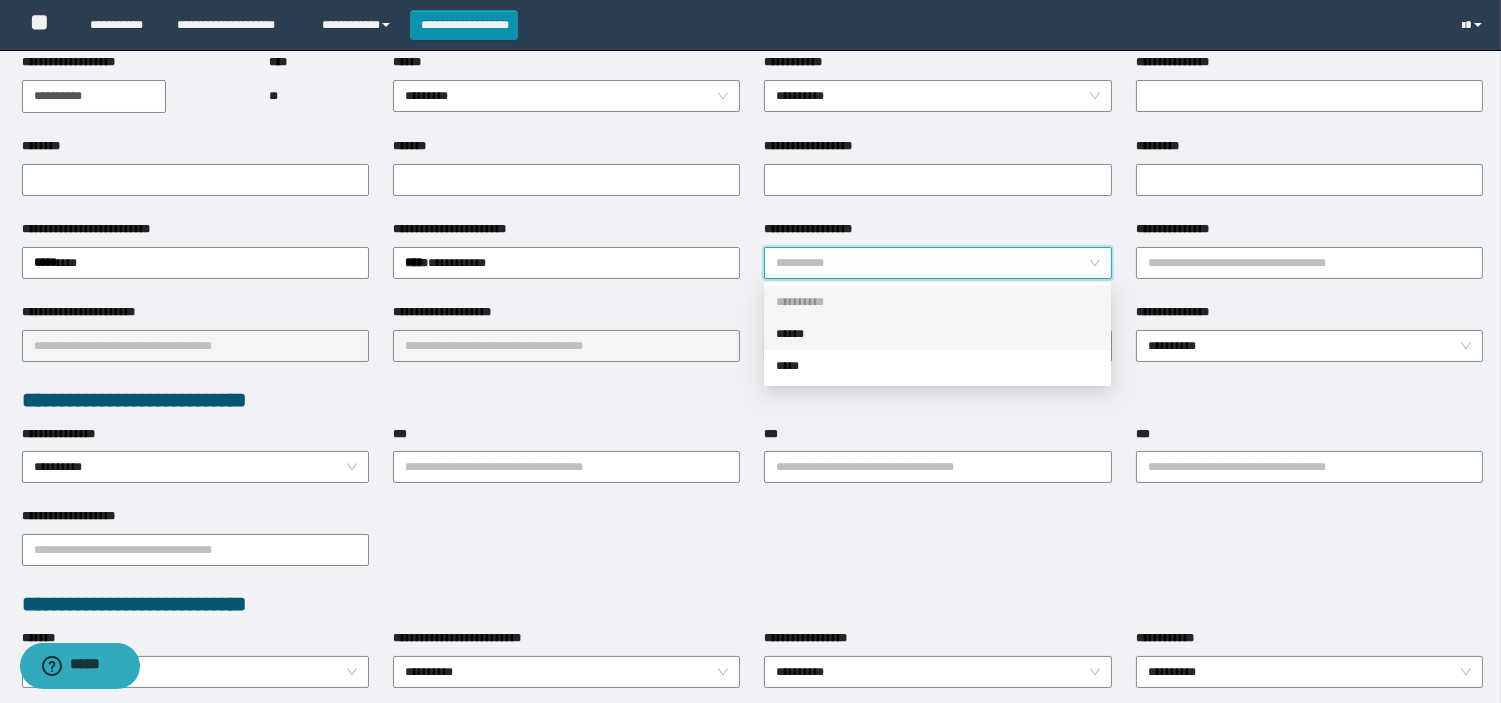 click on "******" at bounding box center (937, 334) 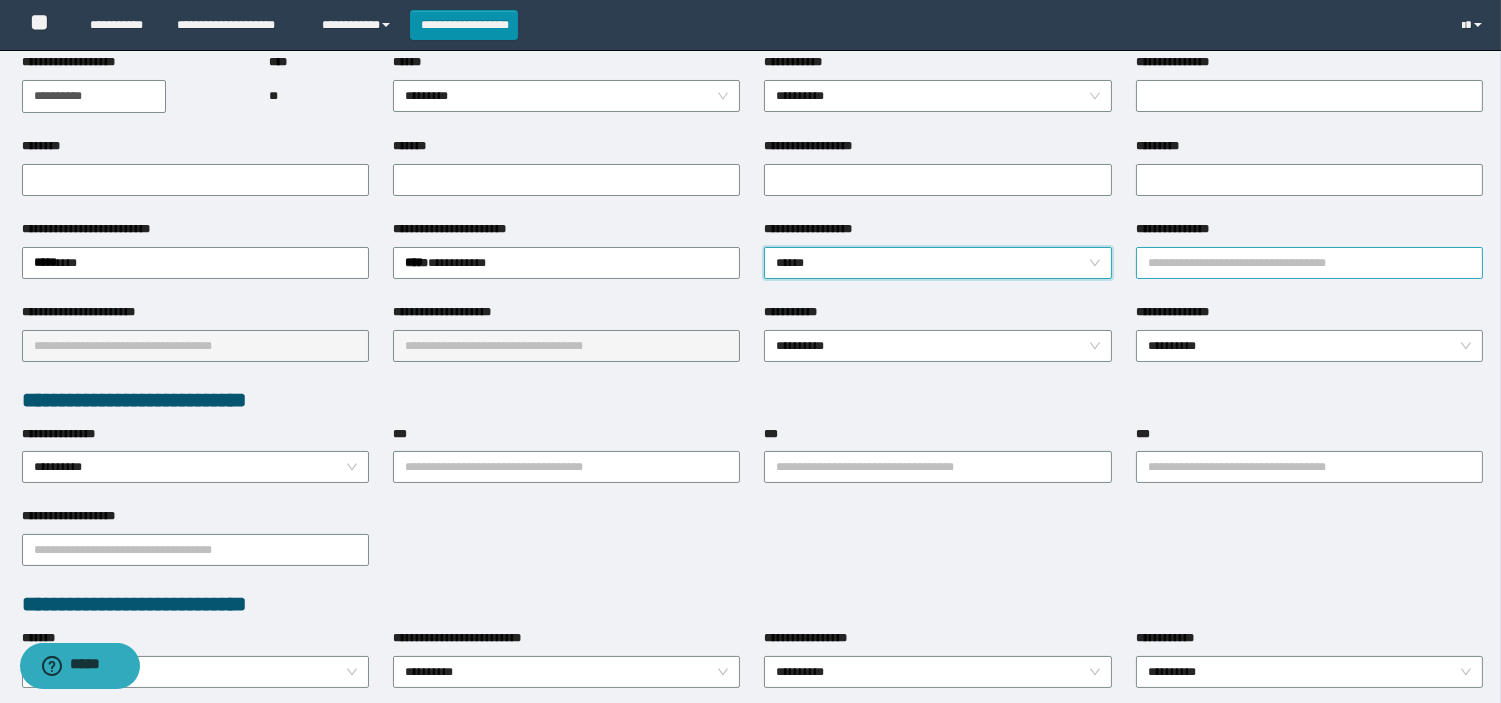 click on "**********" at bounding box center [1309, 263] 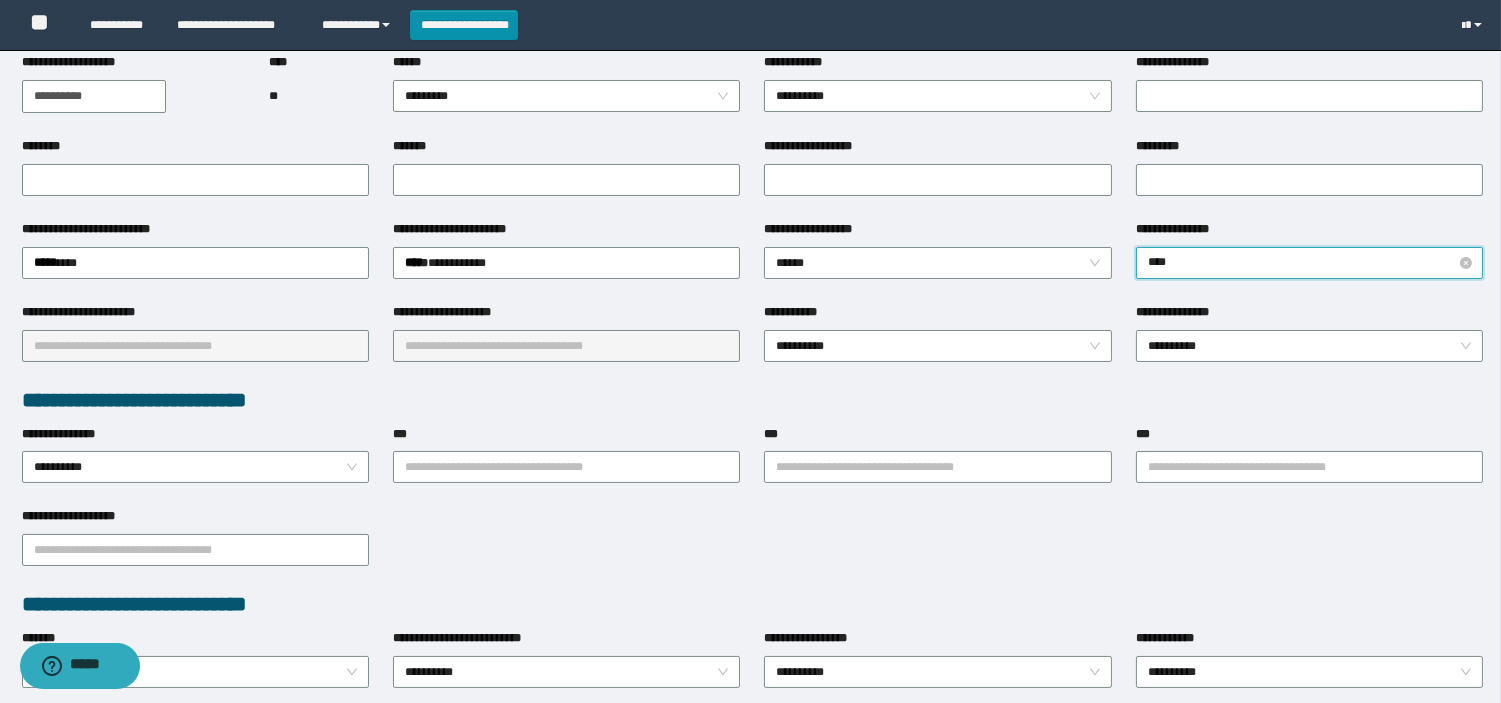 type on "*****" 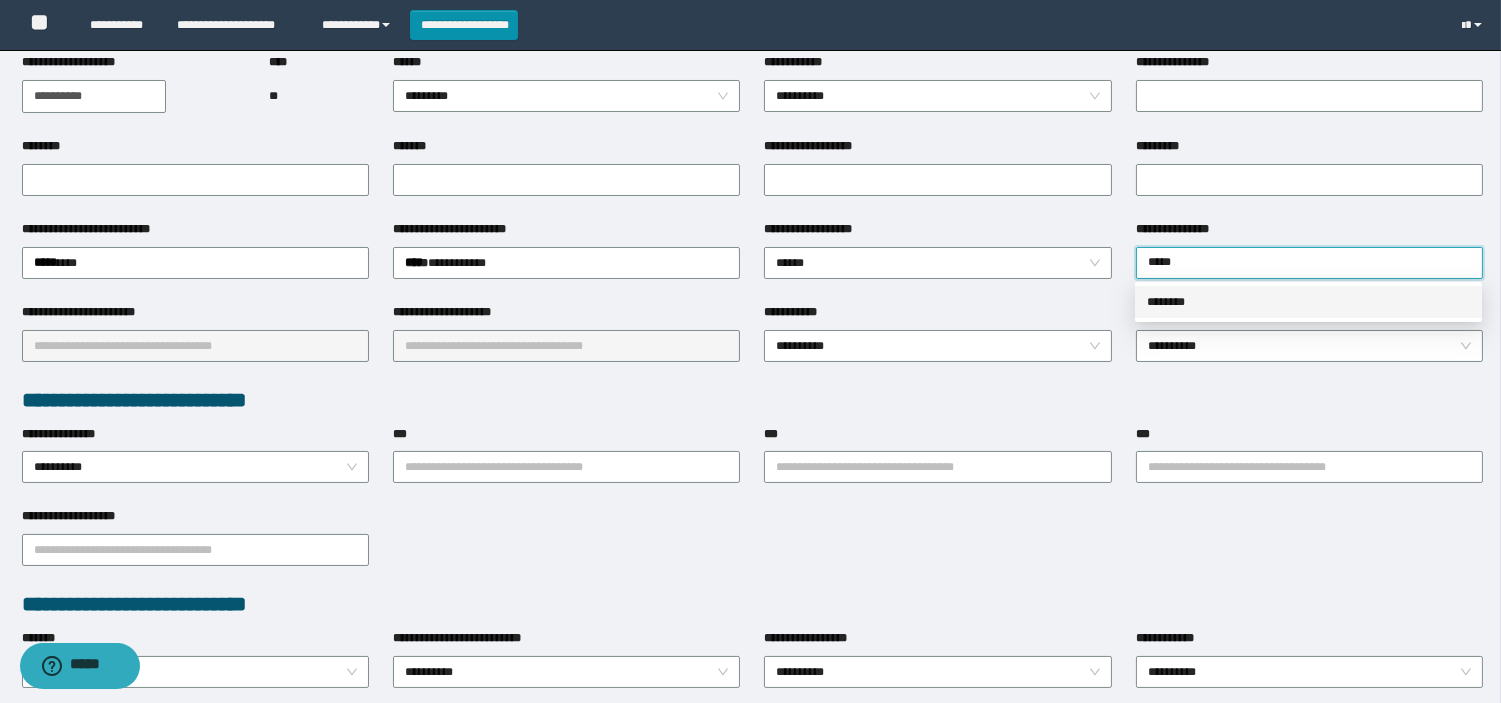 click on "********" at bounding box center (1308, 302) 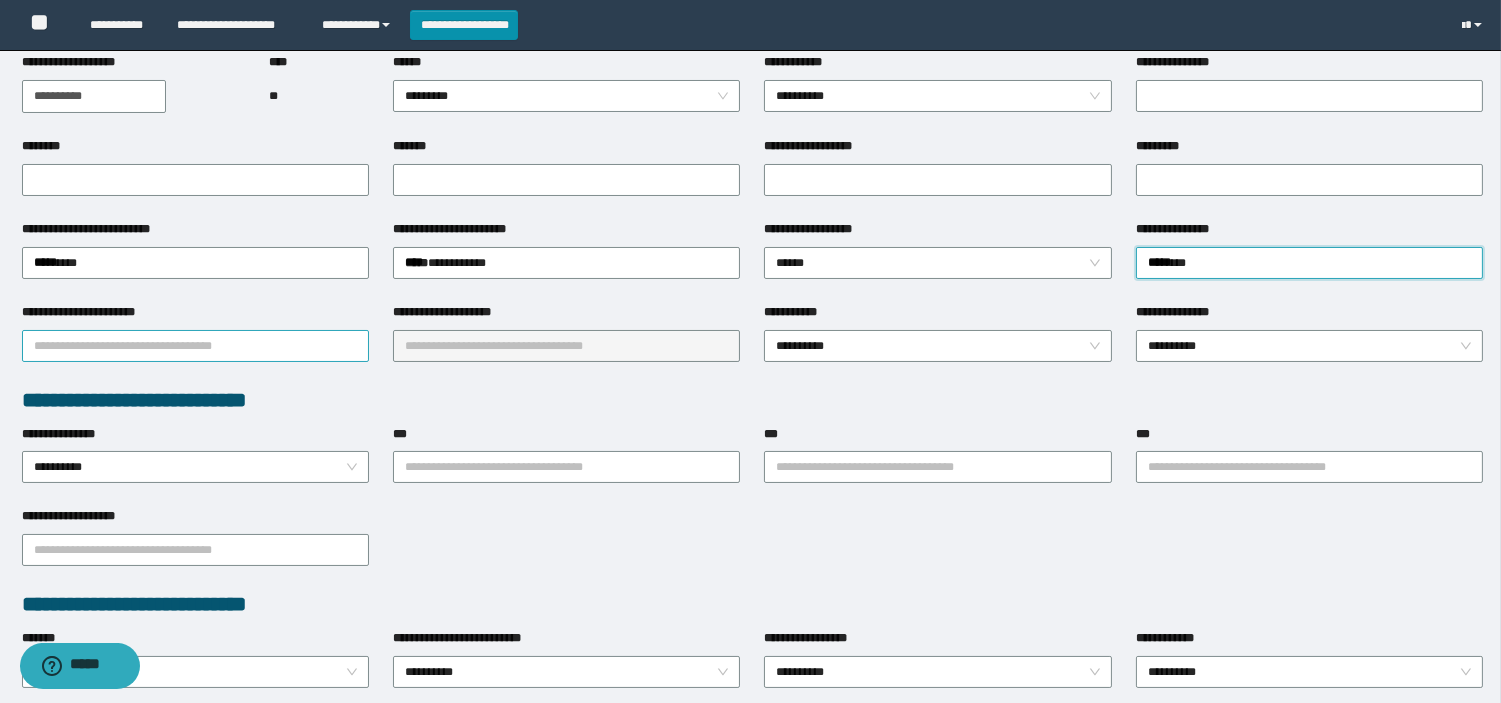 click on "**********" at bounding box center (195, 346) 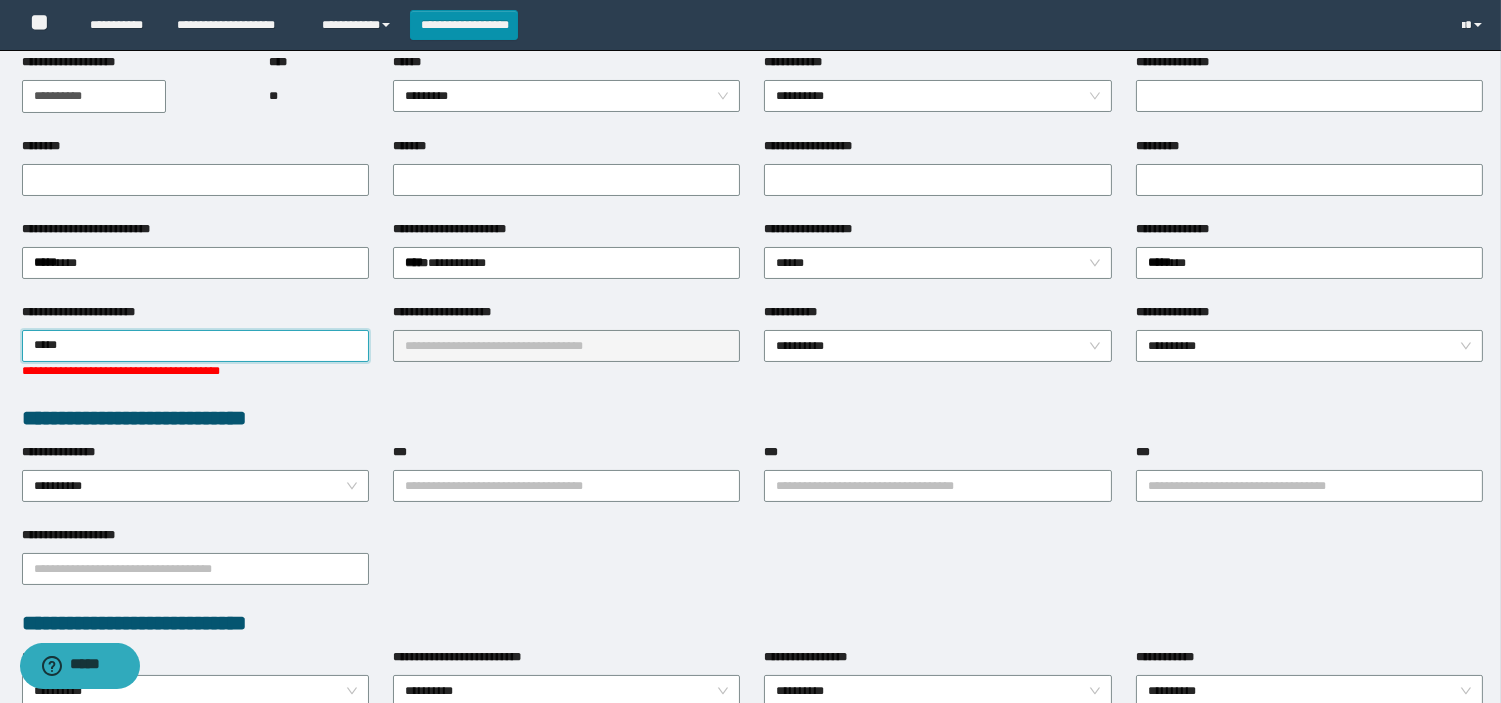 type on "******" 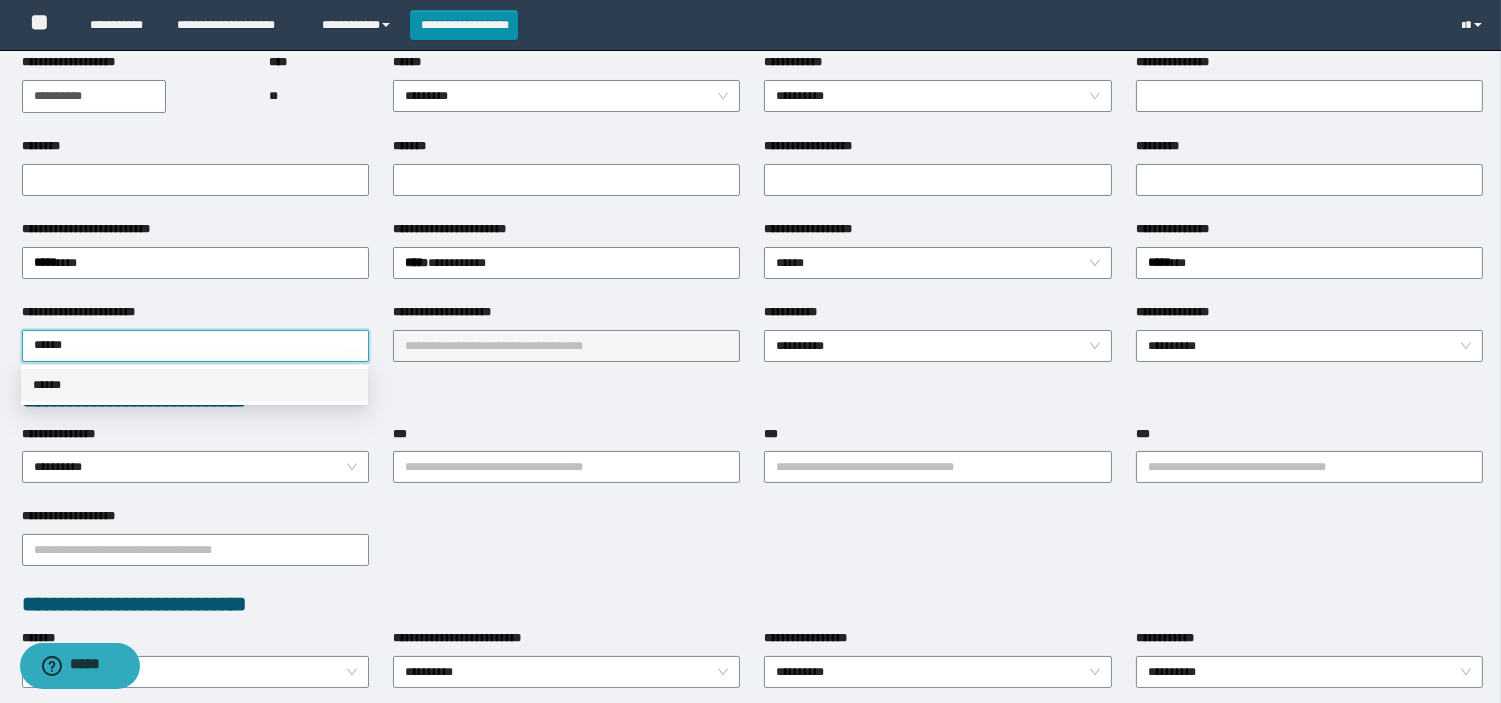 click on "******" at bounding box center (194, 385) 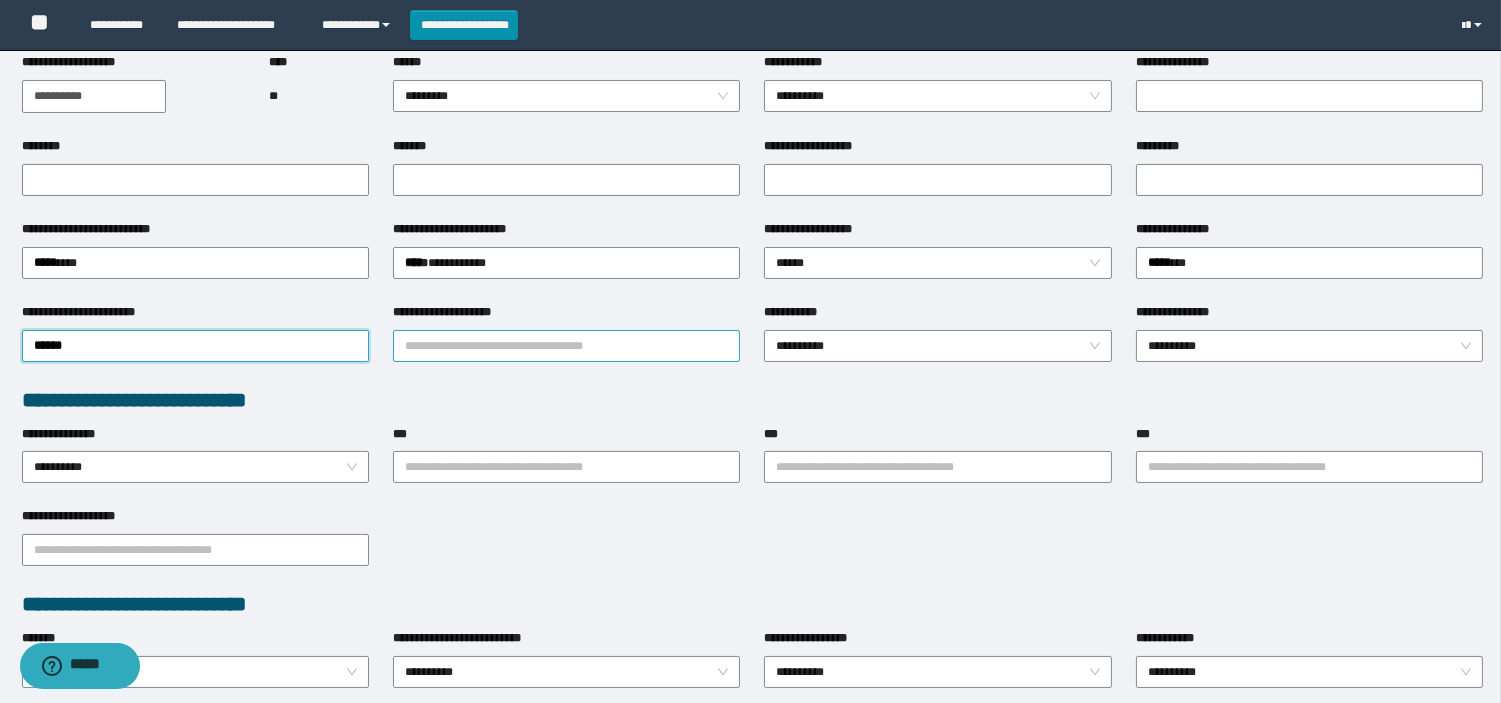click on "**********" at bounding box center (566, 346) 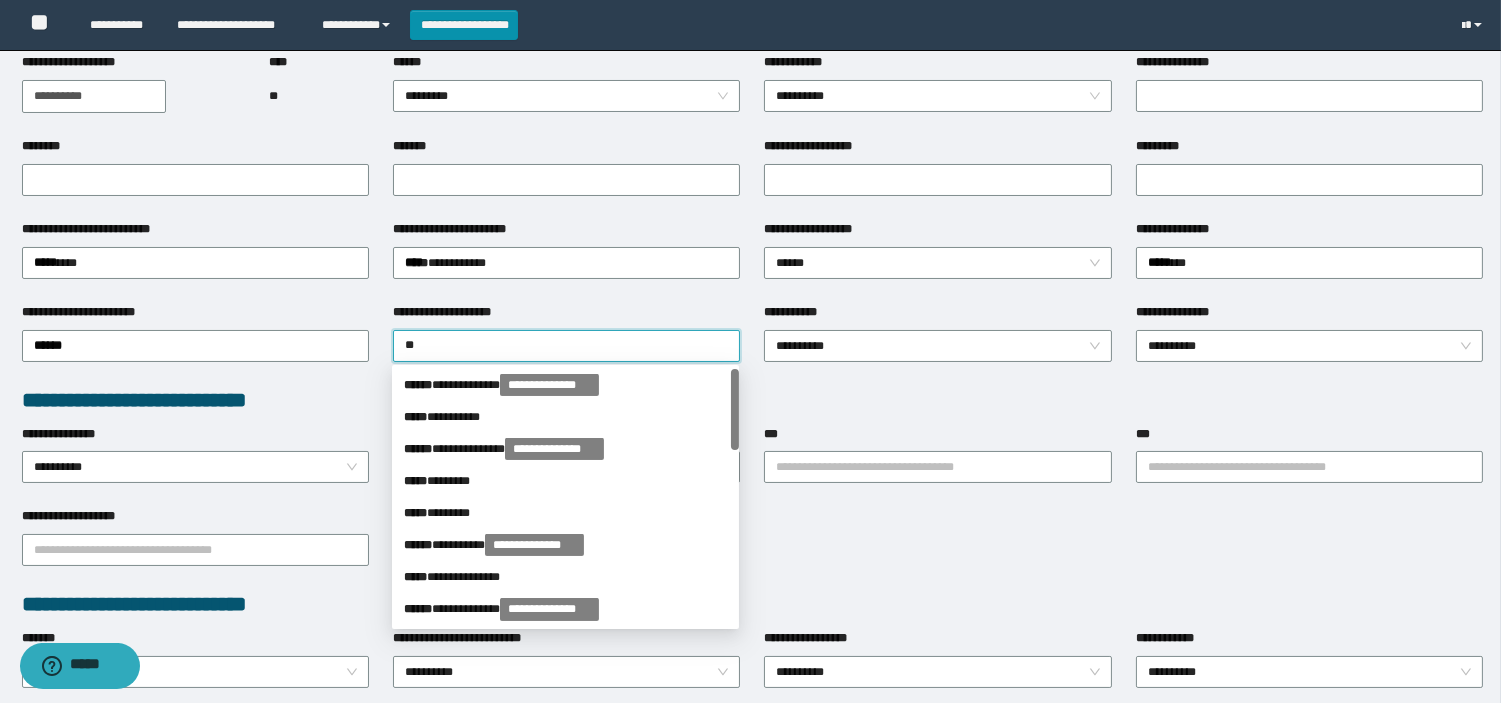 type on "*" 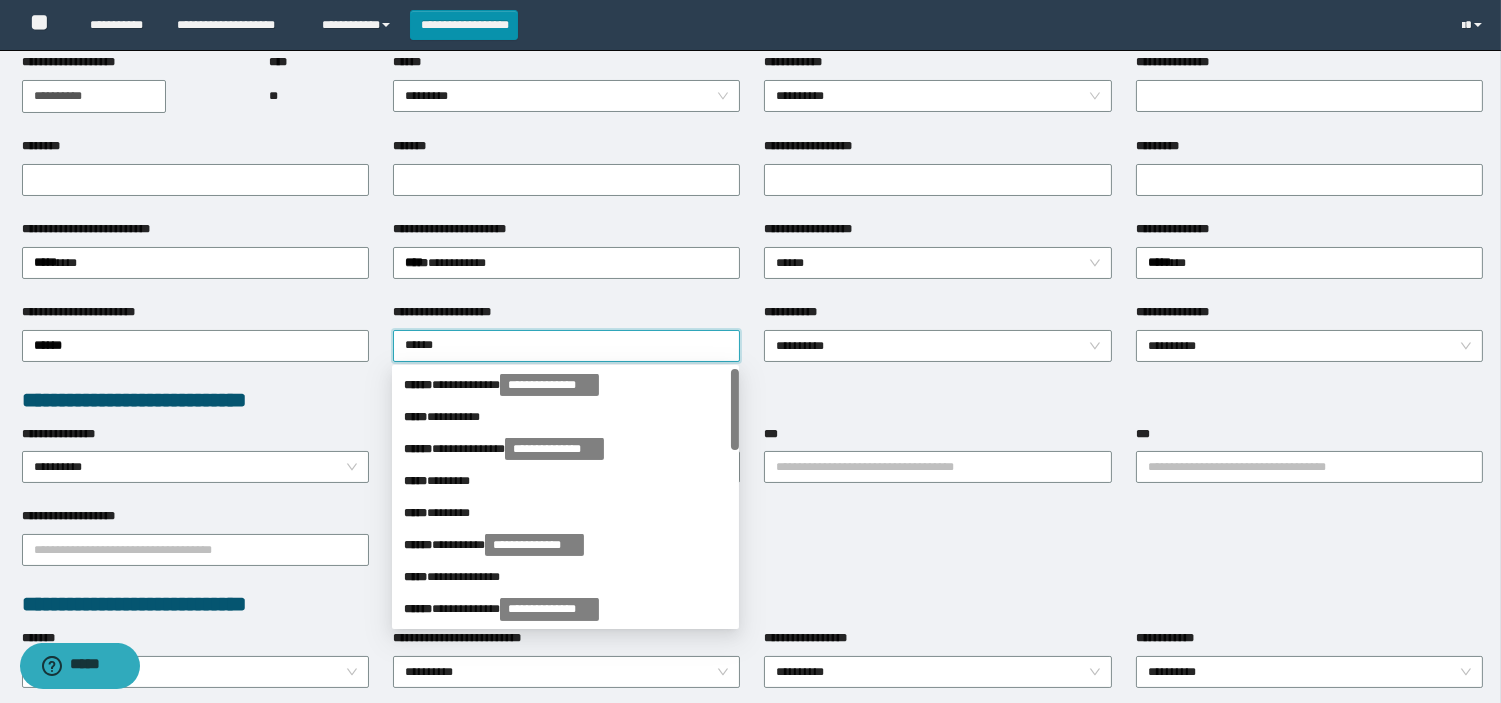 type on "*******" 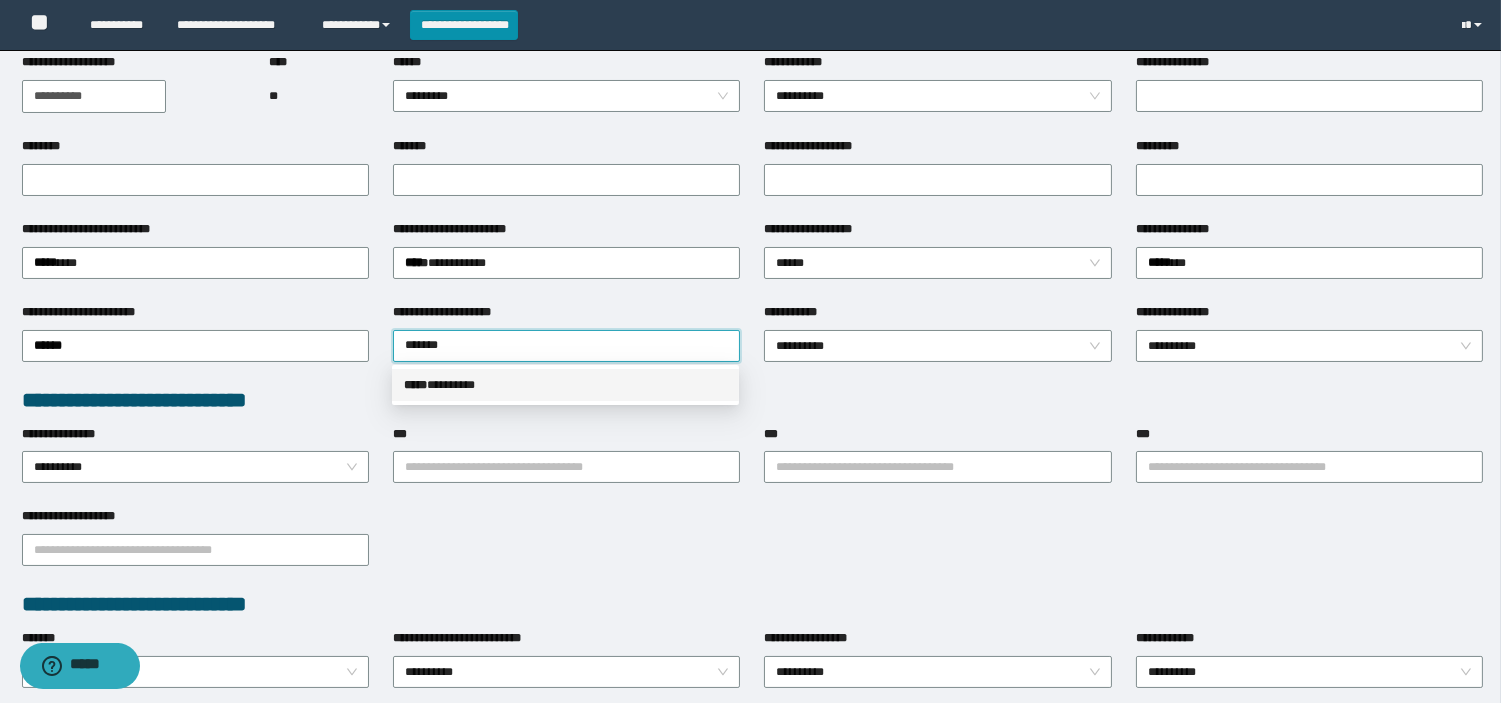 click on "***** * *******" at bounding box center [565, 385] 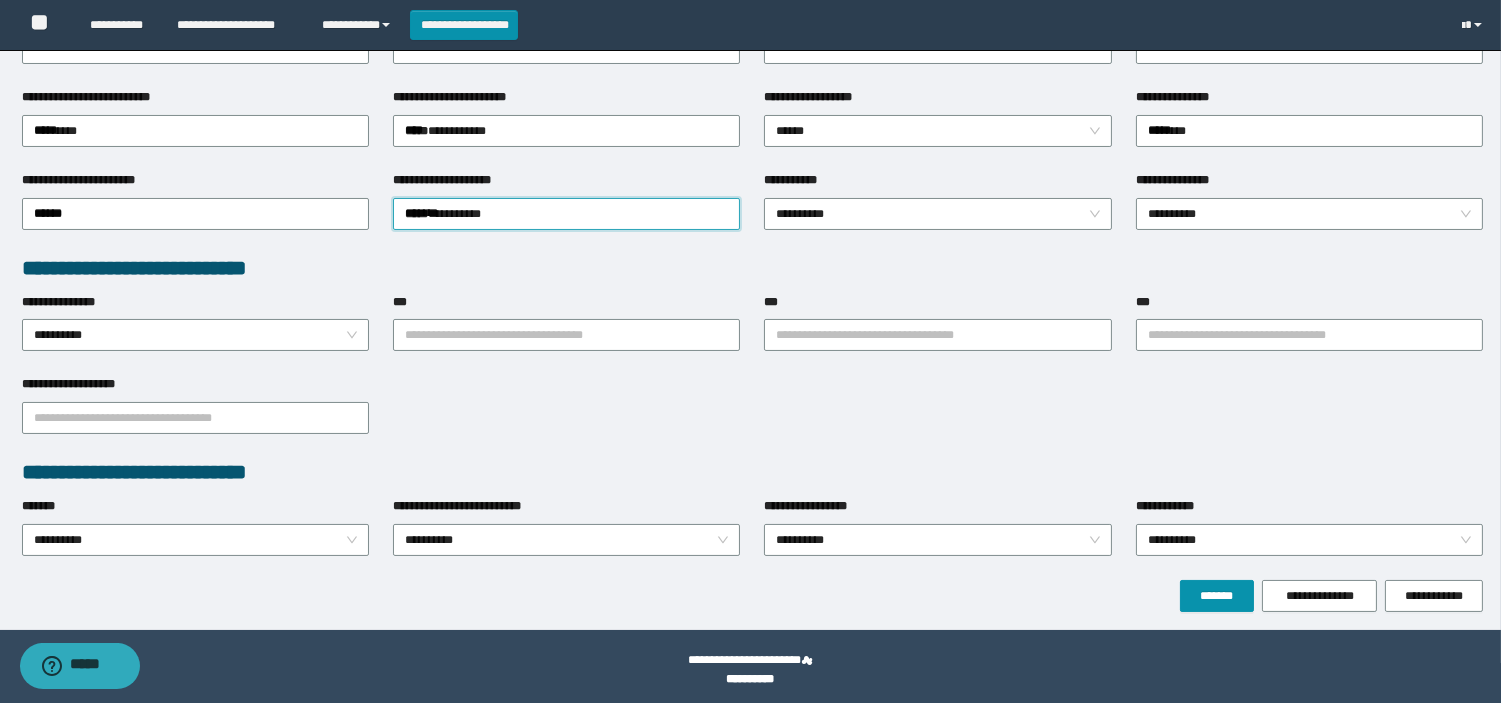 scroll, scrollTop: 358, scrollLeft: 0, axis: vertical 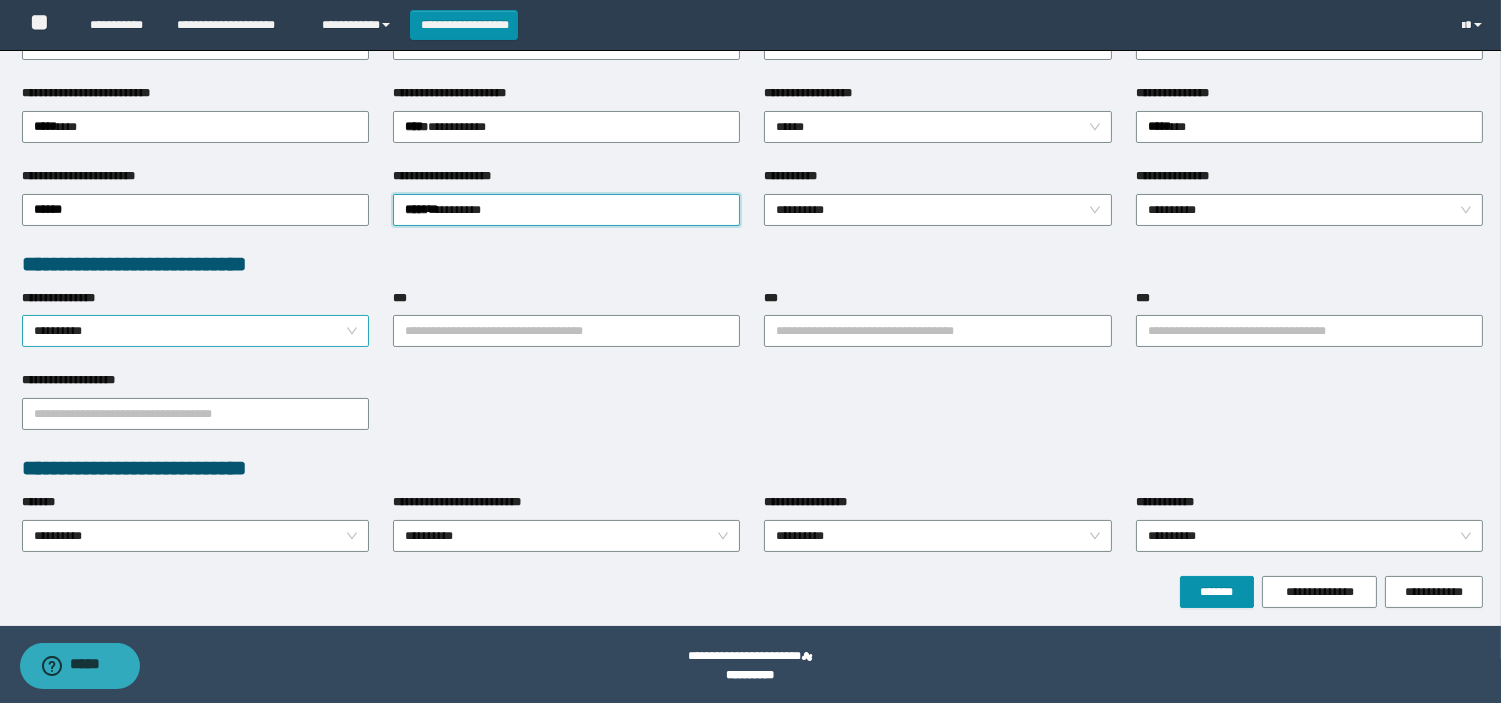 click on "**********" at bounding box center [195, 331] 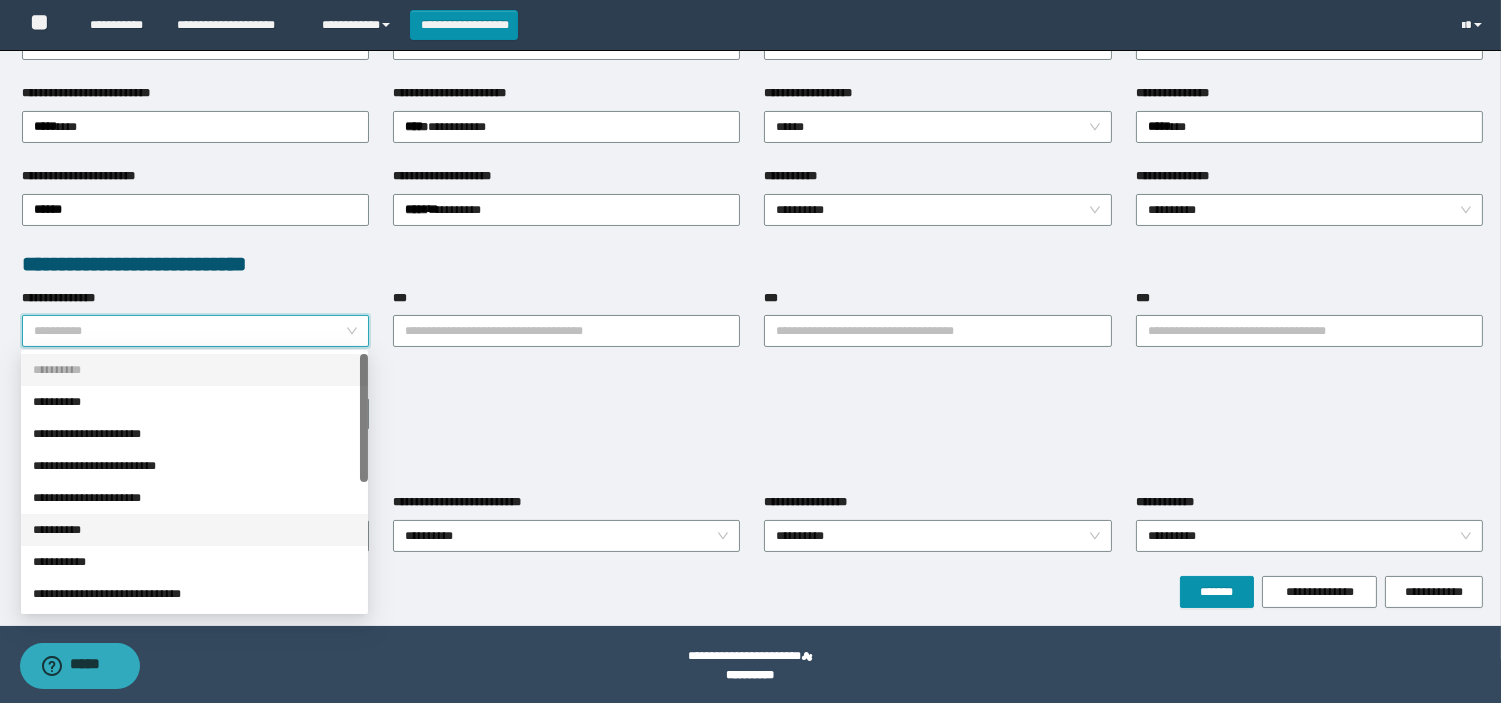 click on "**********" at bounding box center [194, 530] 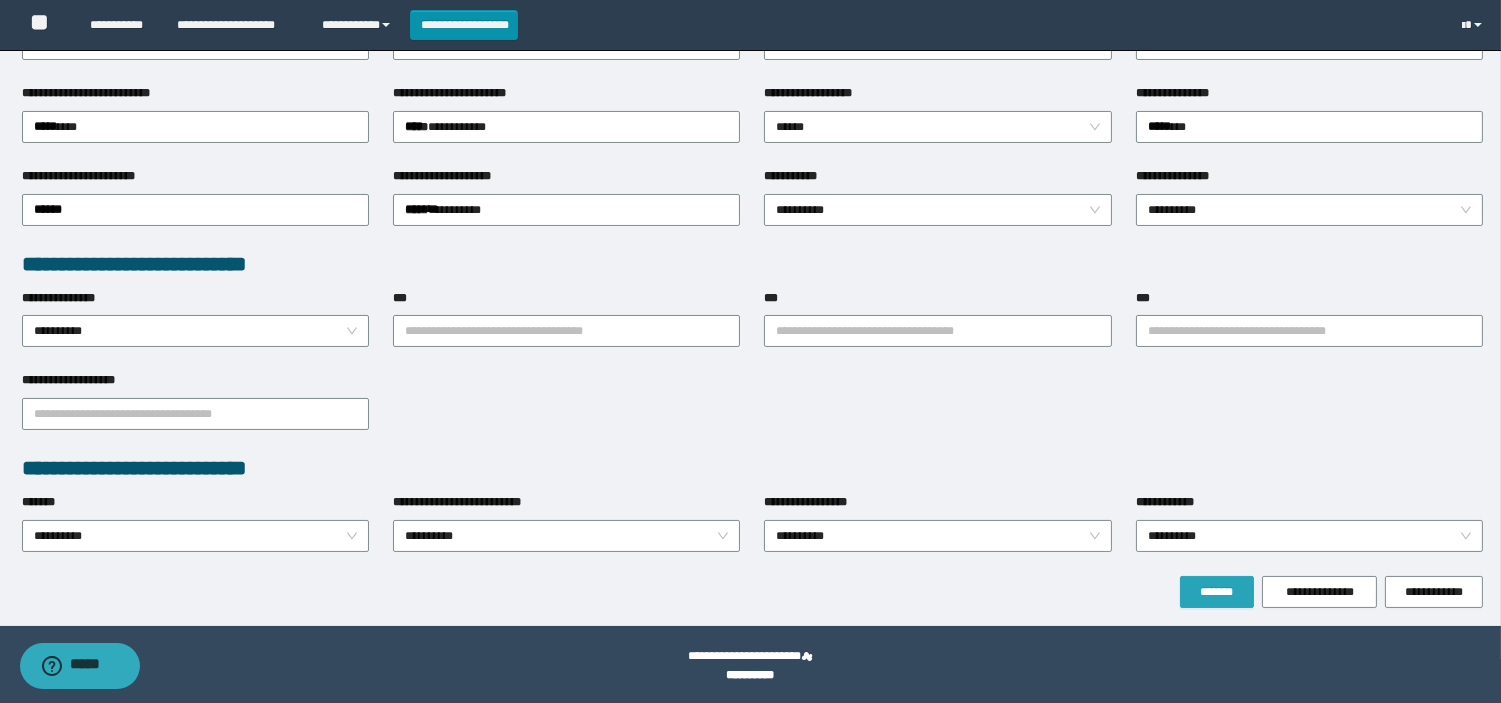 click on "*******" at bounding box center (1217, 592) 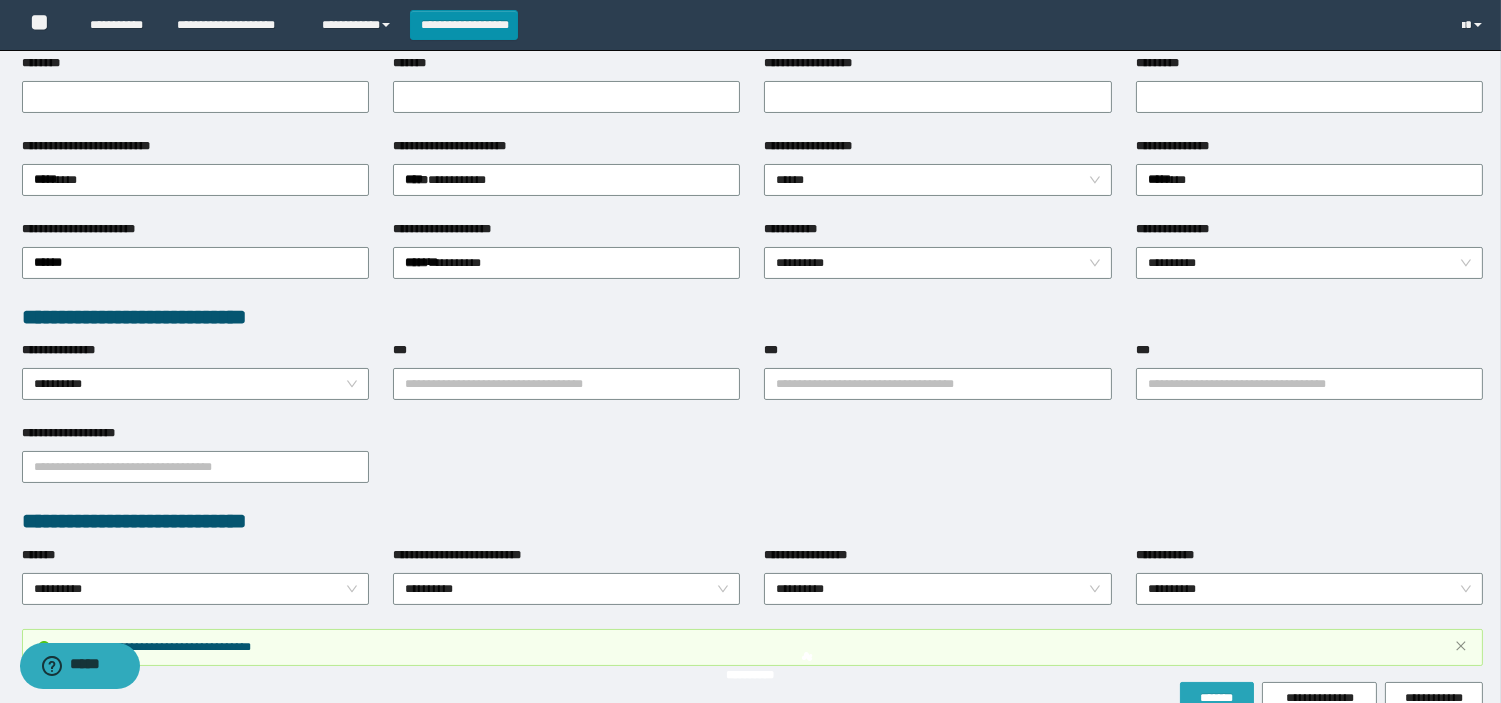 scroll, scrollTop: 412, scrollLeft: 0, axis: vertical 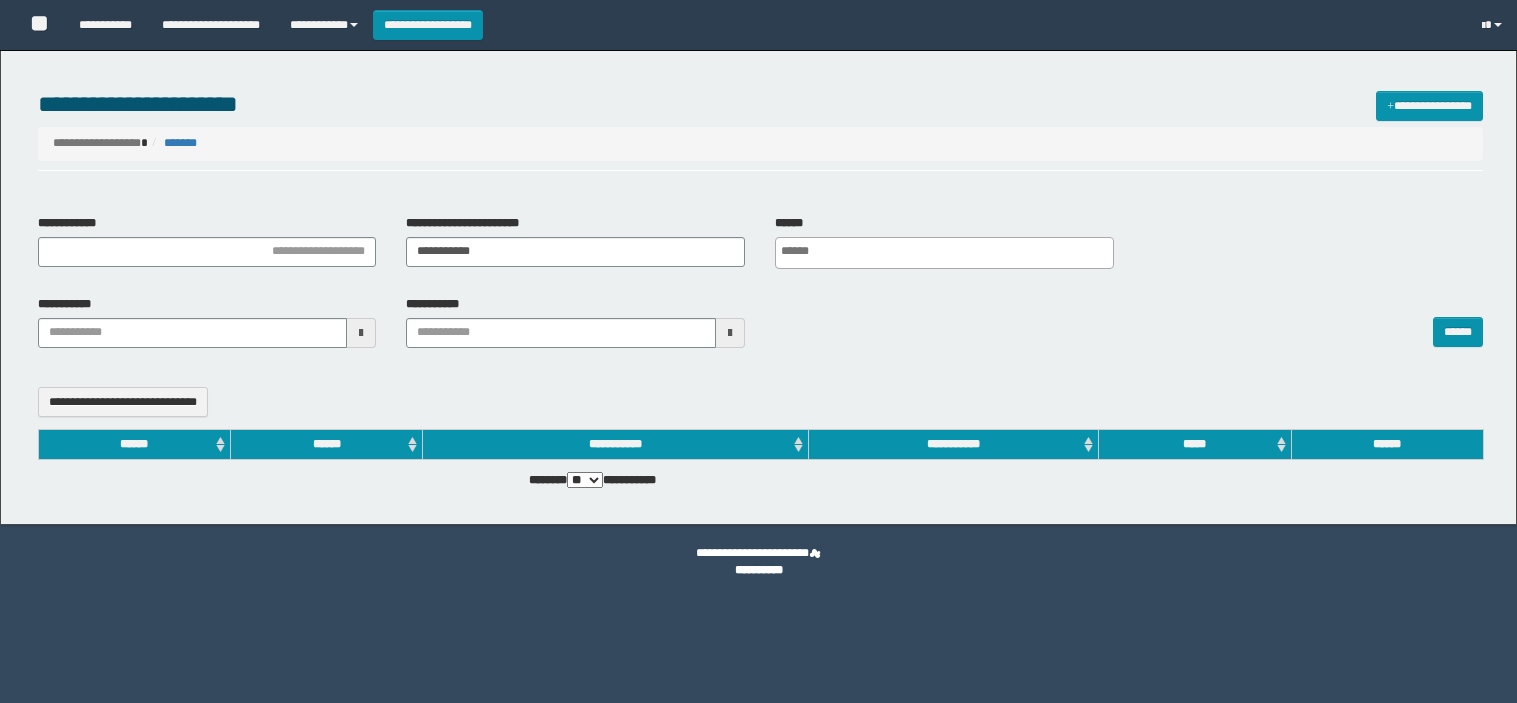 select 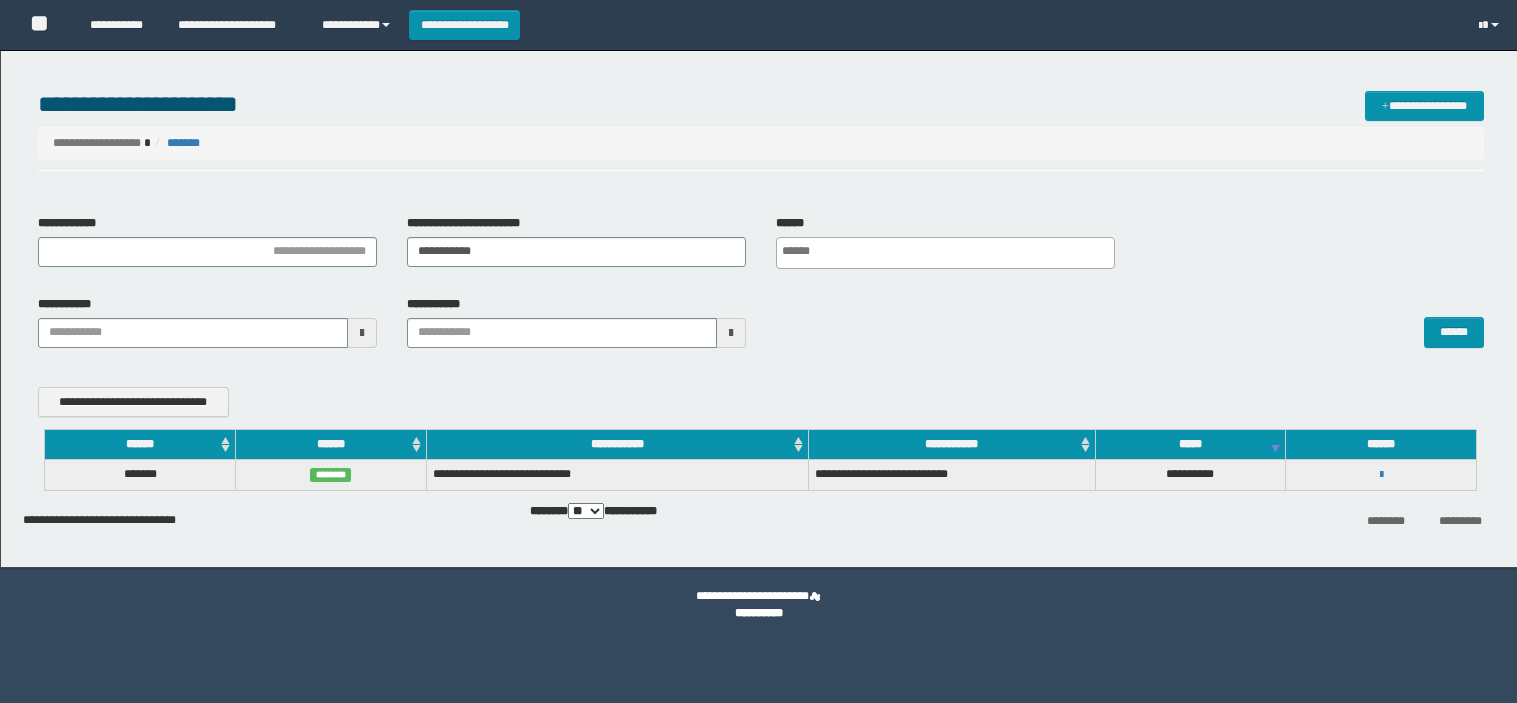 scroll, scrollTop: 0, scrollLeft: 0, axis: both 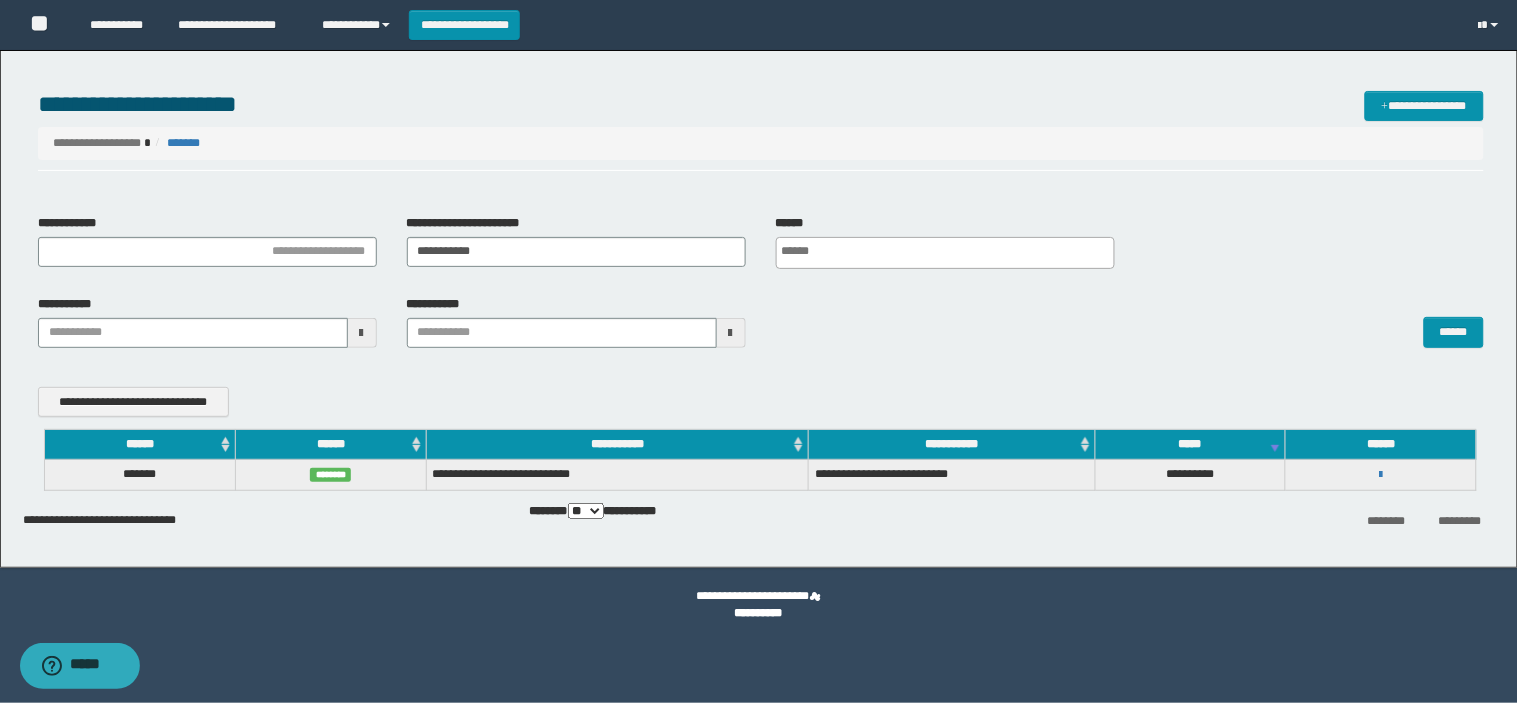type 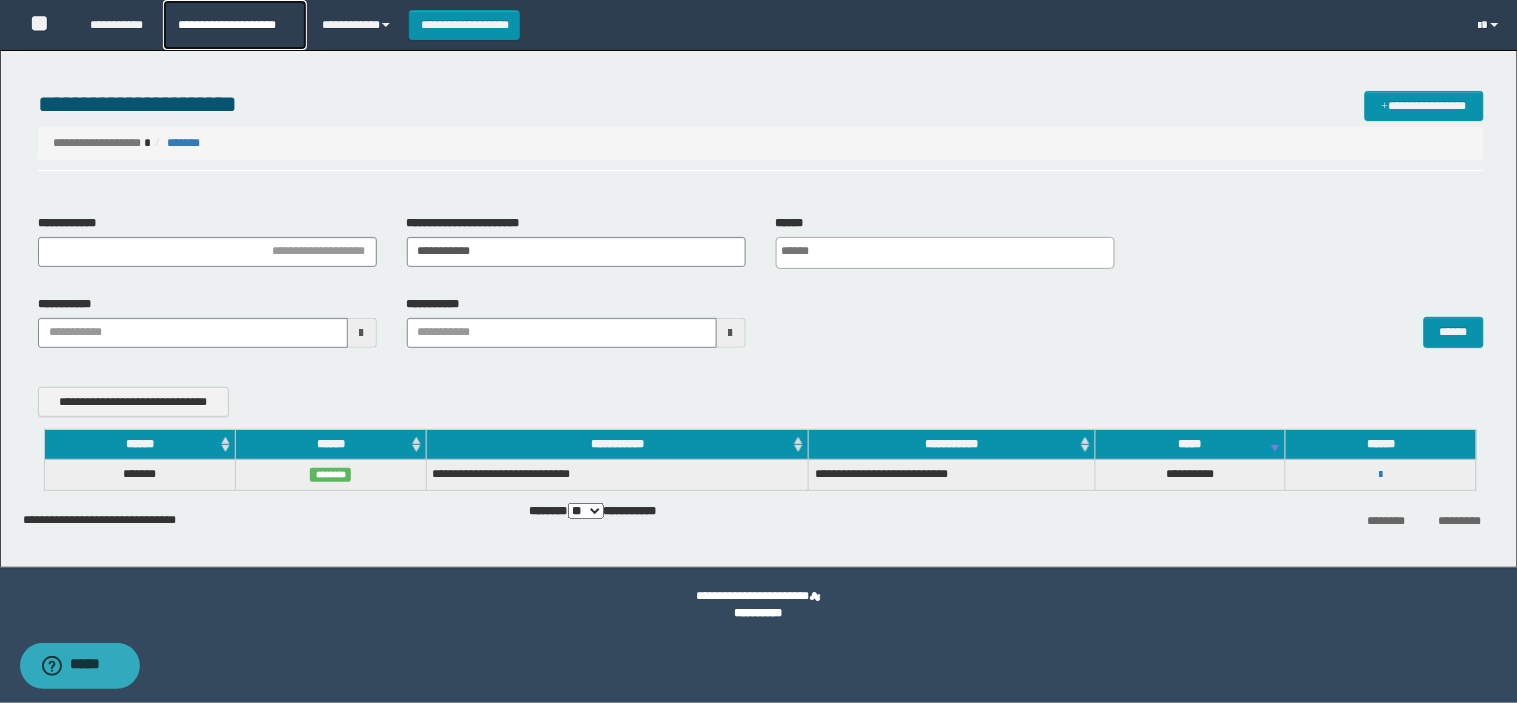 click on "**********" at bounding box center (234, 25) 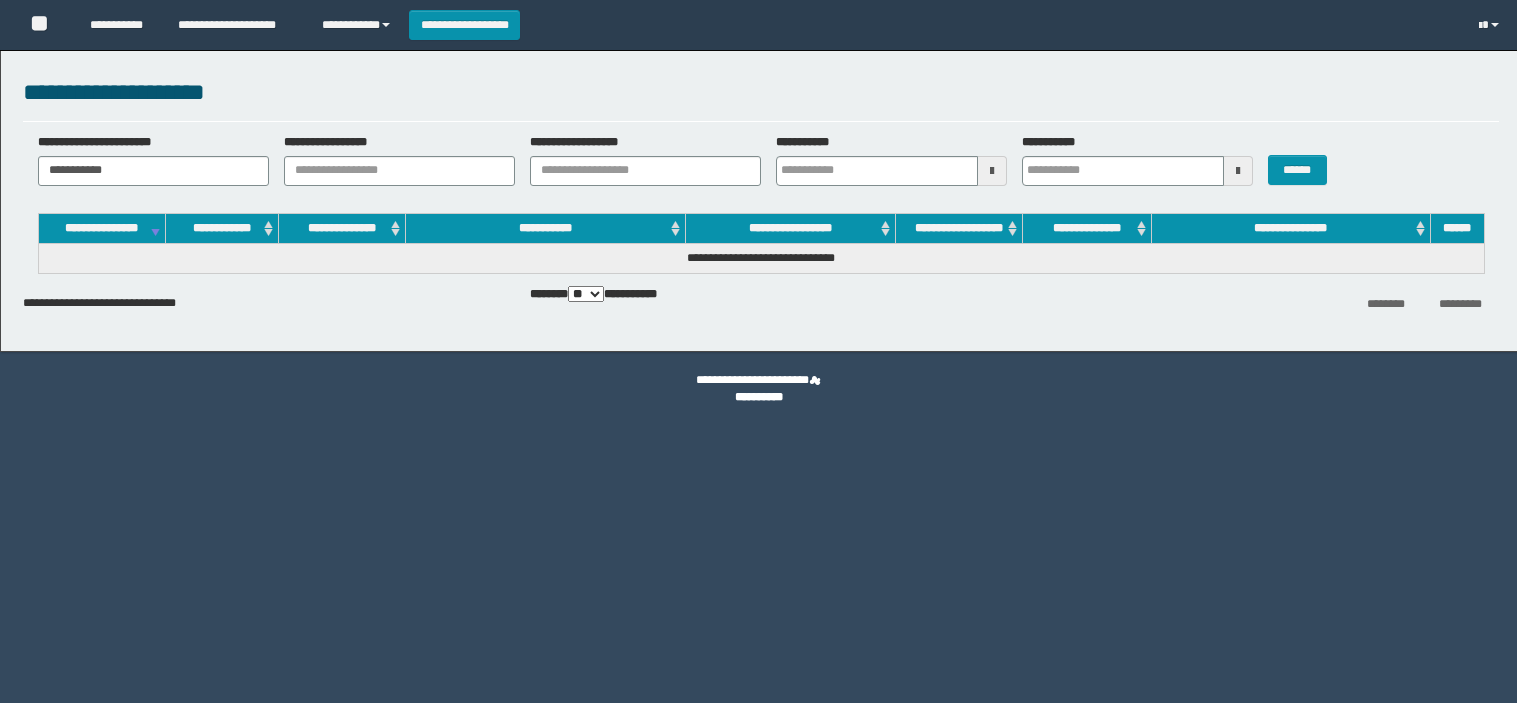 scroll, scrollTop: 0, scrollLeft: 0, axis: both 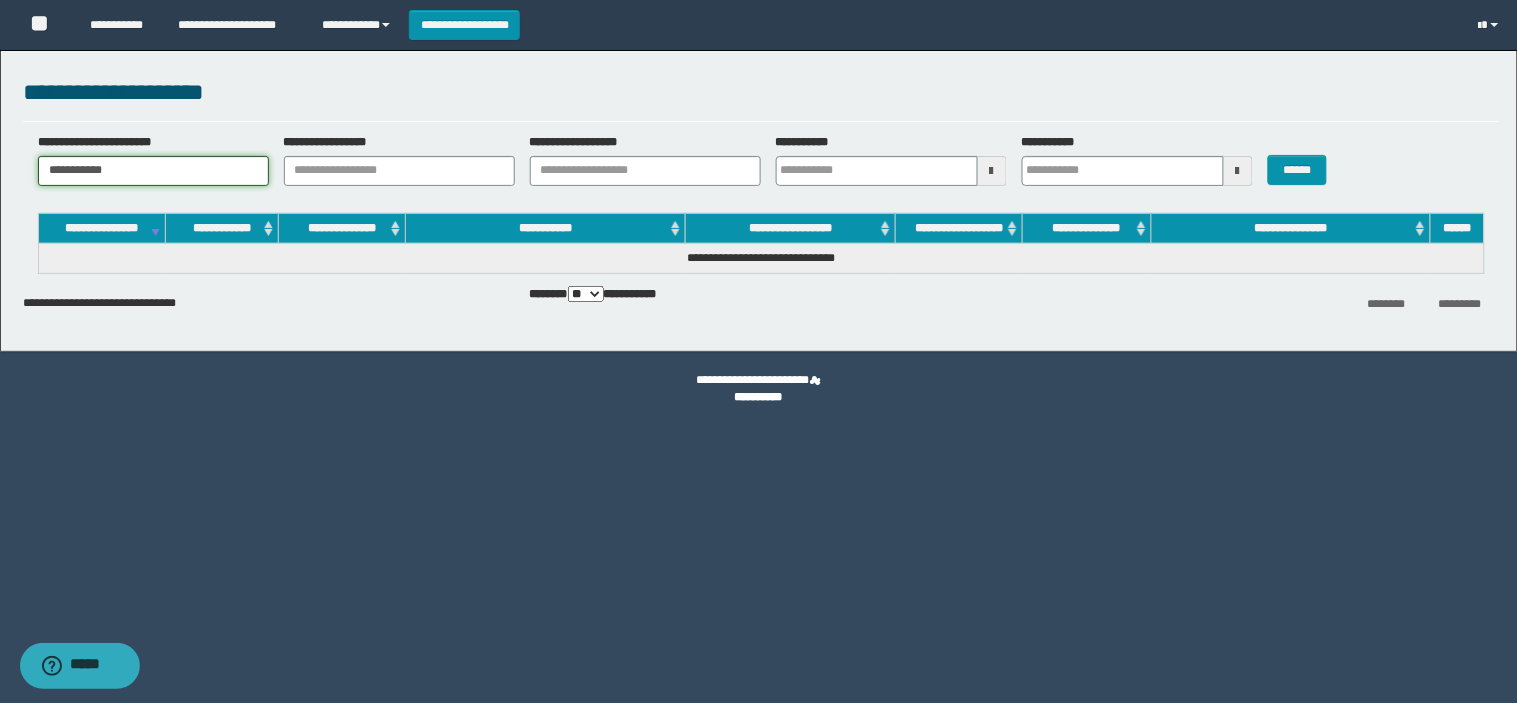 drag, startPoint x: 175, startPoint y: 165, endPoint x: 48, endPoint y: 162, distance: 127.03543 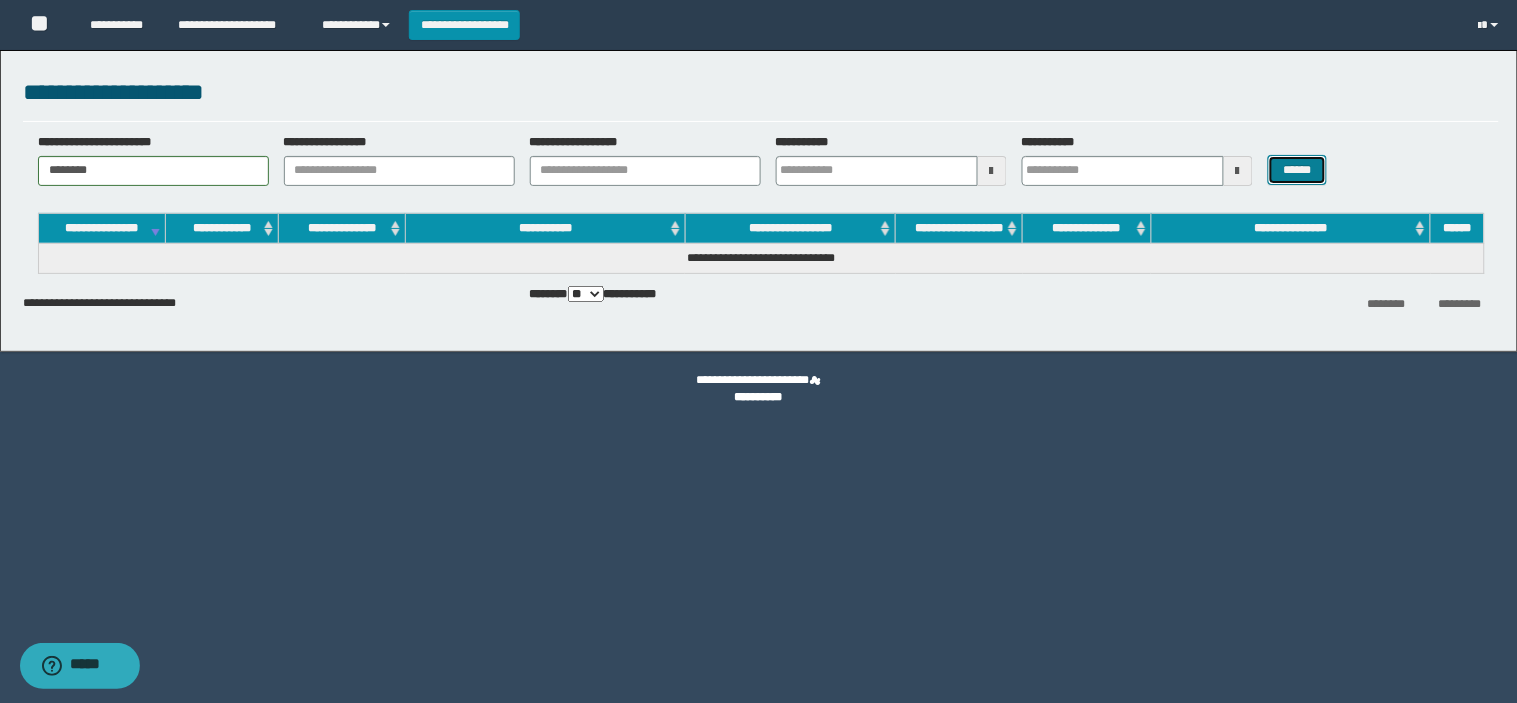 click on "******" at bounding box center [1298, 170] 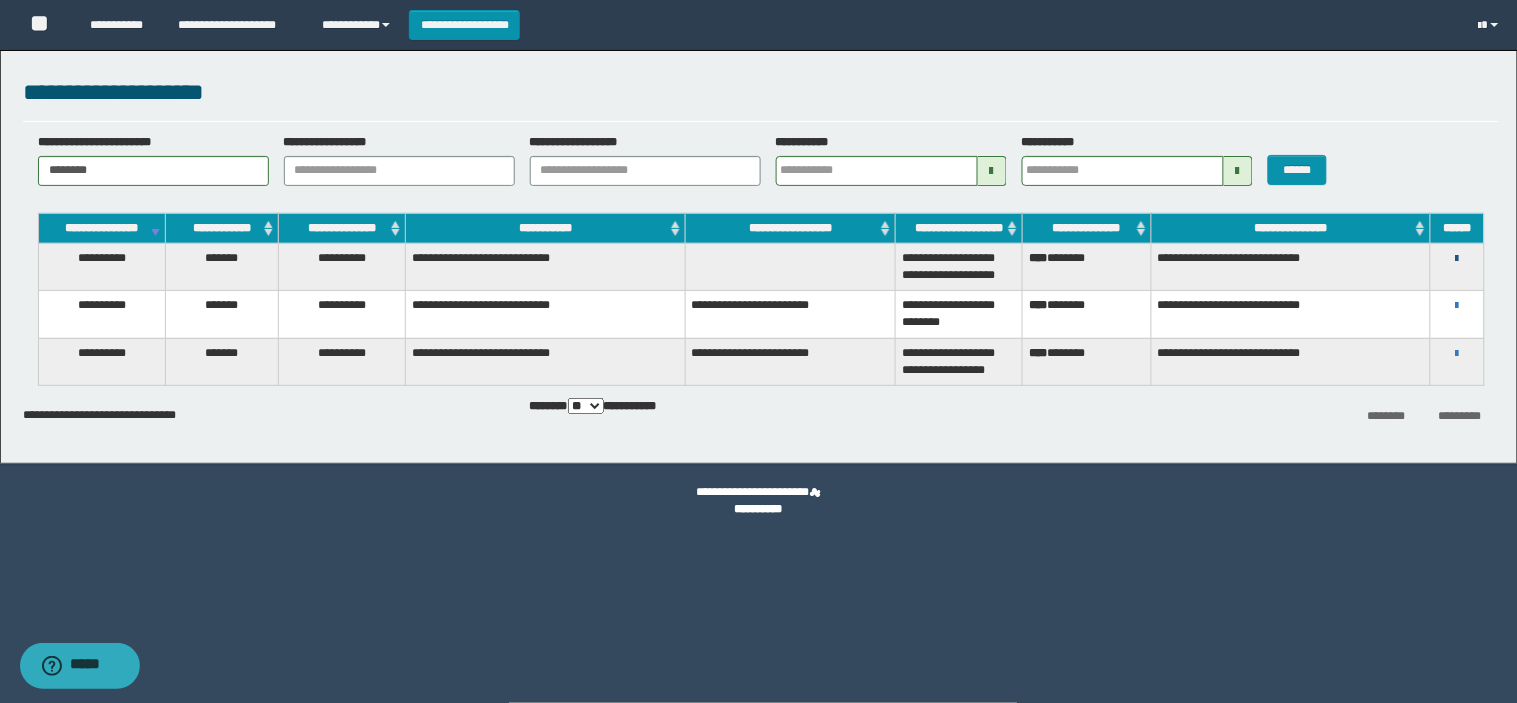 click at bounding box center (1457, 259) 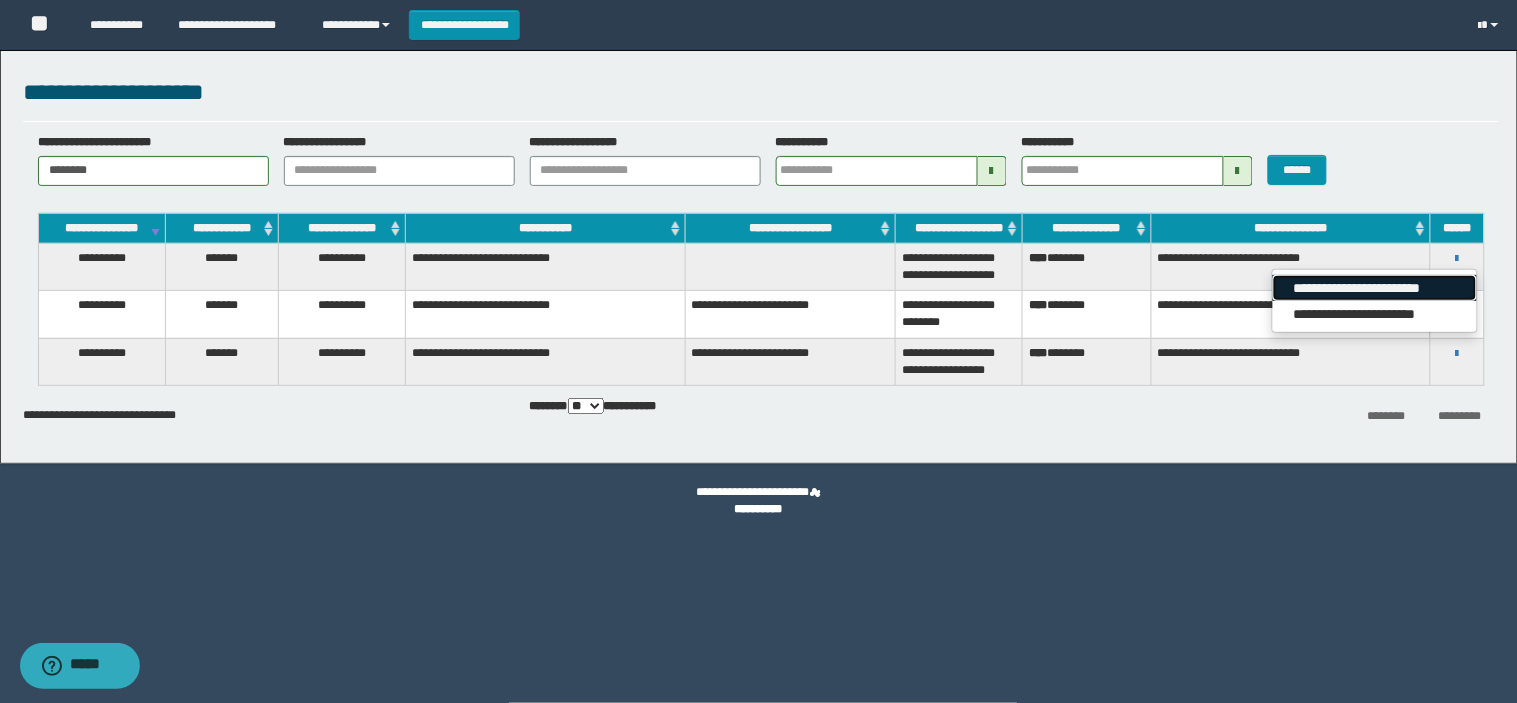 click on "**********" at bounding box center (1374, 288) 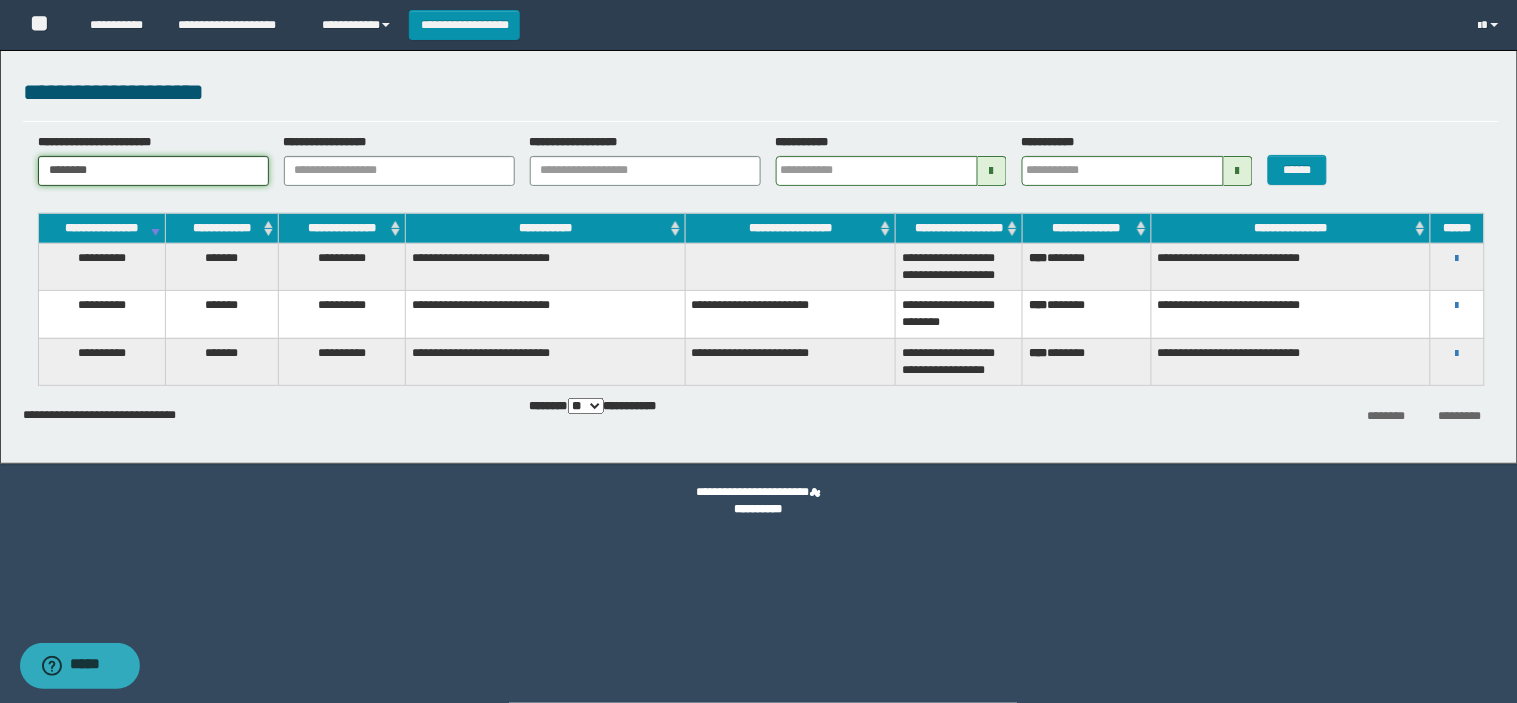 drag, startPoint x: 136, startPoint y: 167, endPoint x: 13, endPoint y: 182, distance: 123.911255 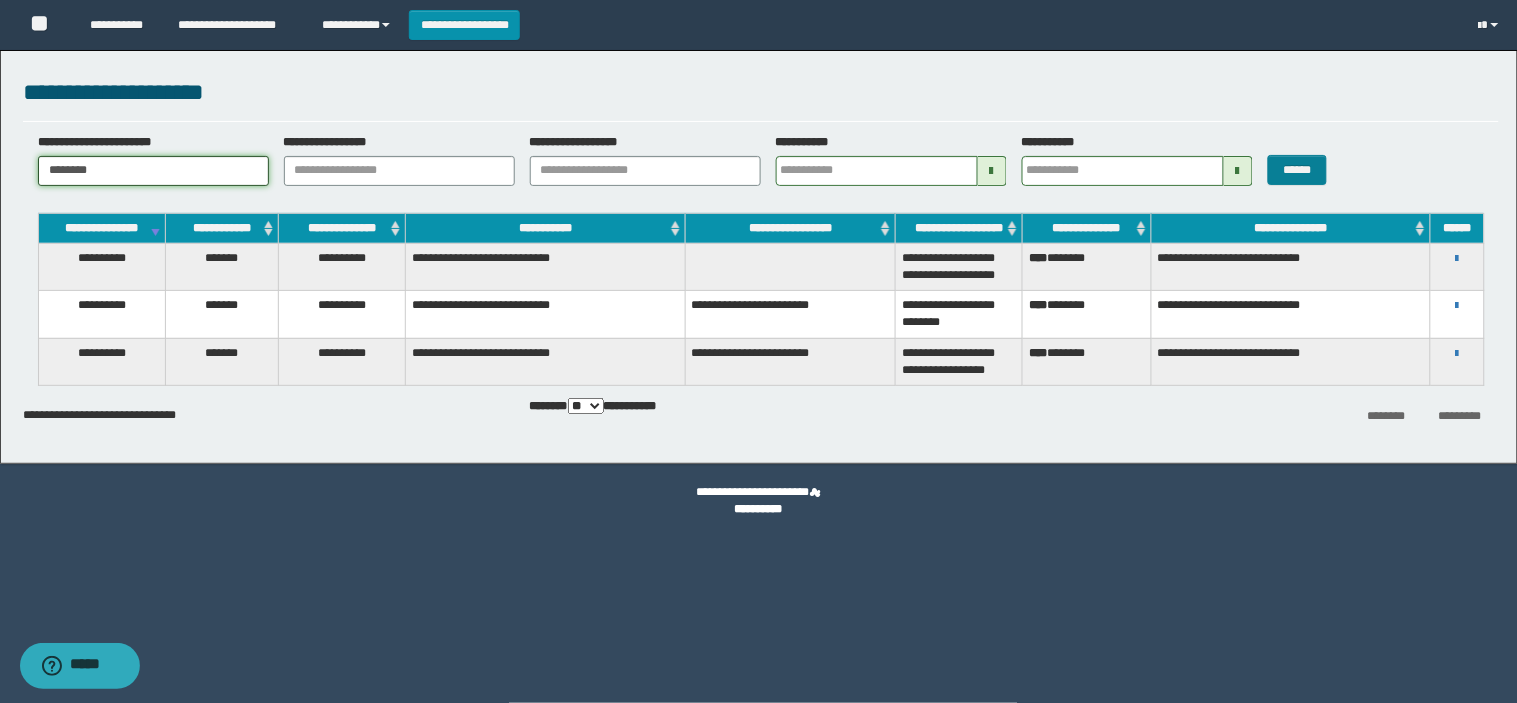 type on "********" 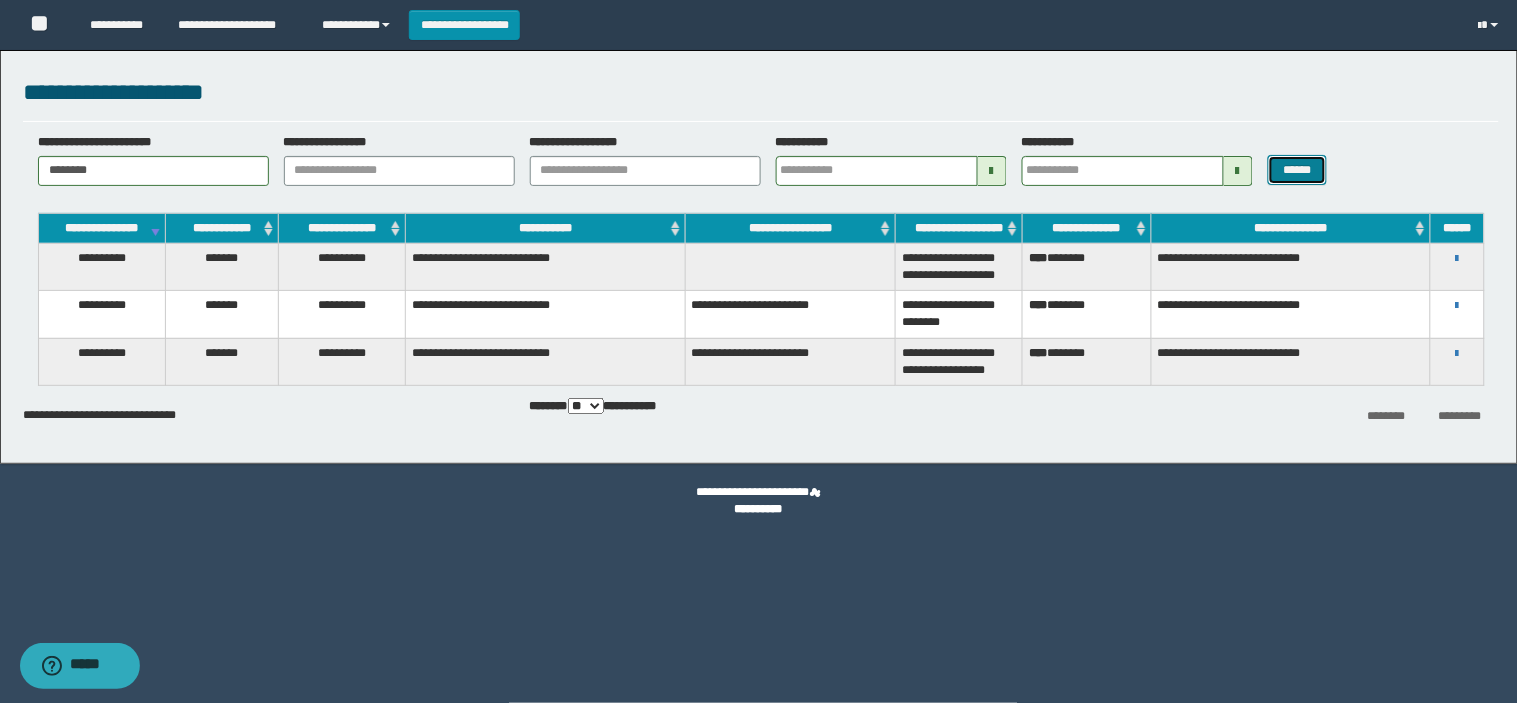 click on "******" at bounding box center [1298, 170] 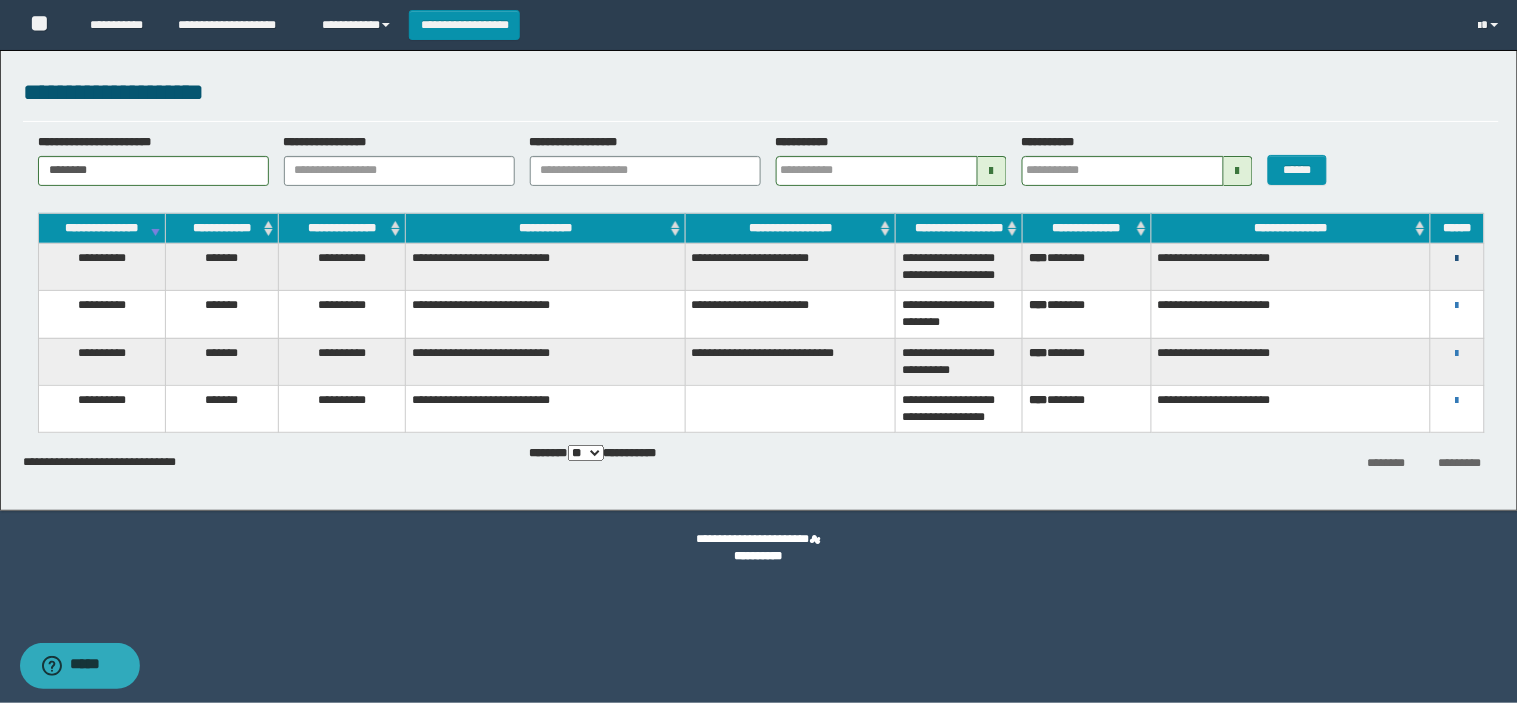 click at bounding box center (1457, 259) 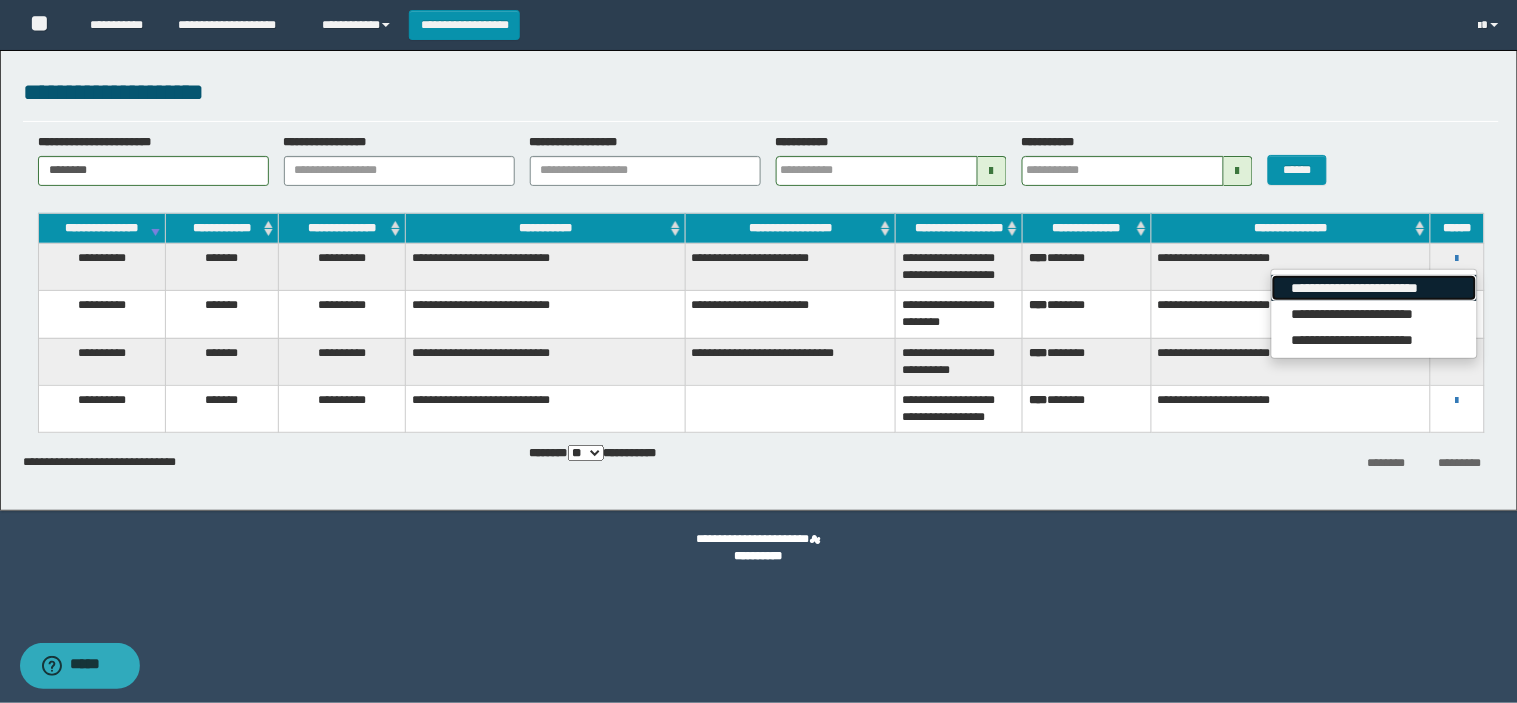 click on "**********" at bounding box center [1374, 288] 